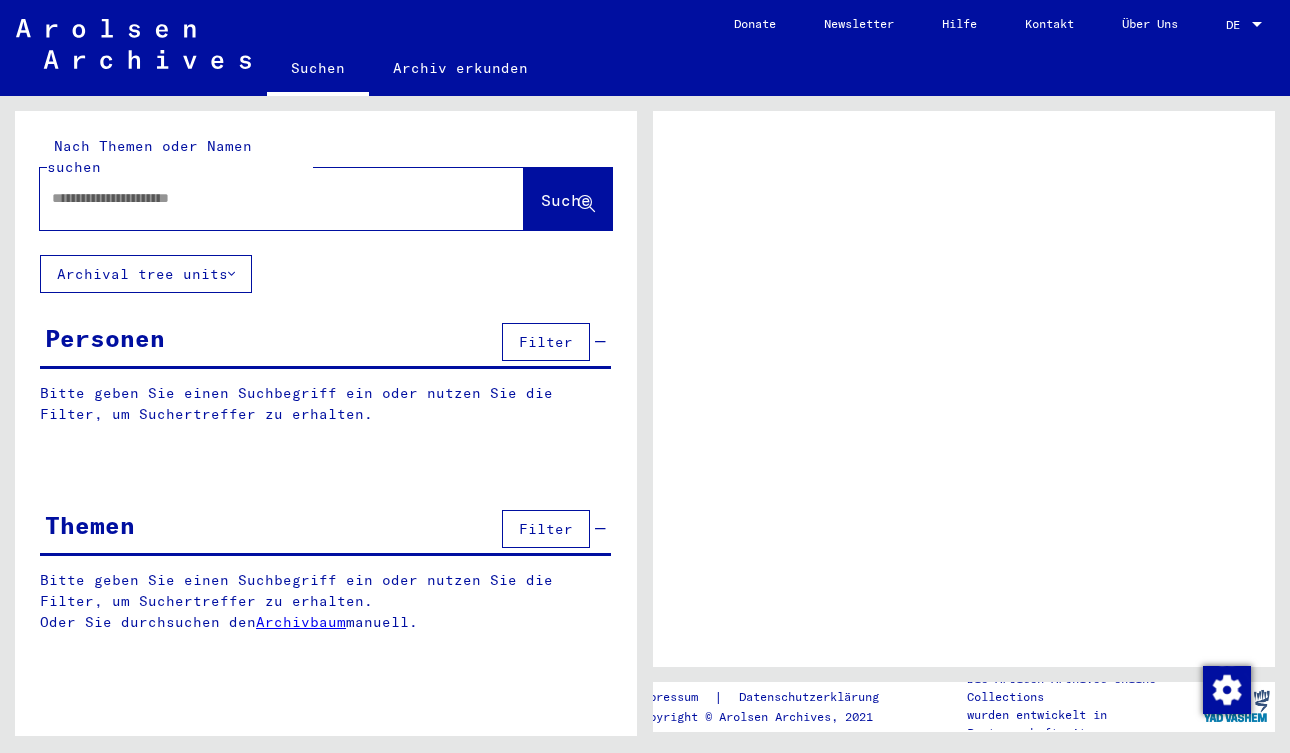 scroll, scrollTop: 0, scrollLeft: 0, axis: both 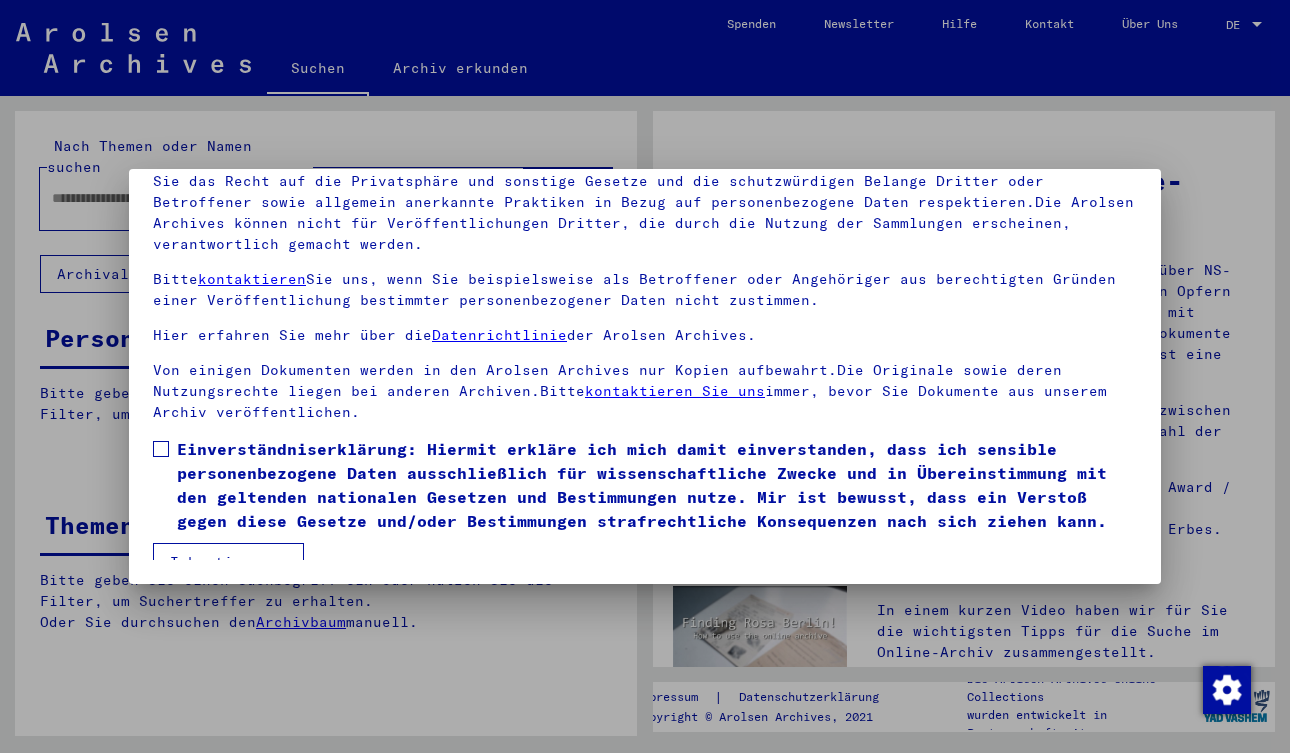 click at bounding box center (161, 449) 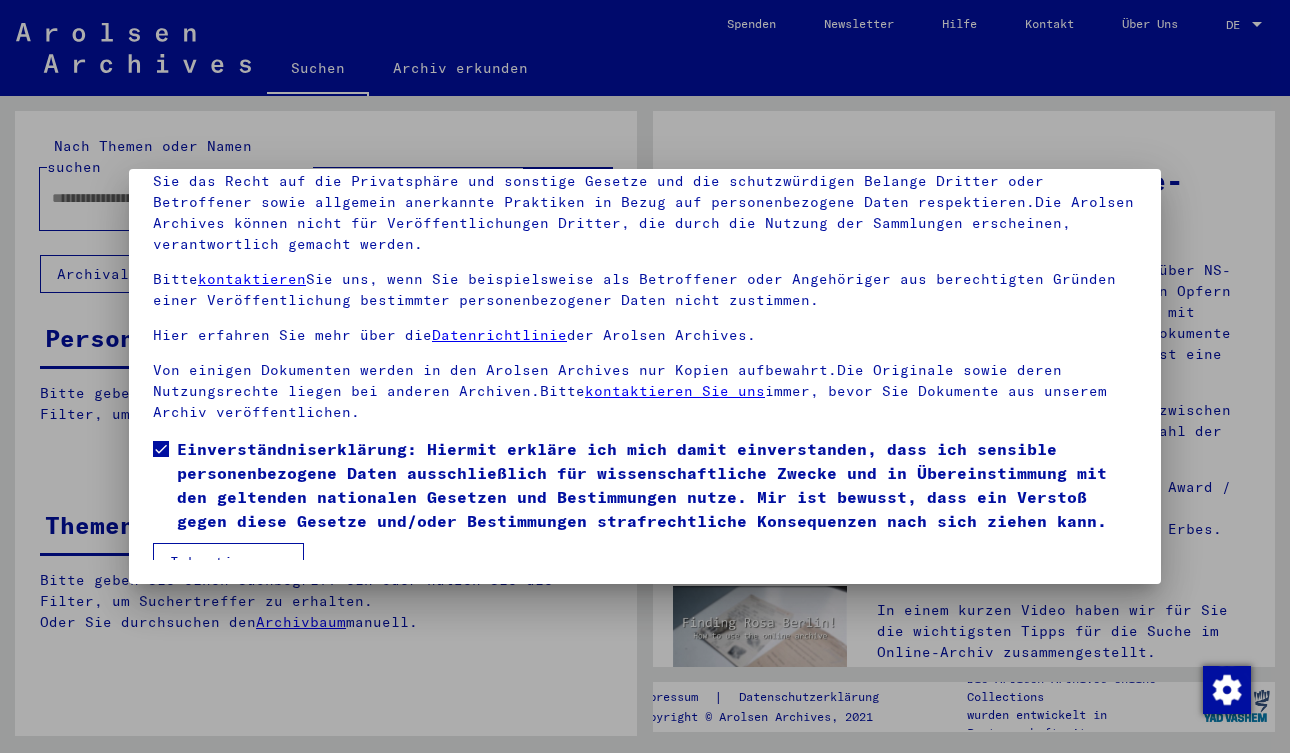 click on "Ich stimme zu" at bounding box center (228, 562) 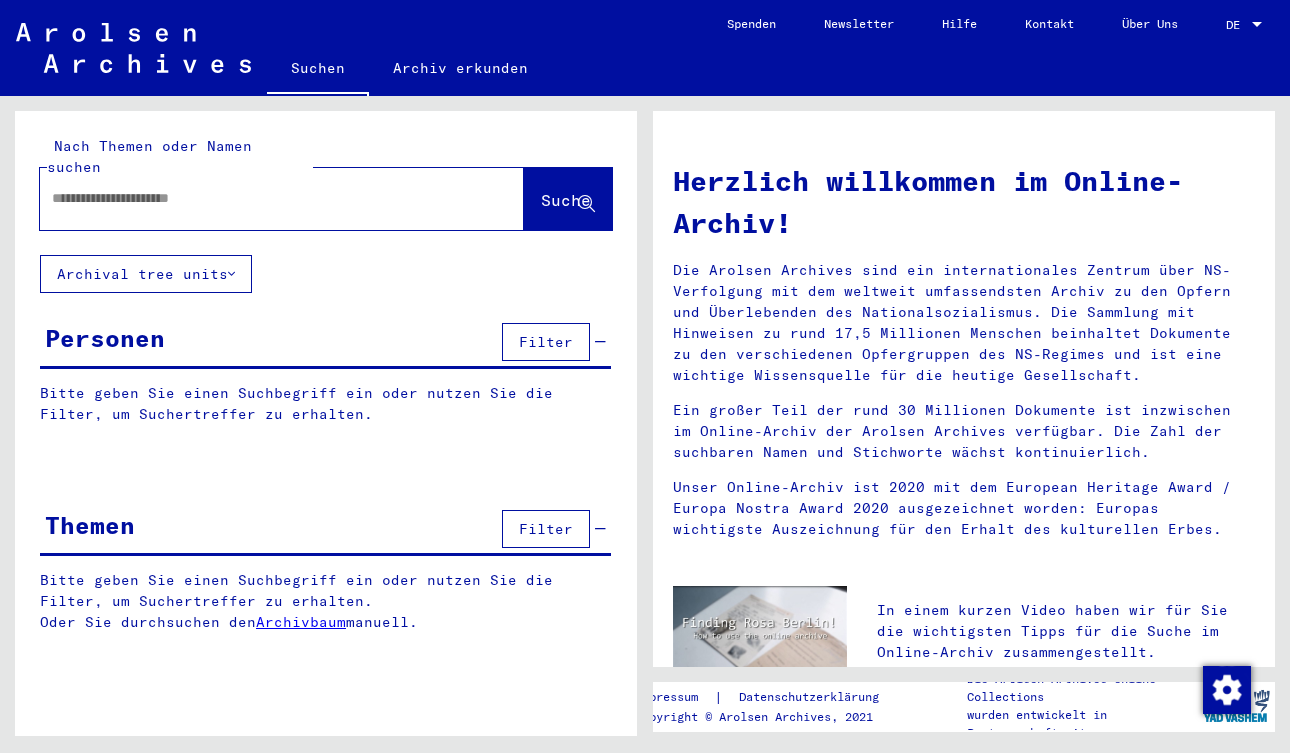 click at bounding box center (258, 198) 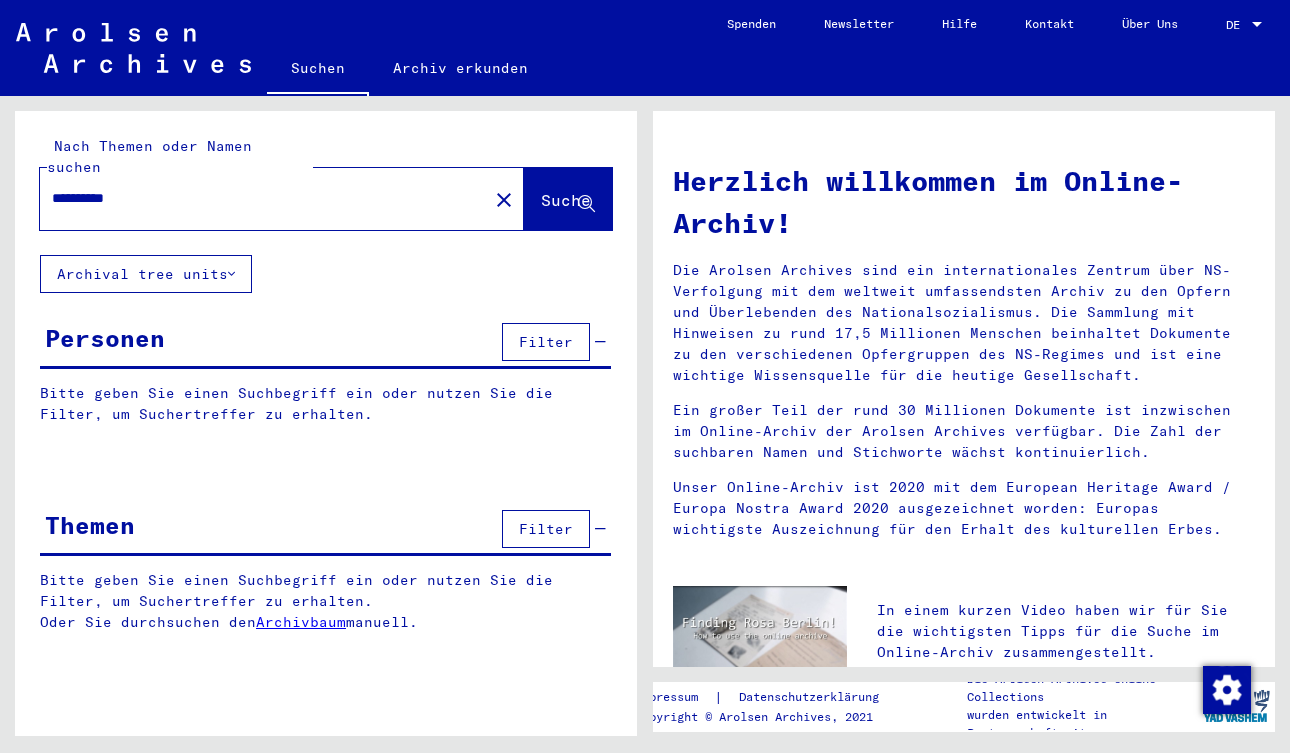 click on "Suche" 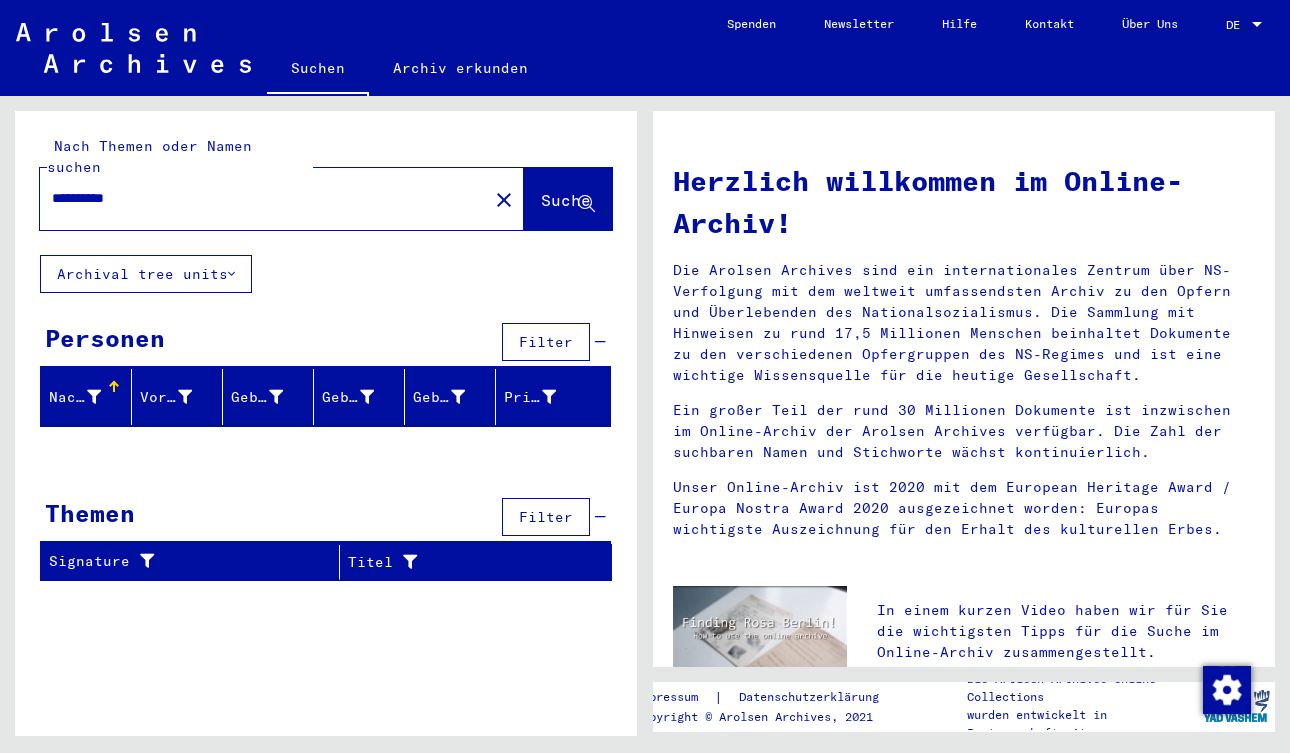 drag, startPoint x: 94, startPoint y: 179, endPoint x: 49, endPoint y: 174, distance: 45.276924 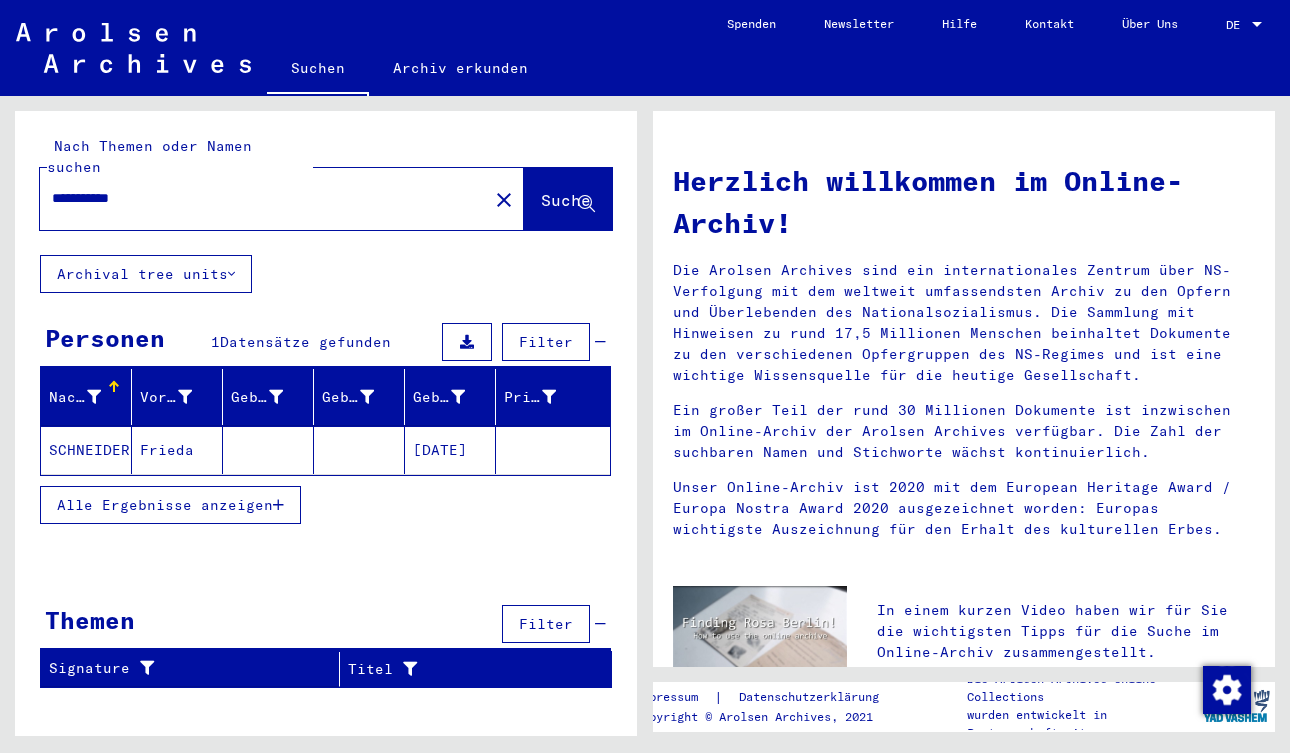click on "SCHNEIDER" 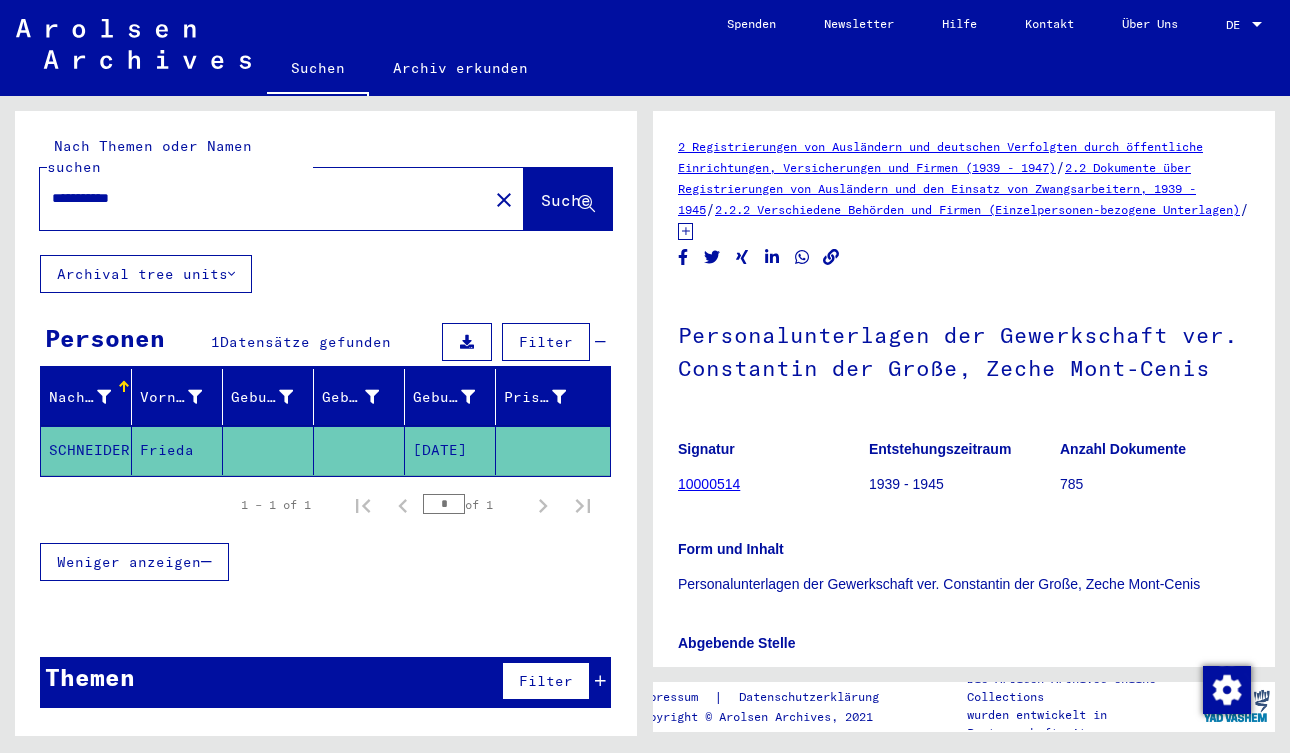 scroll, scrollTop: 0, scrollLeft: 0, axis: both 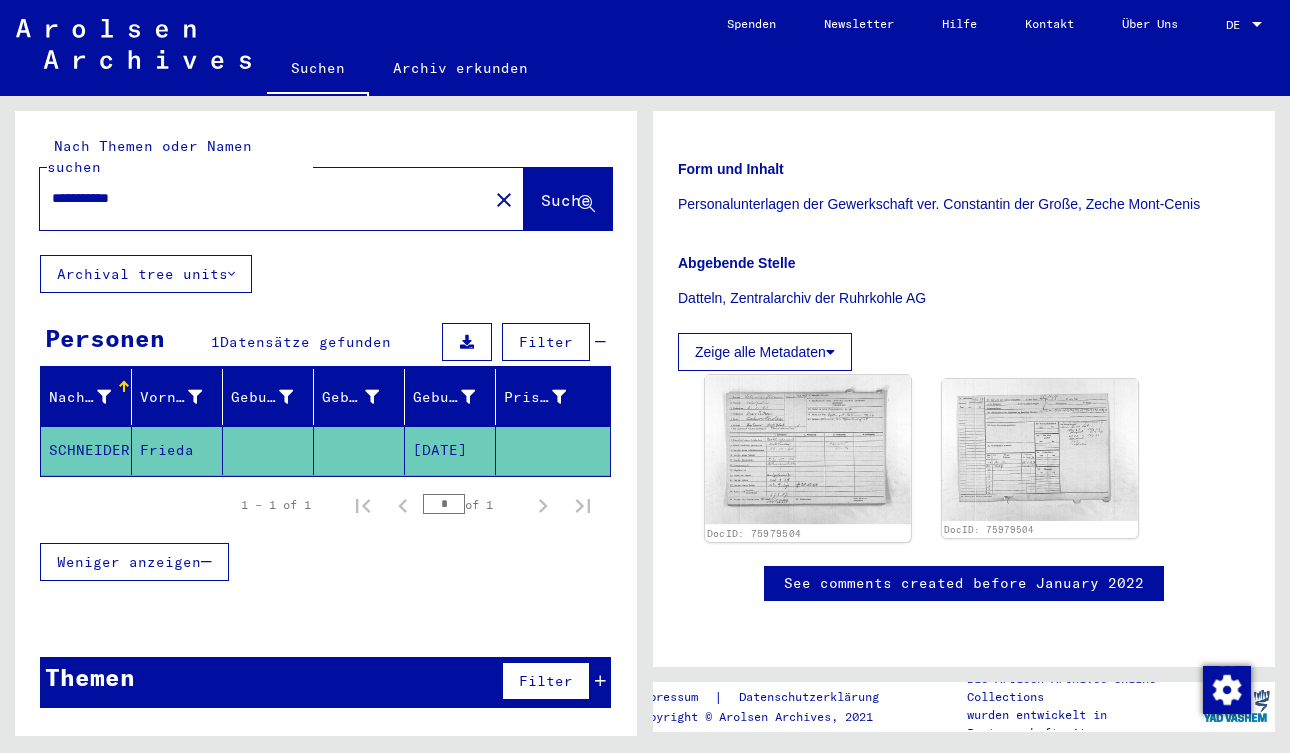 click 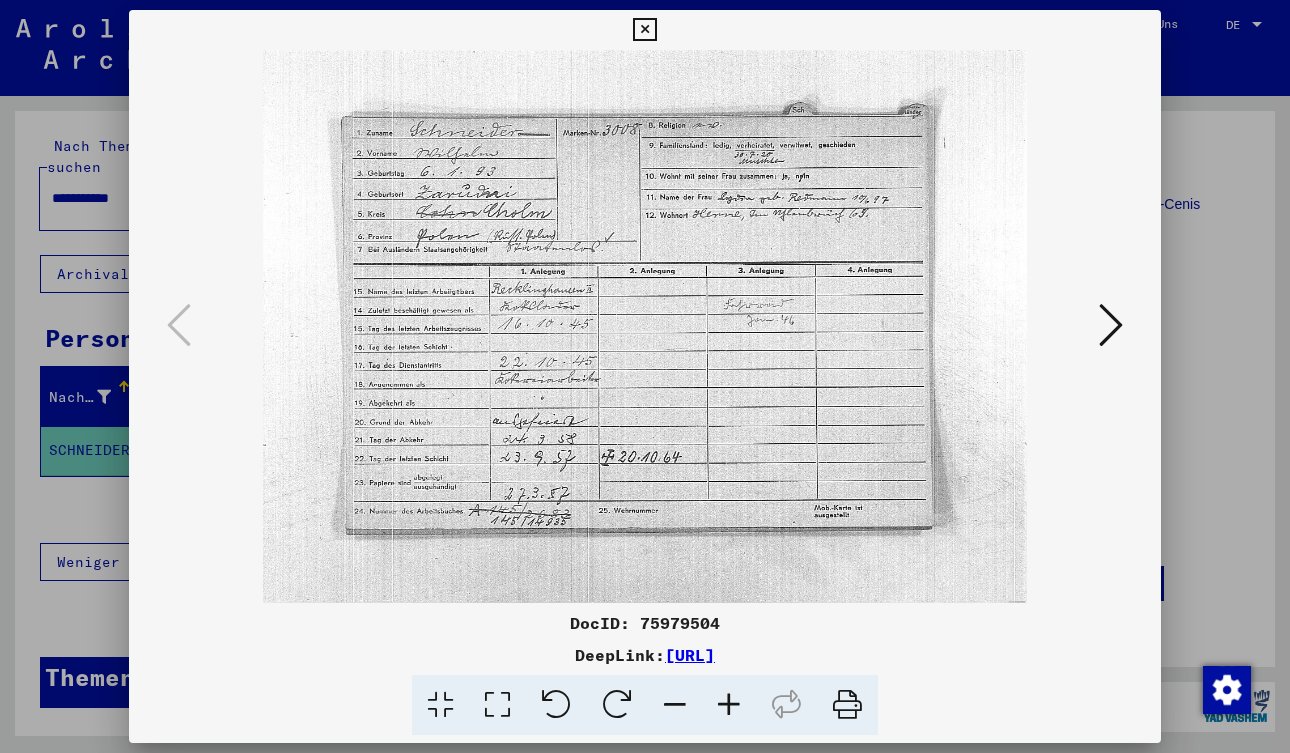 click at bounding box center (1111, 325) 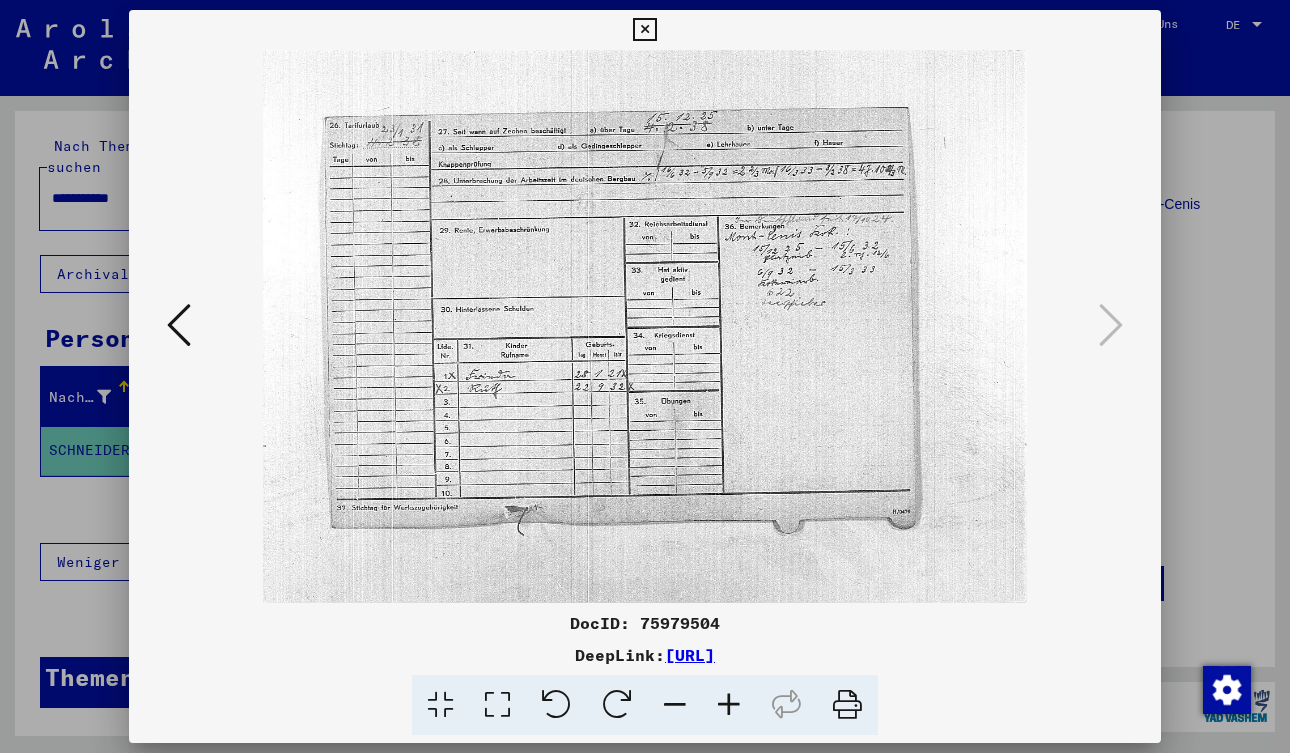 click at bounding box center [179, 325] 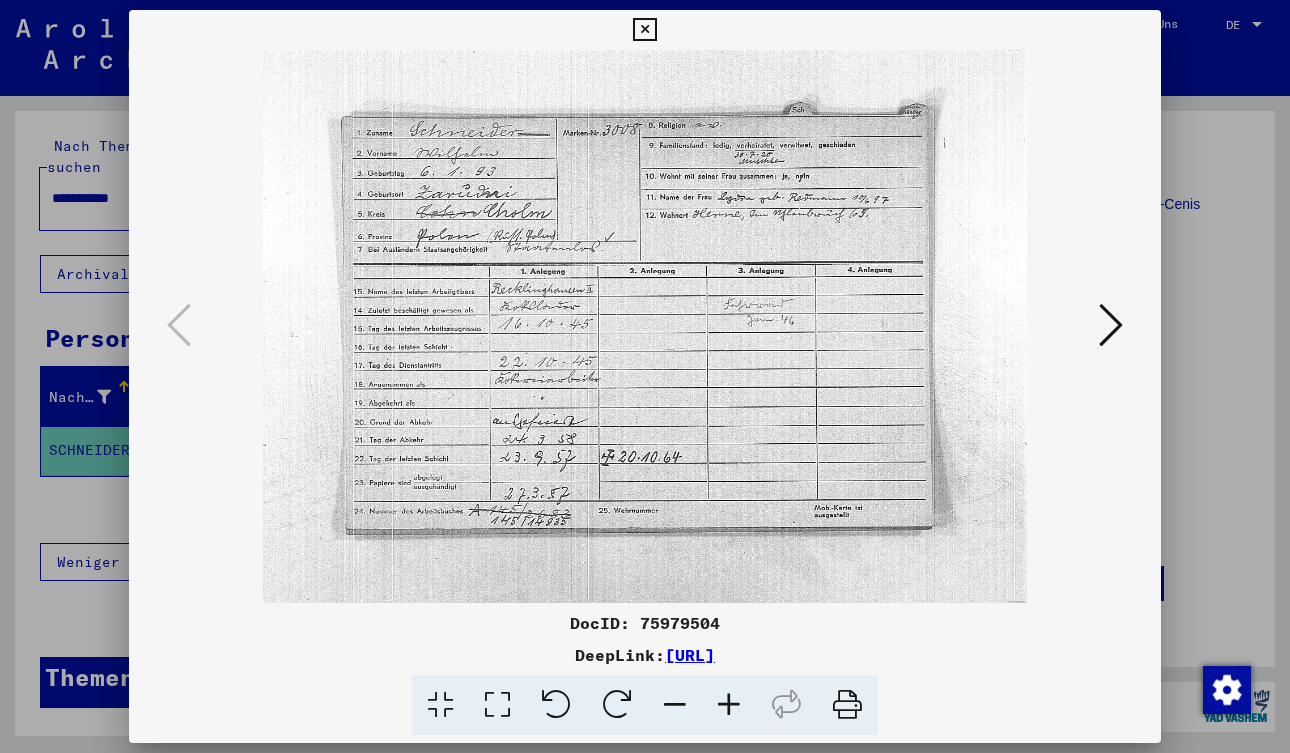 click at bounding box center [644, 30] 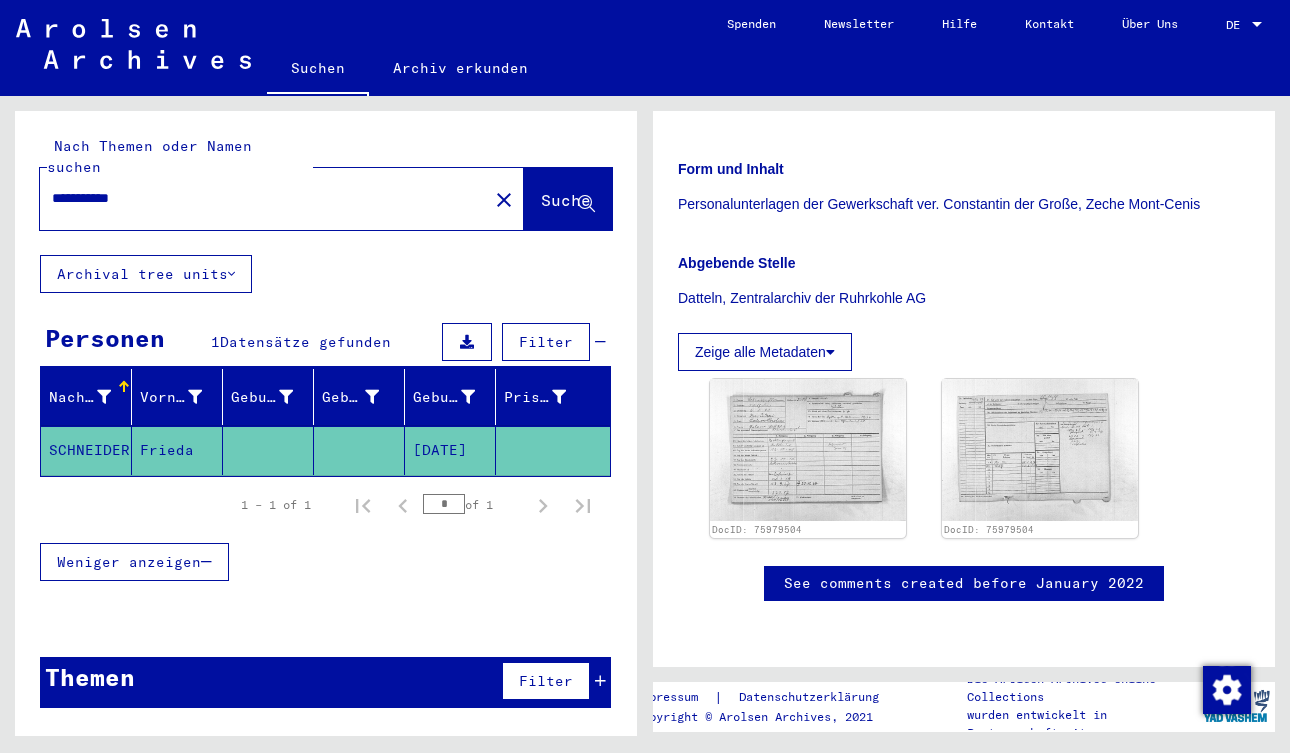 click on "**********" at bounding box center [264, 198] 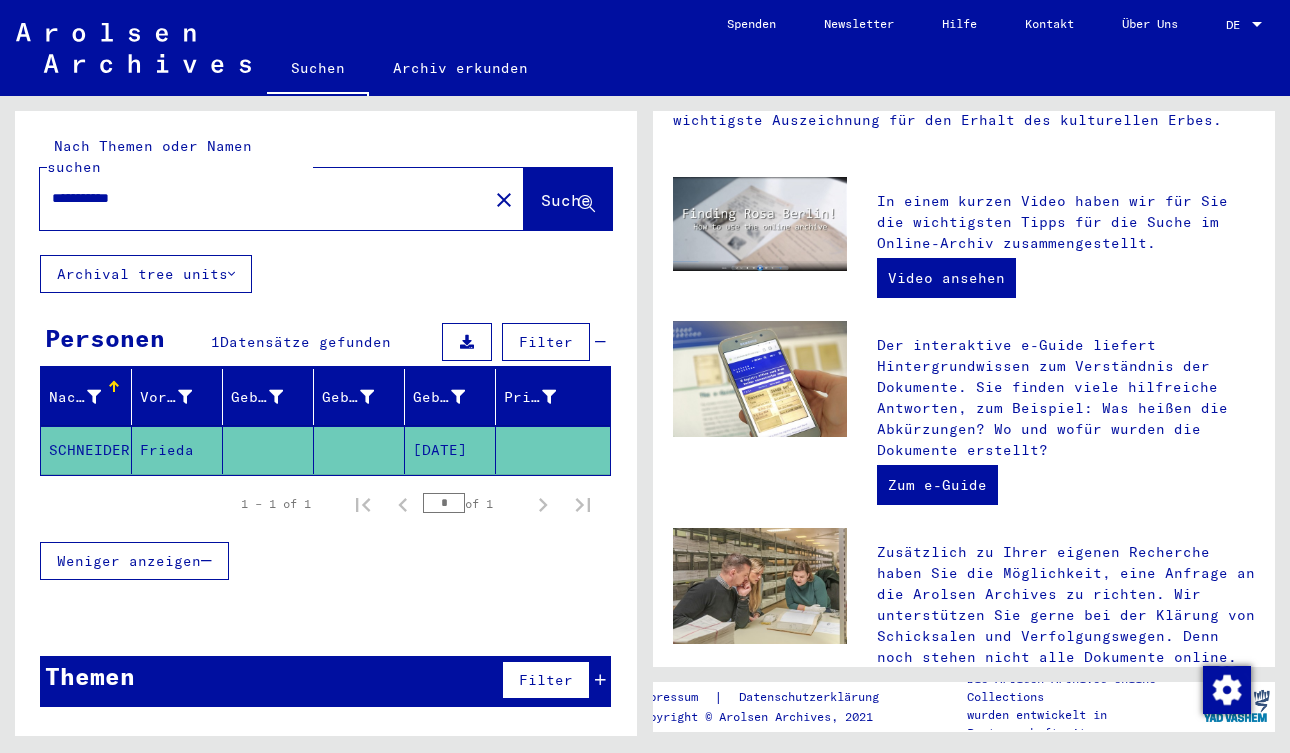 scroll, scrollTop: 0, scrollLeft: 0, axis: both 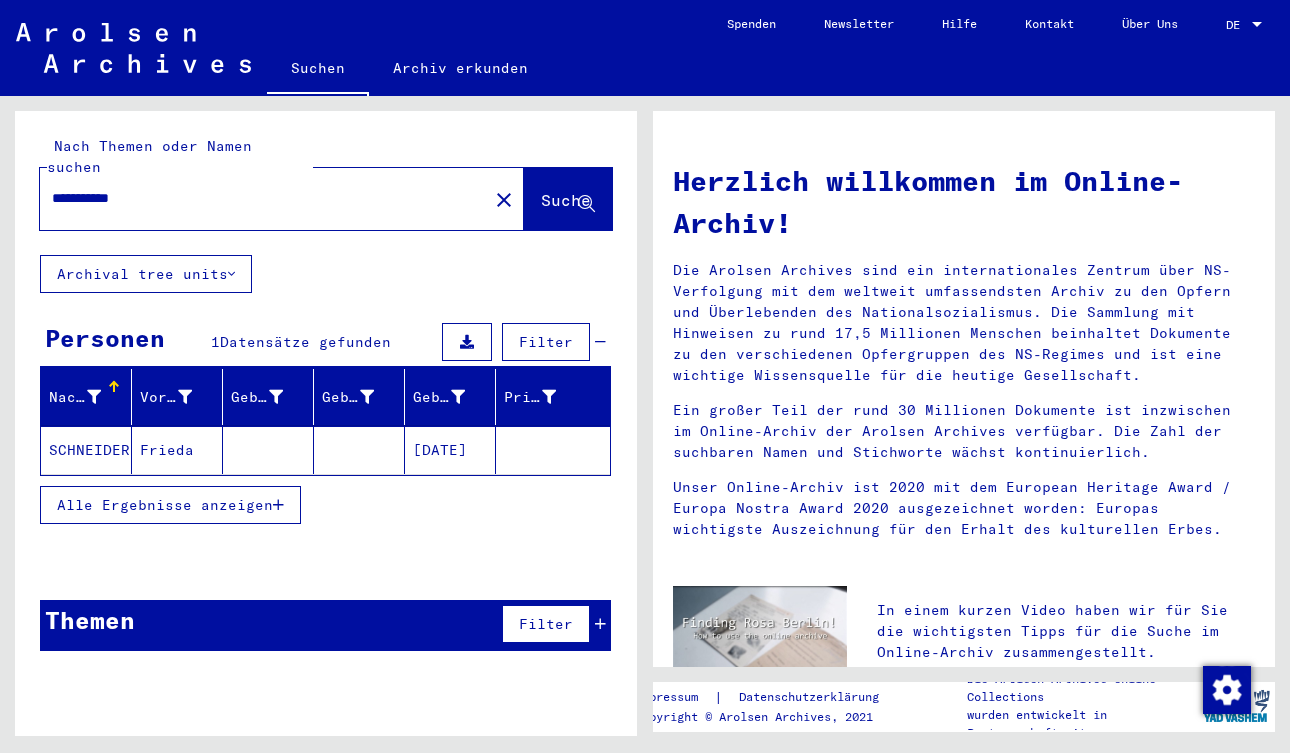 click on "**********" at bounding box center (258, 198) 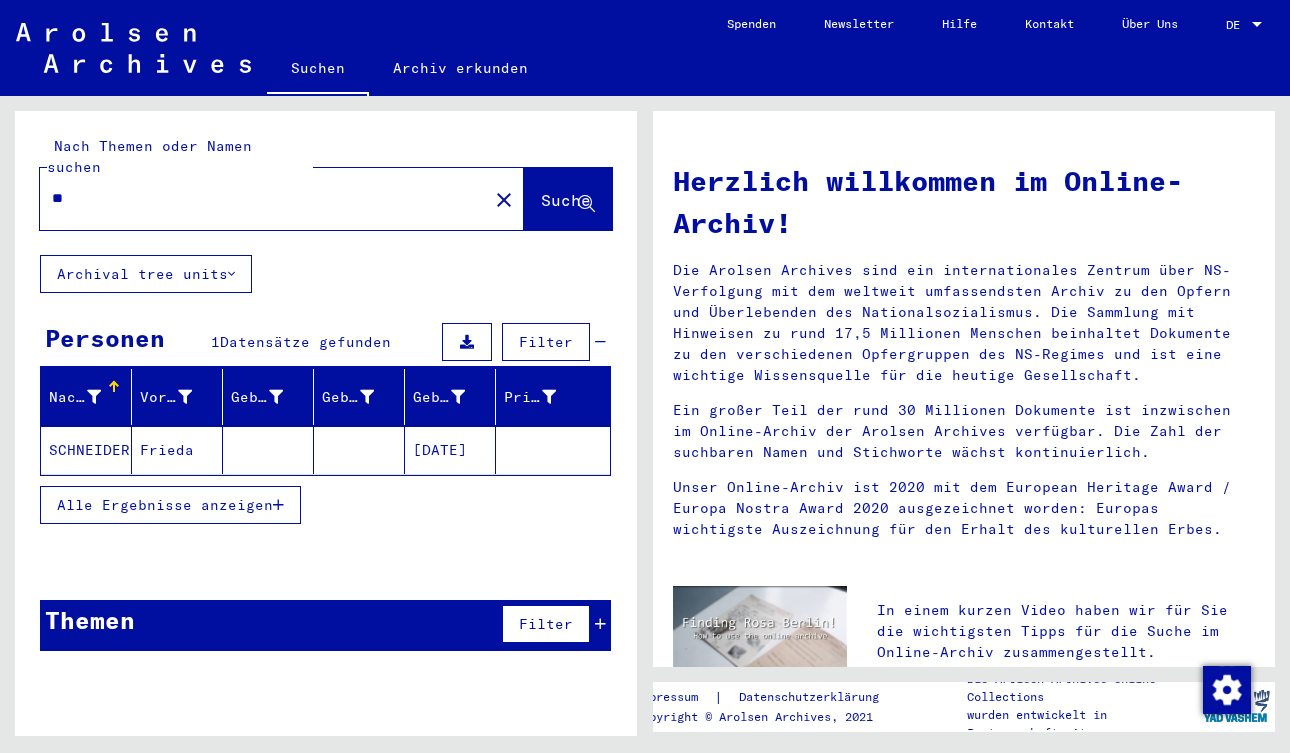 type on "*" 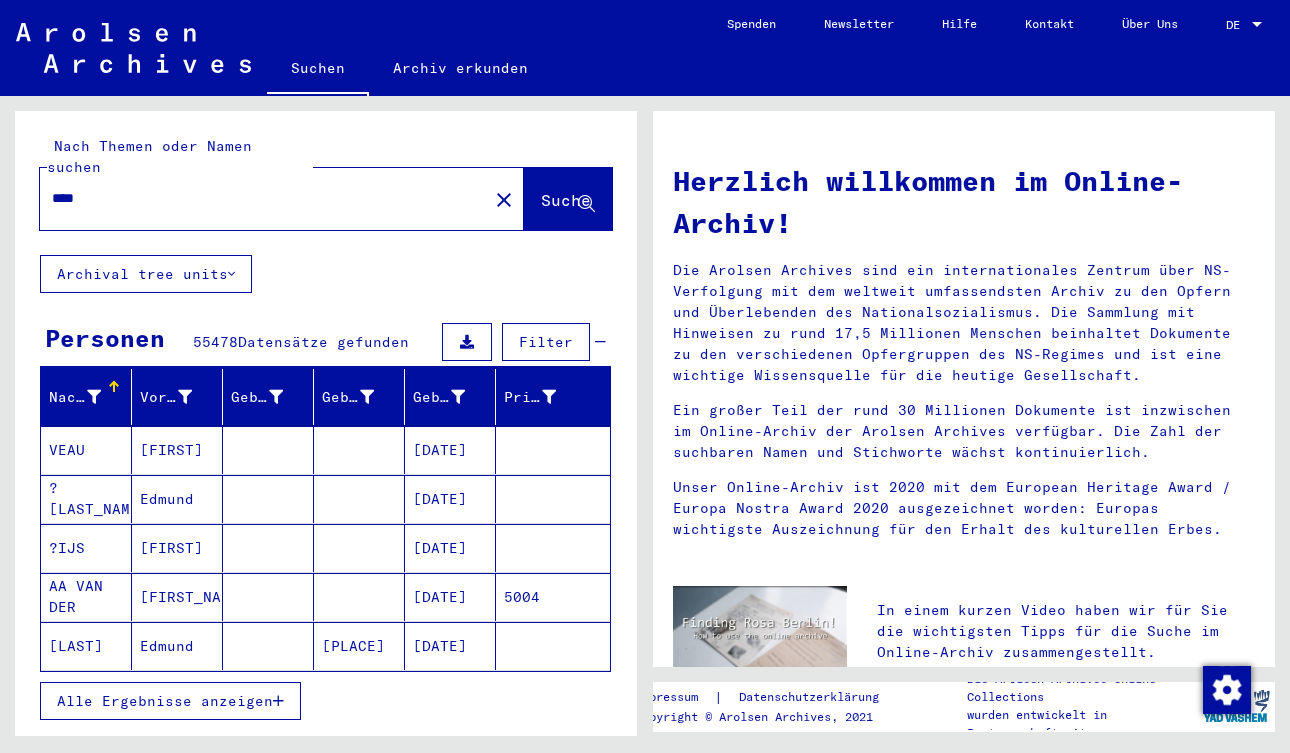 drag, startPoint x: 105, startPoint y: 179, endPoint x: 23, endPoint y: 175, distance: 82.0975 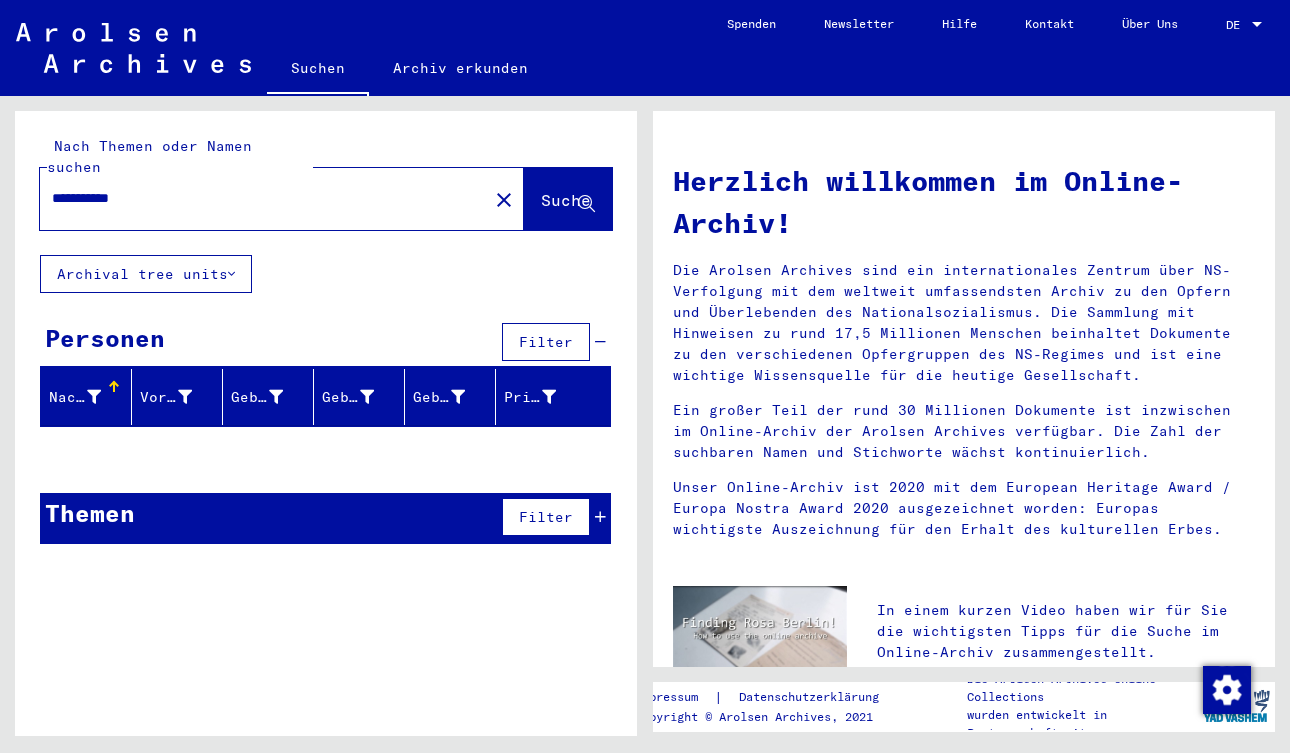 click on "**********" at bounding box center [258, 198] 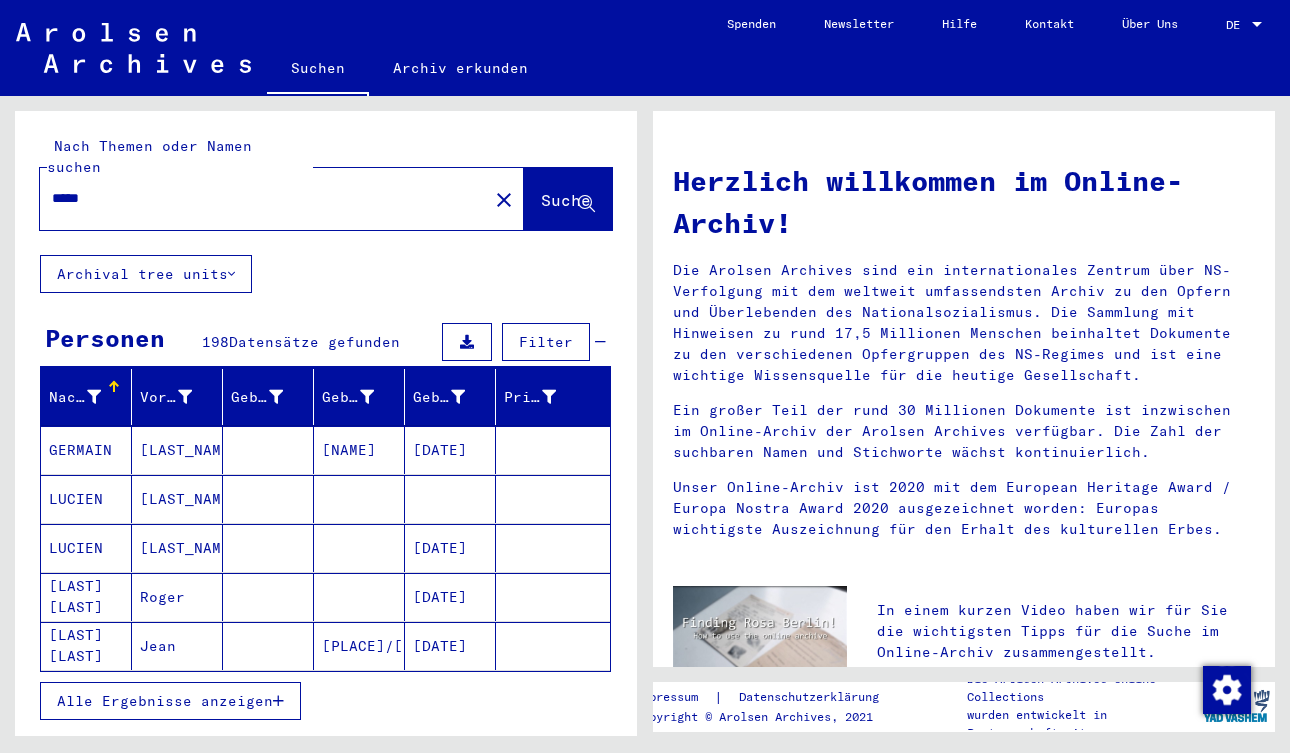 click on "Alle Ergebnisse anzeigen" at bounding box center [170, 701] 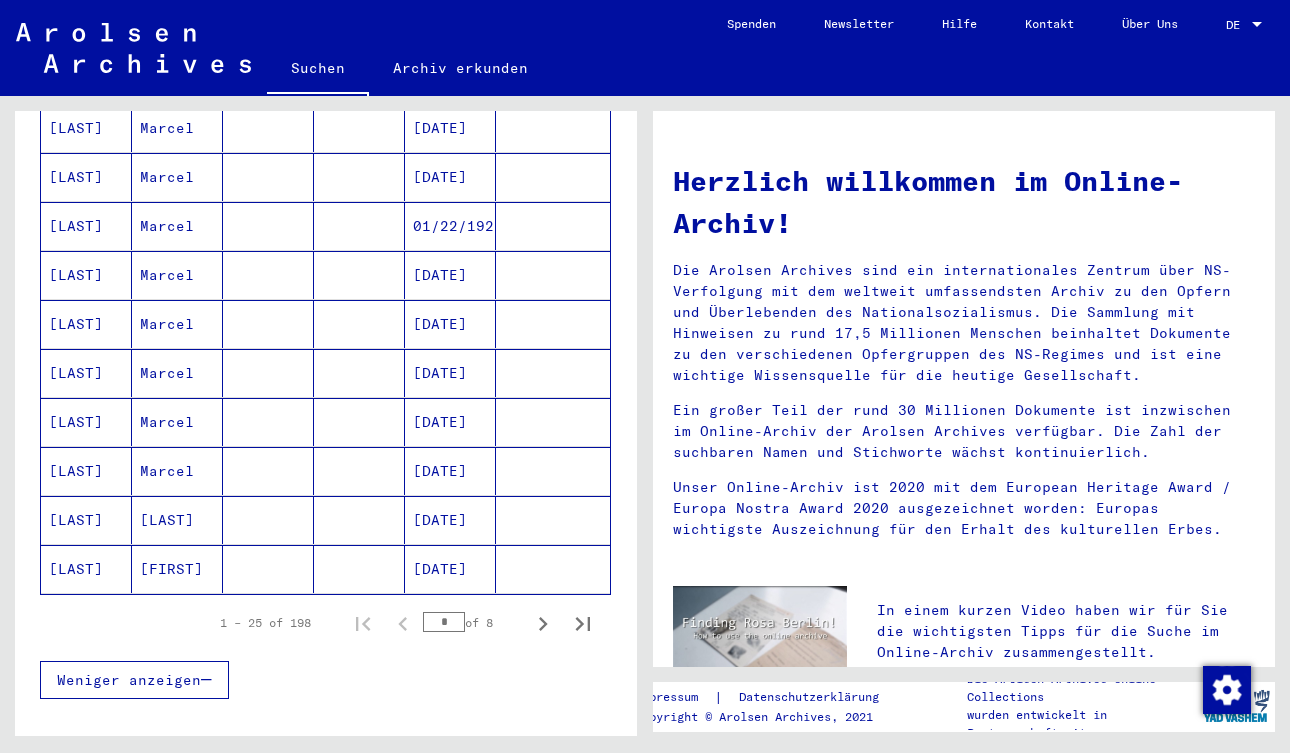 scroll, scrollTop: 1067, scrollLeft: 0, axis: vertical 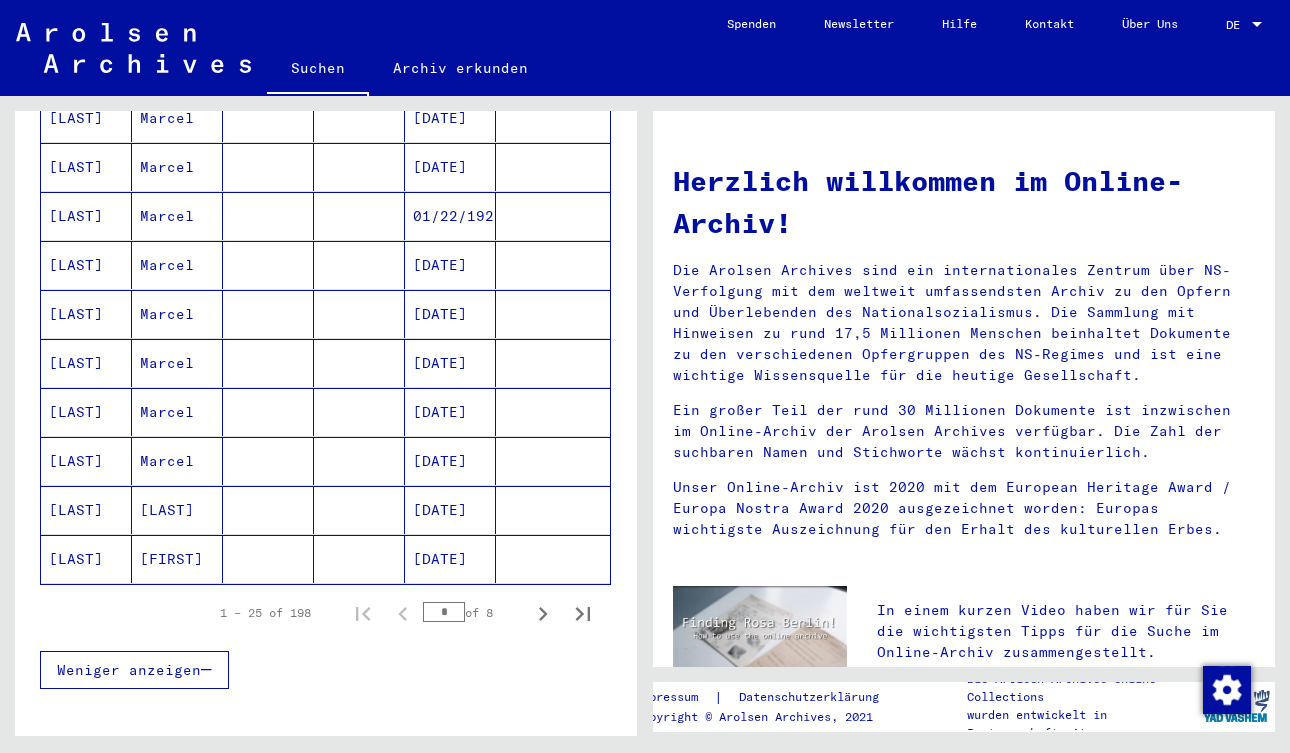 click on "[LAST]" at bounding box center [86, 559] 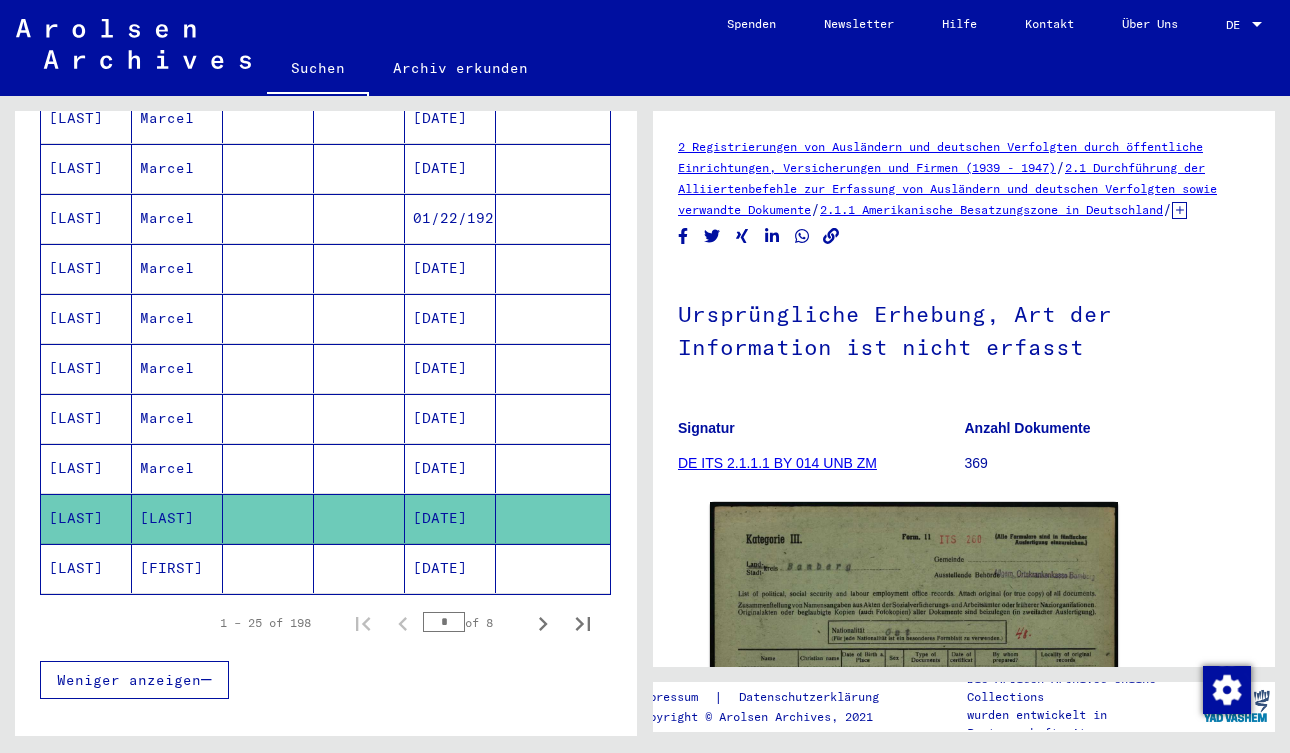 scroll, scrollTop: 0, scrollLeft: 0, axis: both 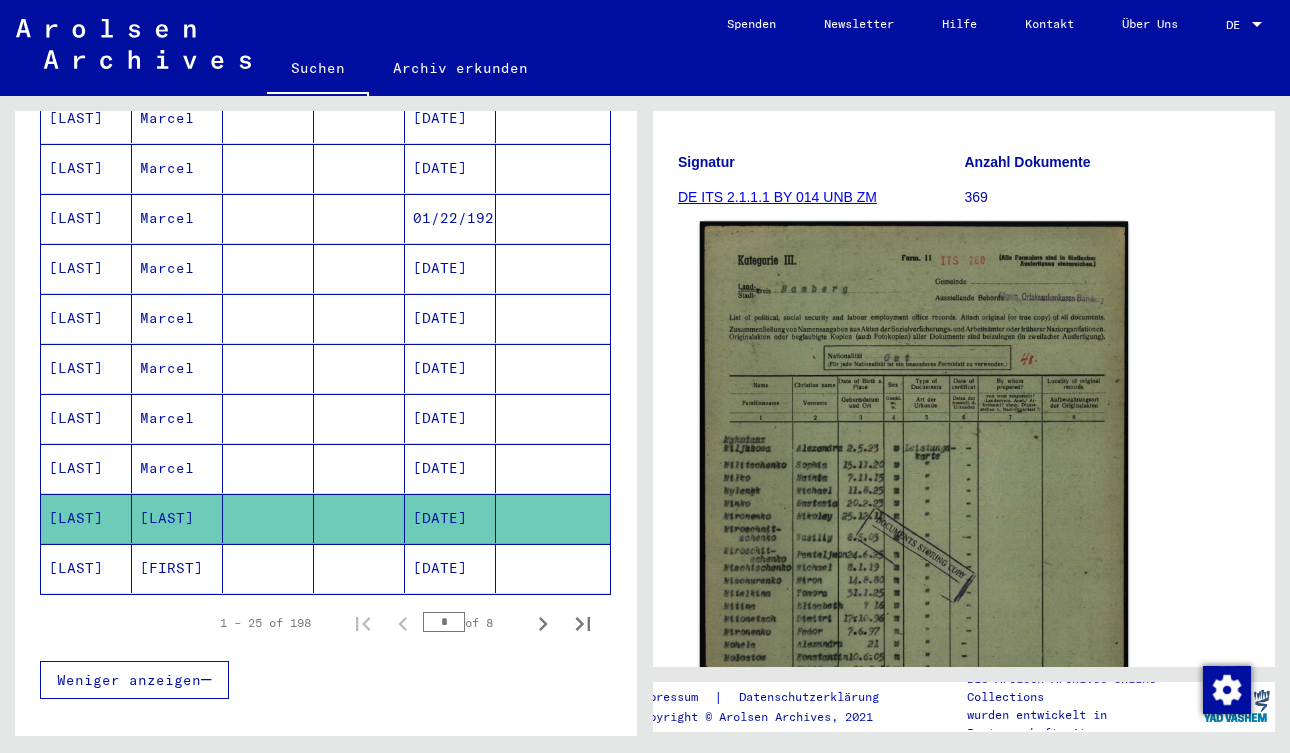 click 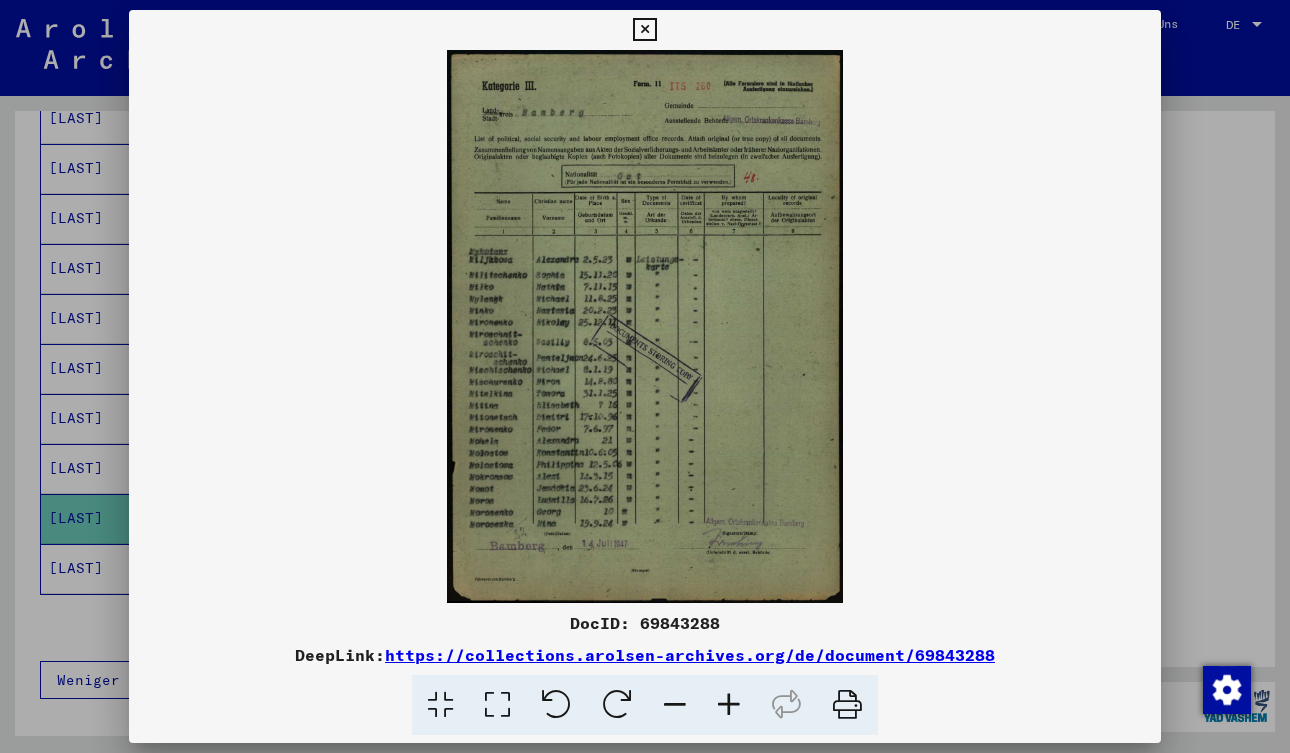 click at bounding box center (644, 30) 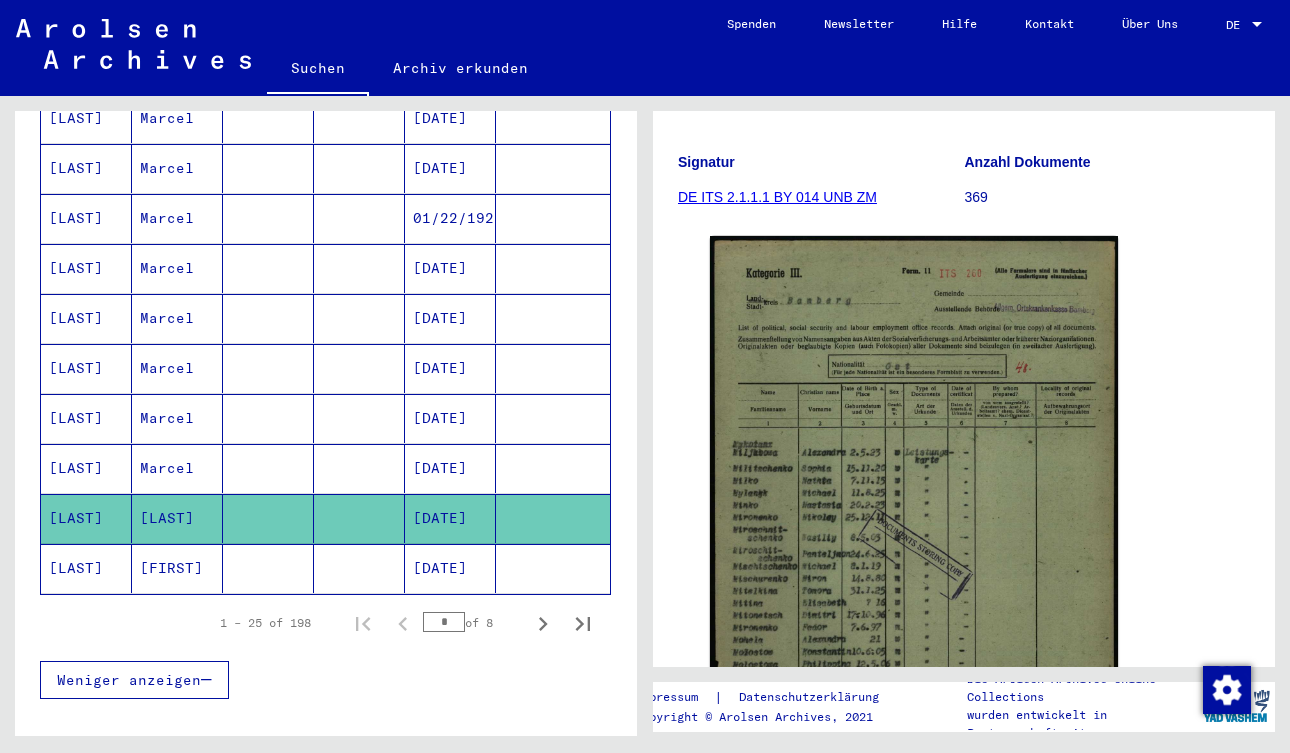 scroll, scrollTop: 0, scrollLeft: 0, axis: both 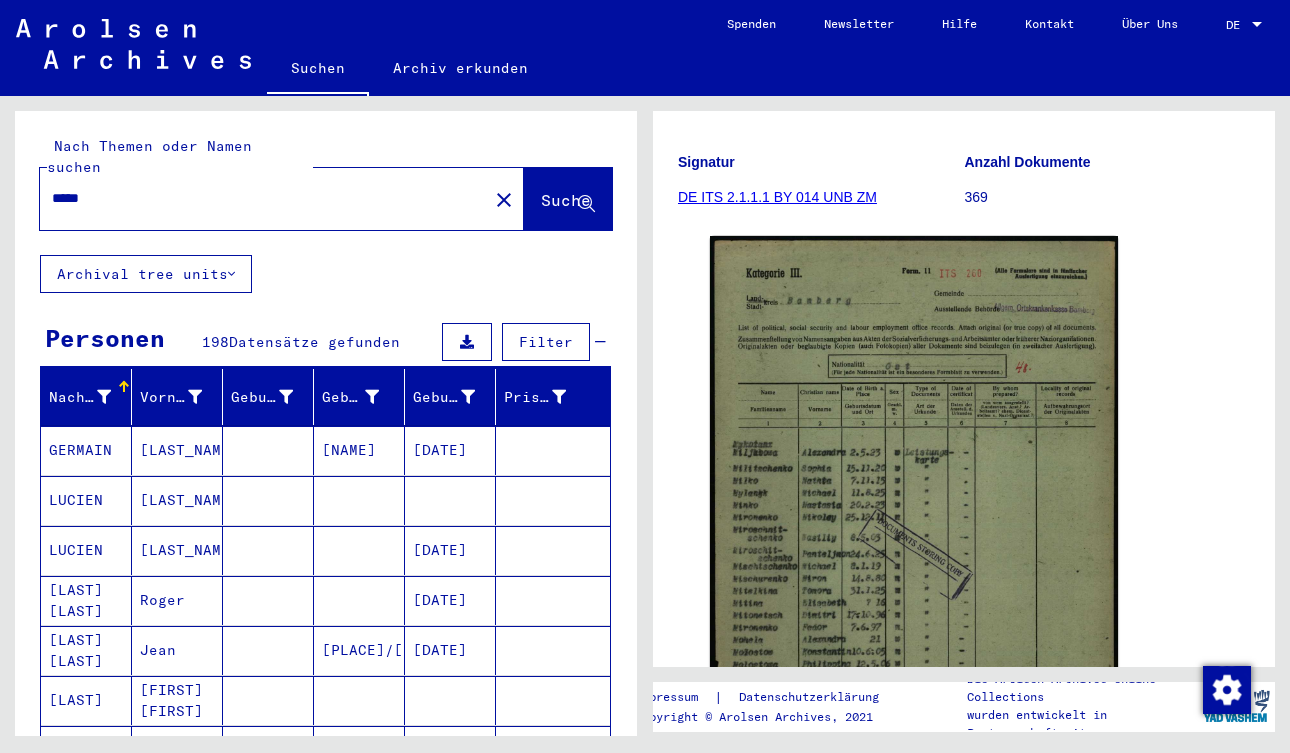click on "*****" at bounding box center (264, 198) 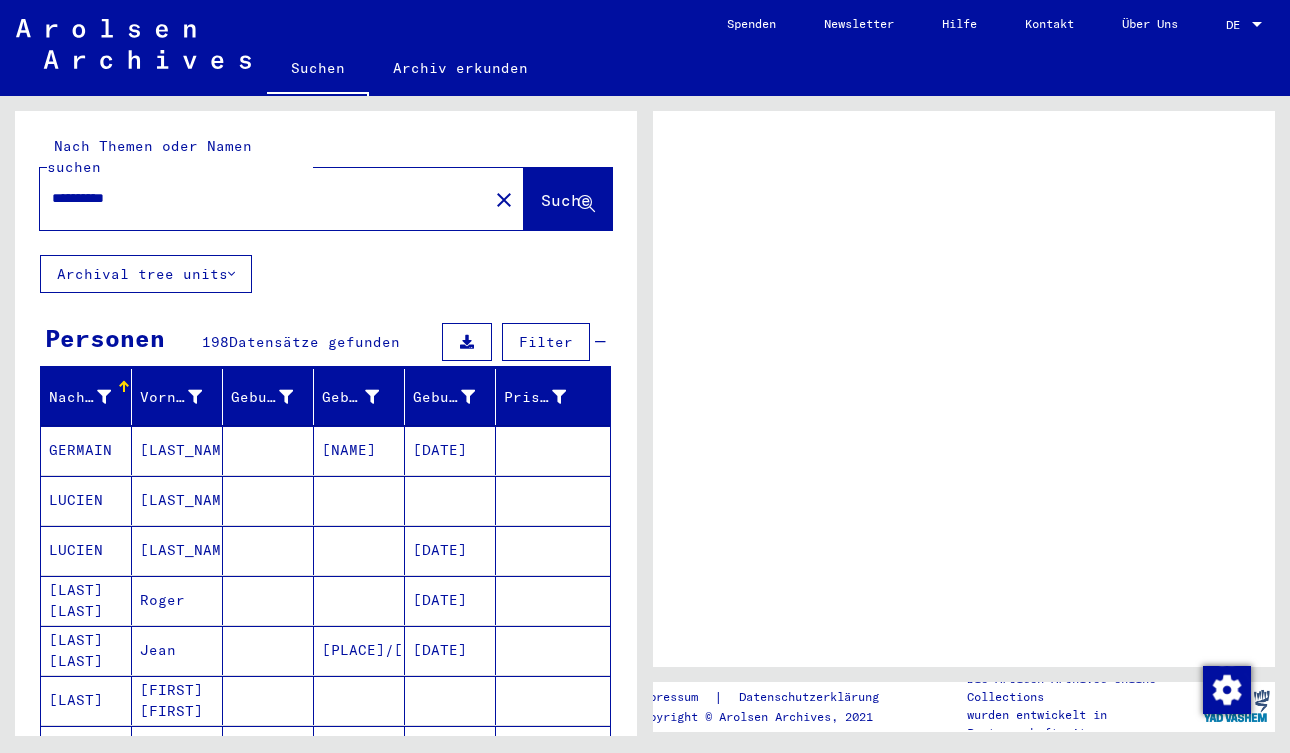 scroll, scrollTop: 0, scrollLeft: 0, axis: both 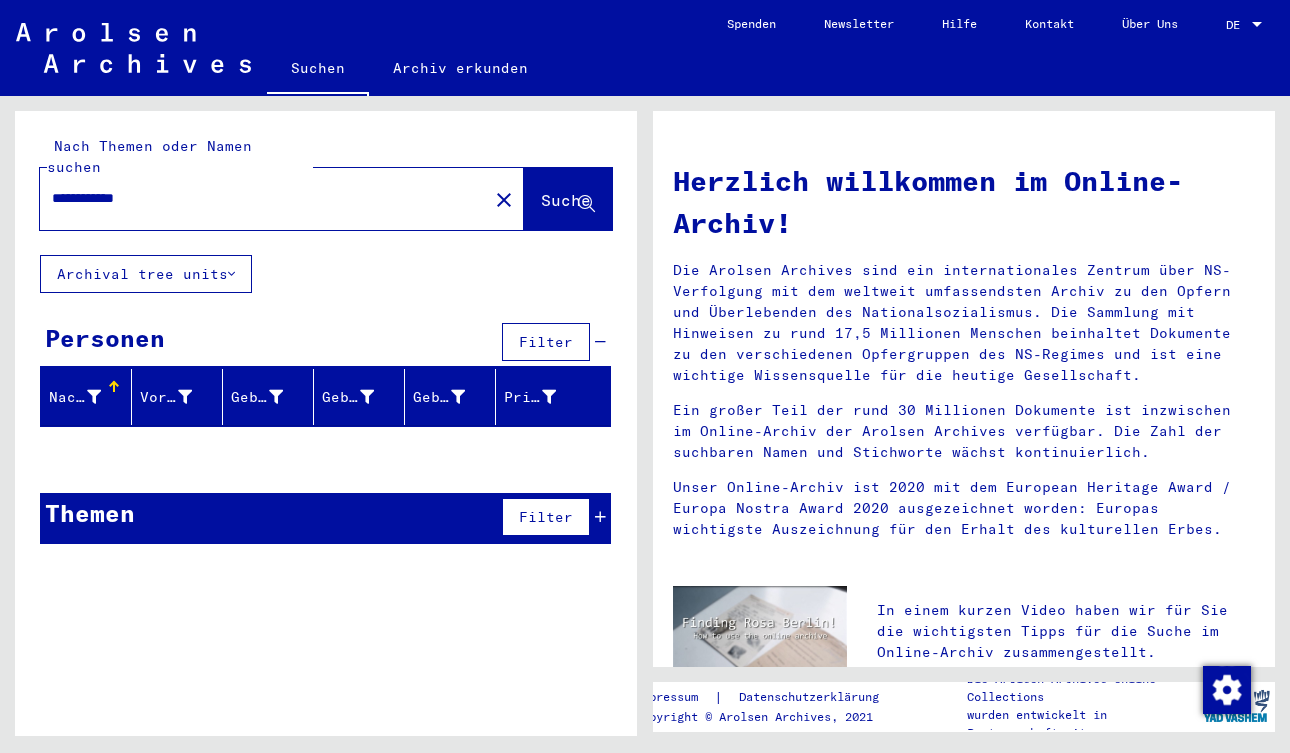 drag, startPoint x: 173, startPoint y: 178, endPoint x: 105, endPoint y: 175, distance: 68.06615 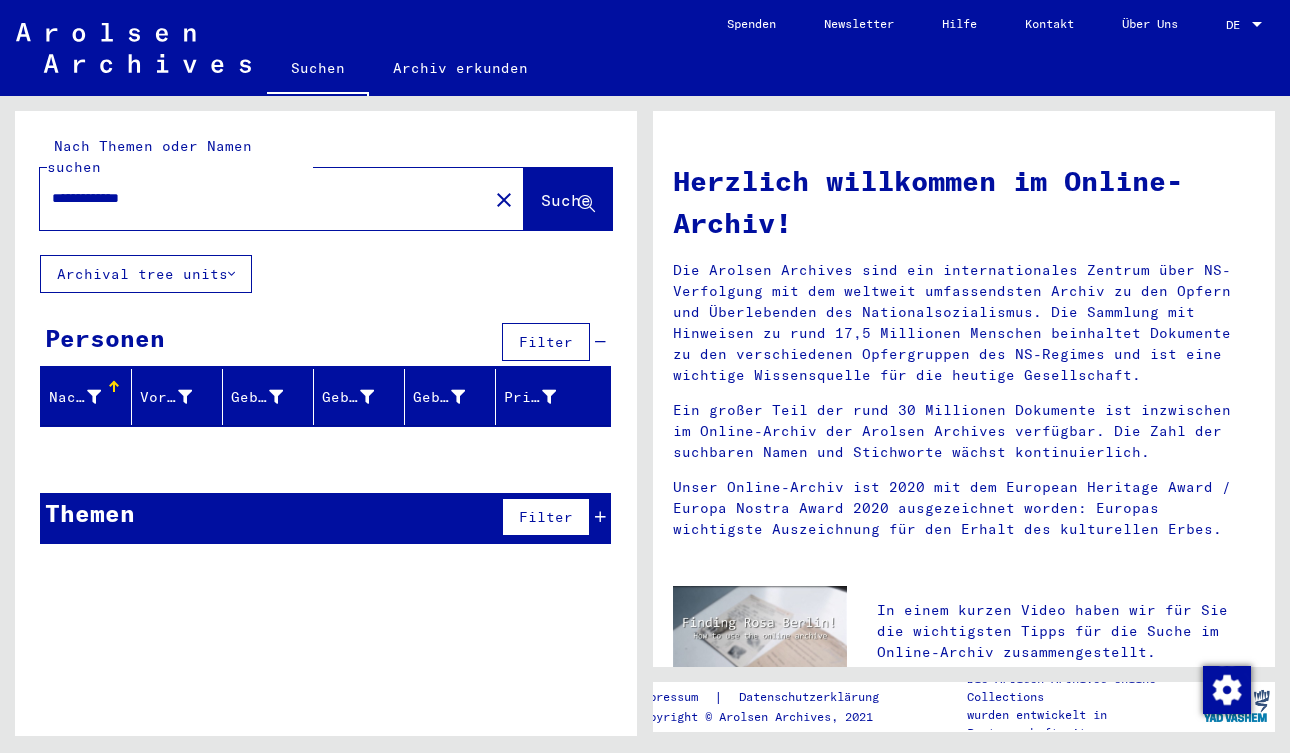 drag, startPoint x: 174, startPoint y: 166, endPoint x: 104, endPoint y: 172, distance: 70.256676 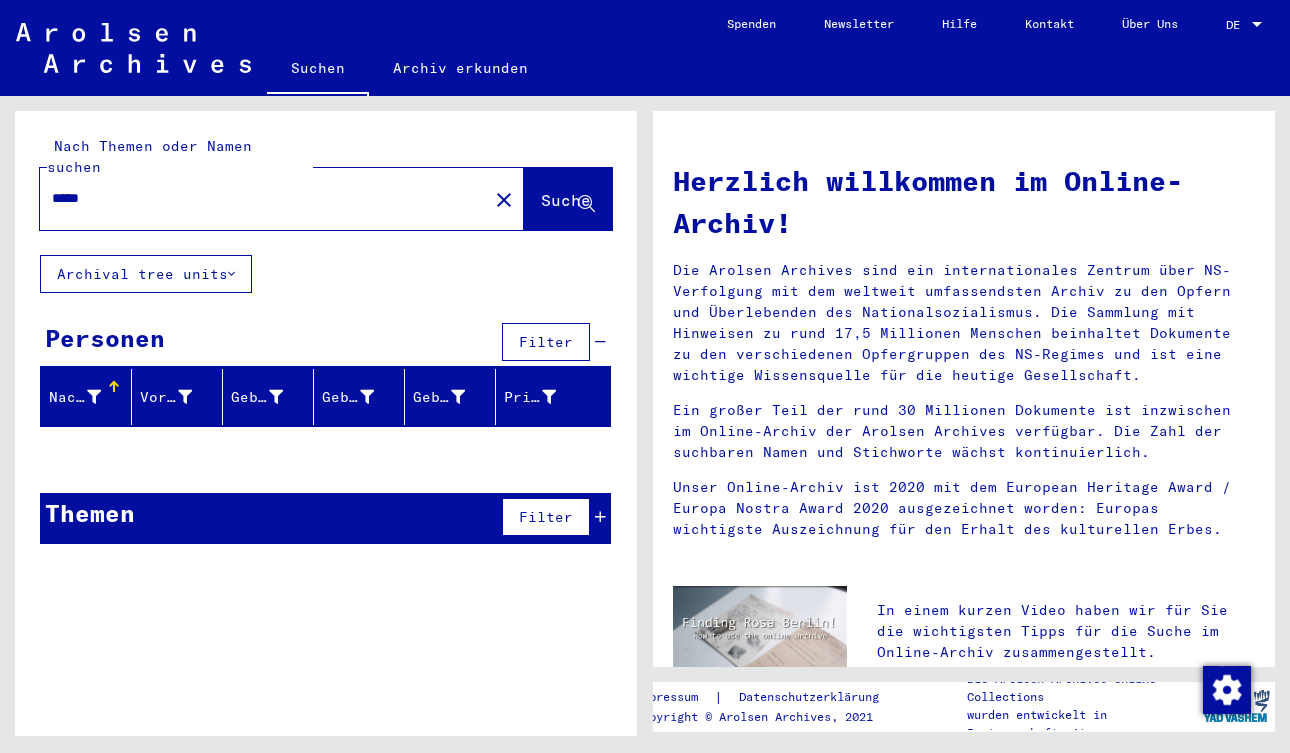 type on "*****" 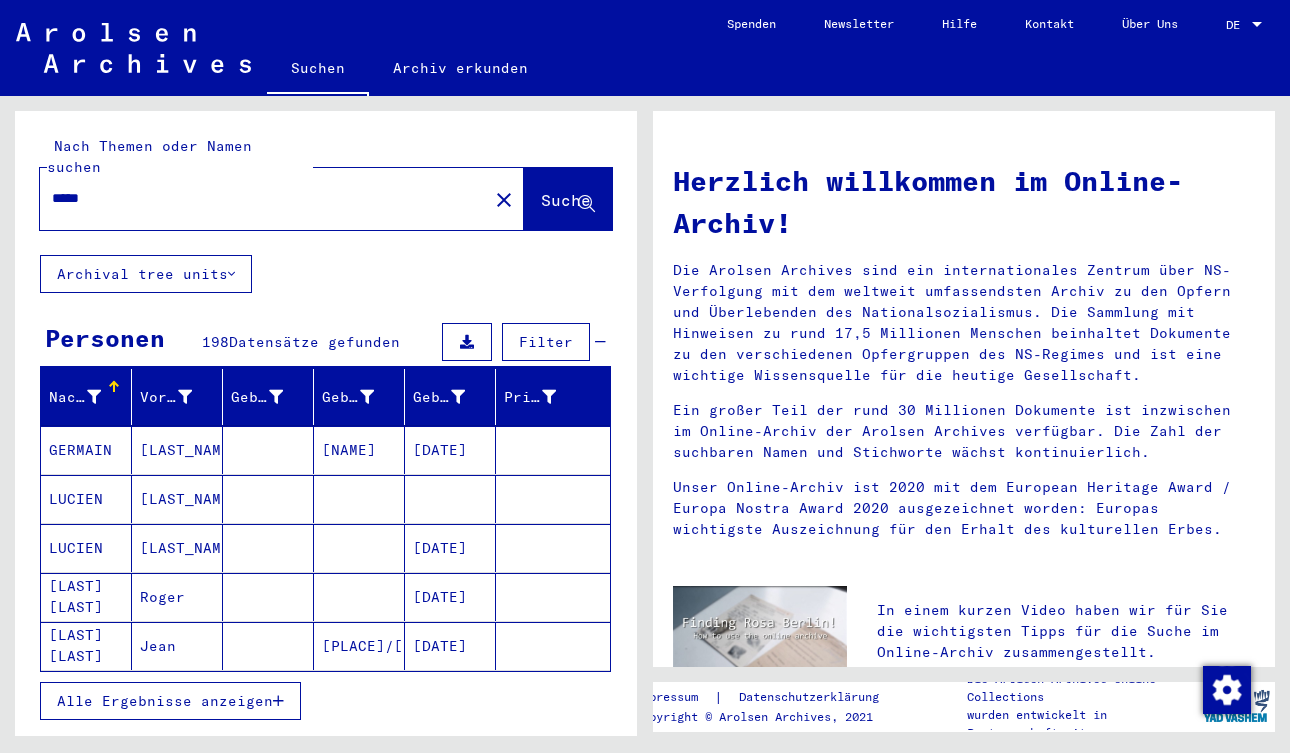 click at bounding box center [94, 397] 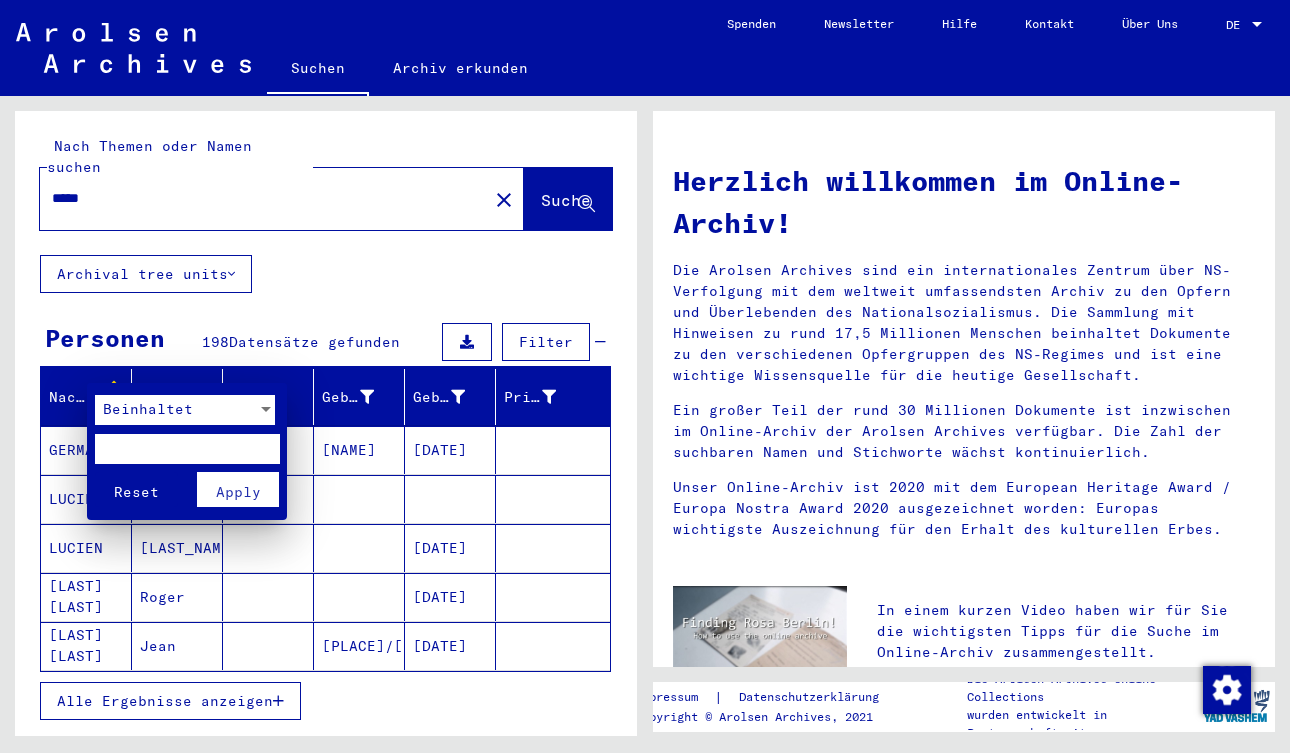 click at bounding box center (187, 449) 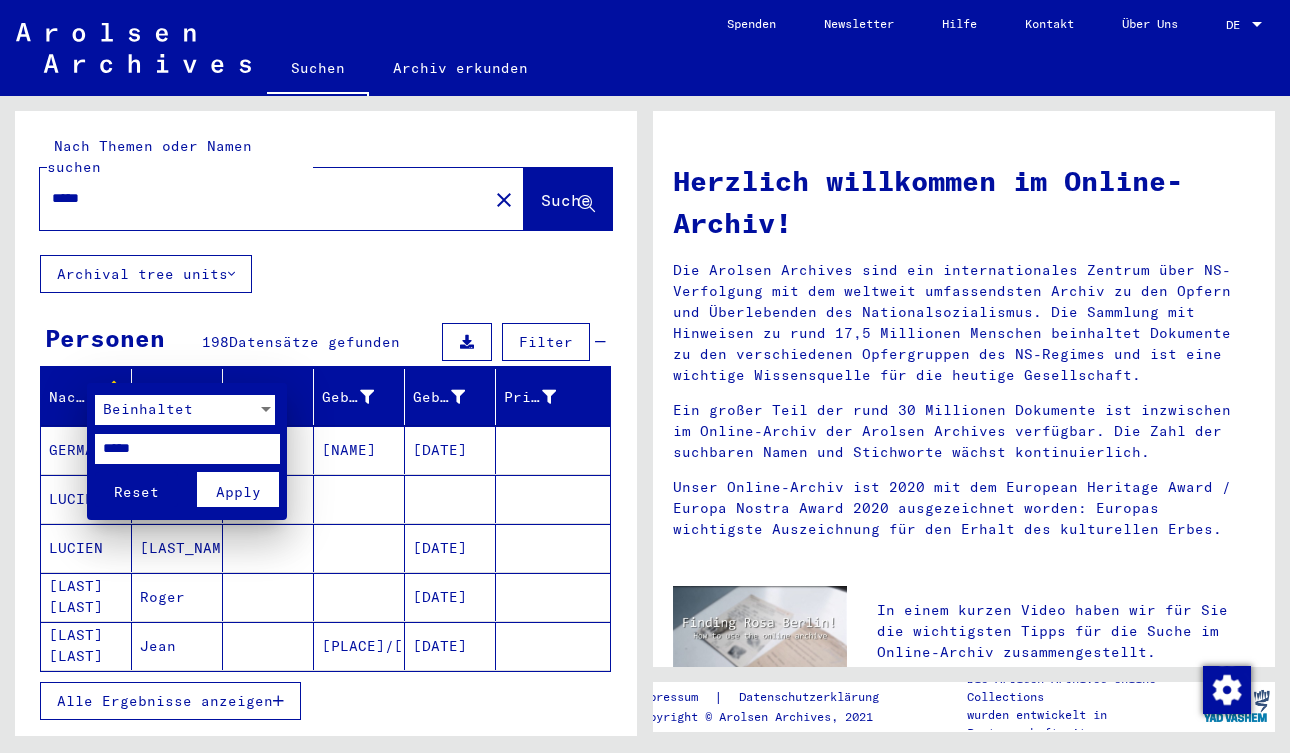 type on "*****" 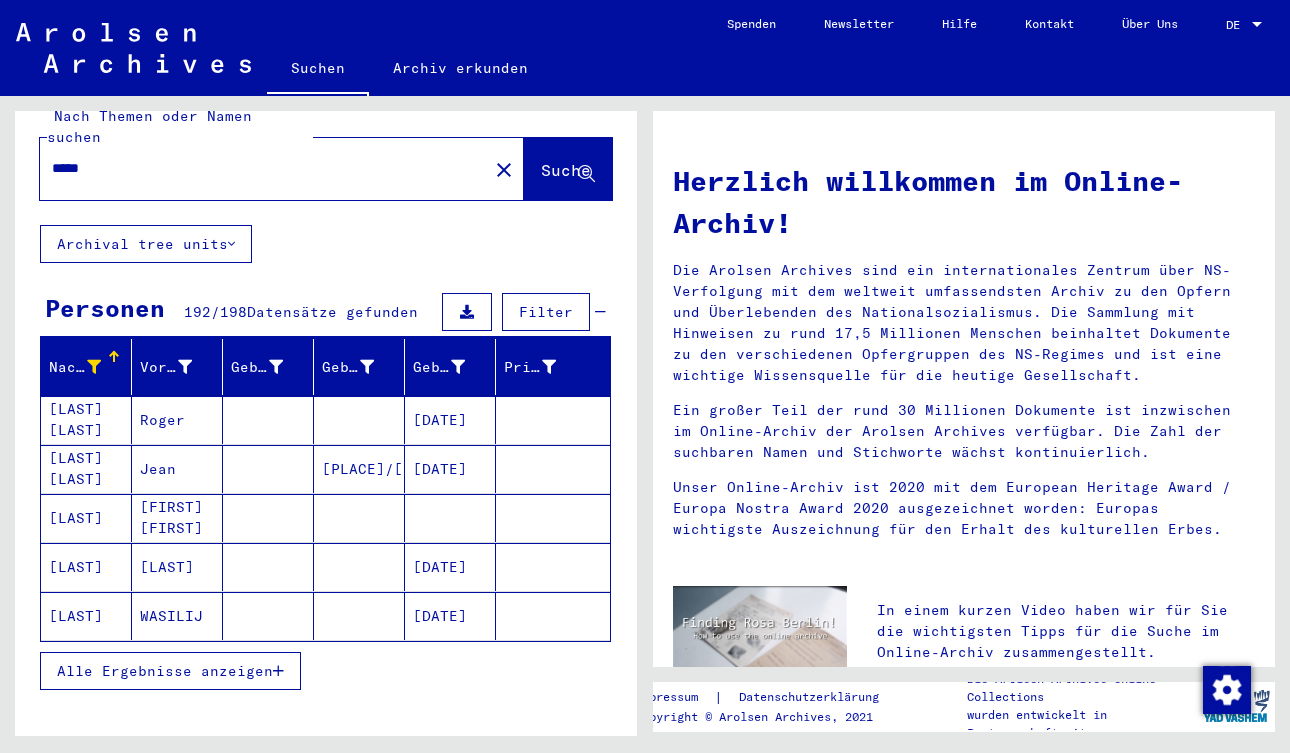 scroll, scrollTop: 52, scrollLeft: 0, axis: vertical 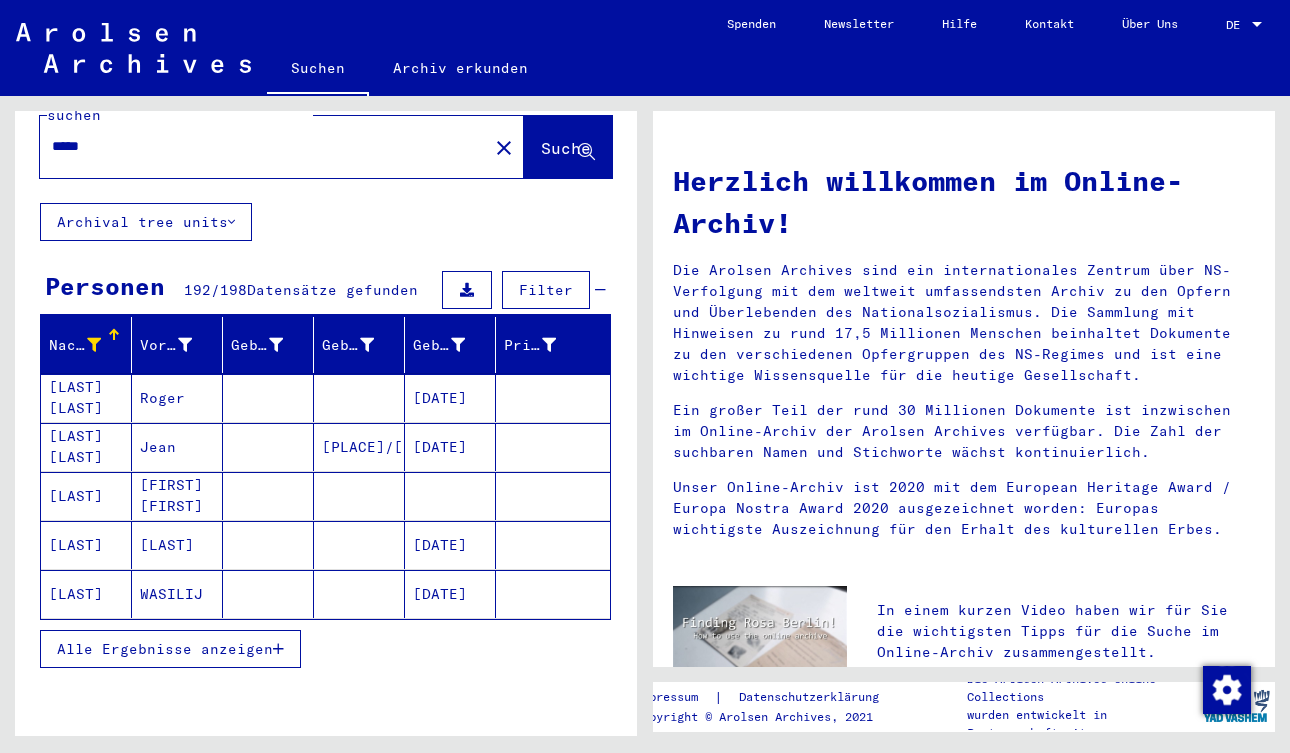 click on "Alle Ergebnisse anzeigen" at bounding box center (170, 649) 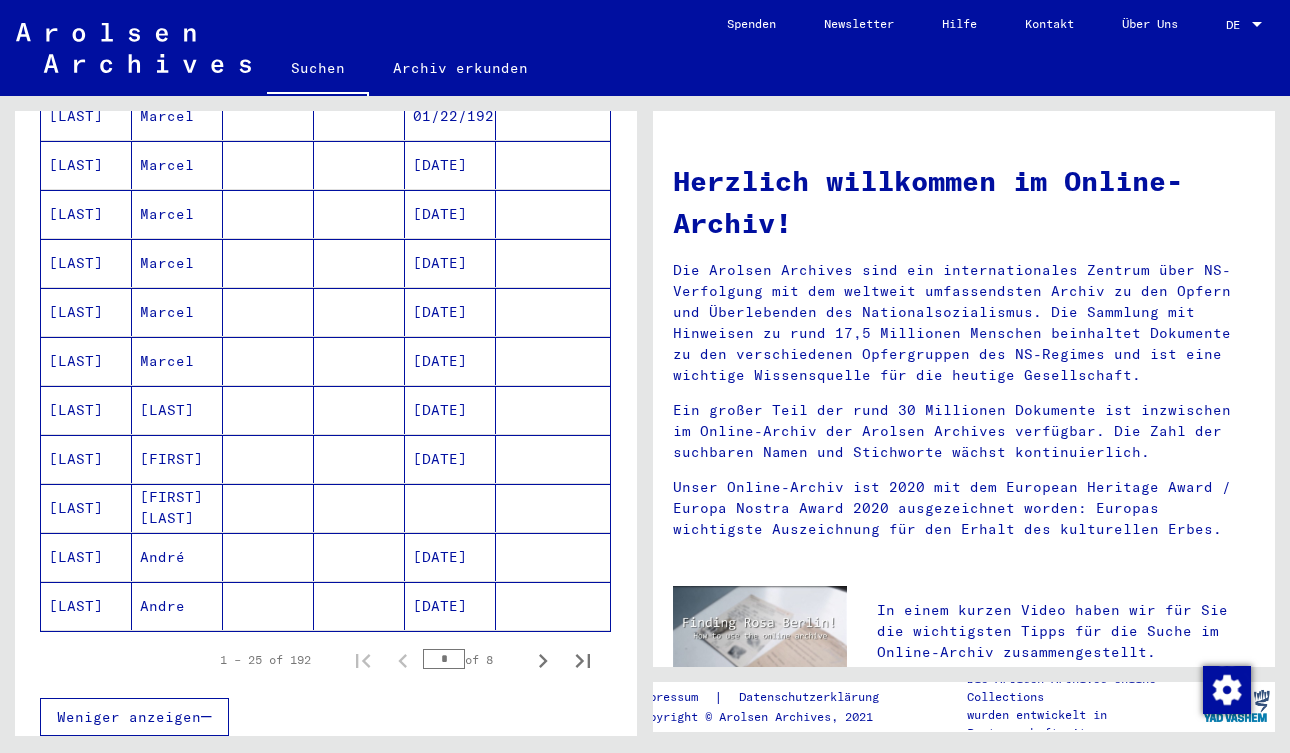 scroll, scrollTop: 1021, scrollLeft: 0, axis: vertical 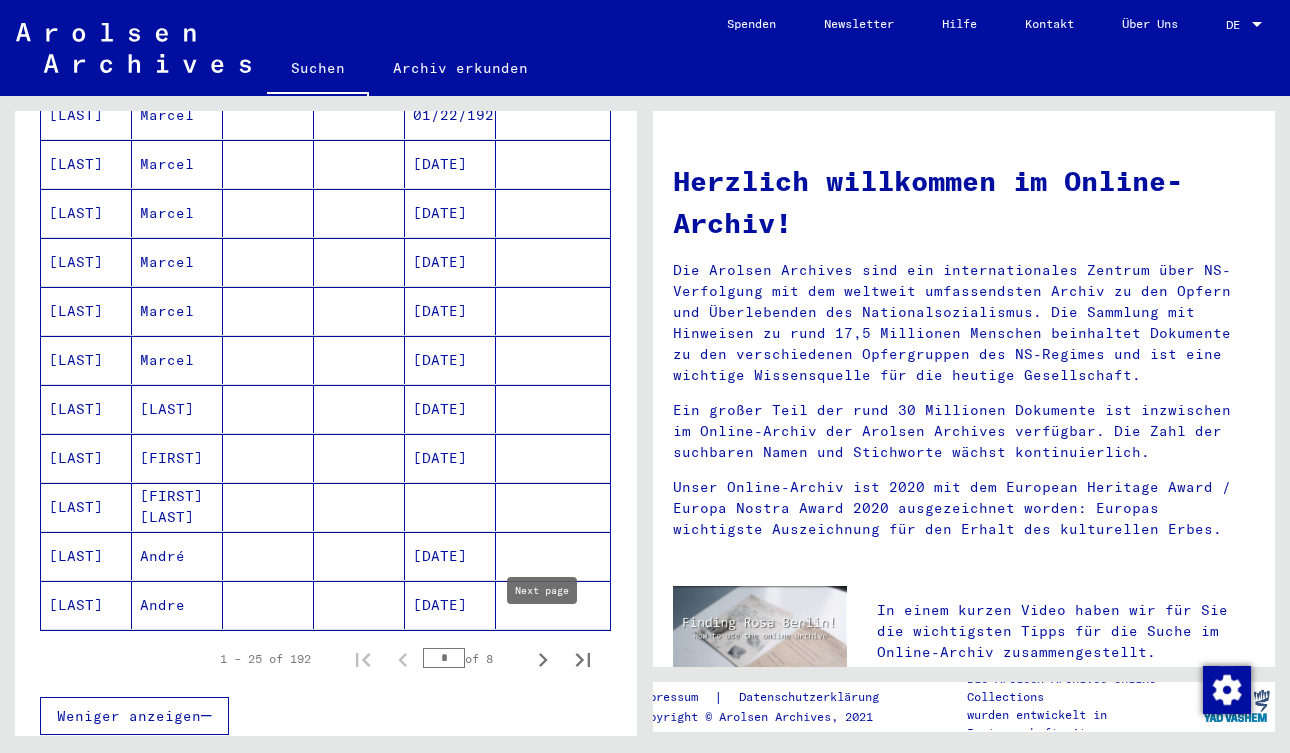 click 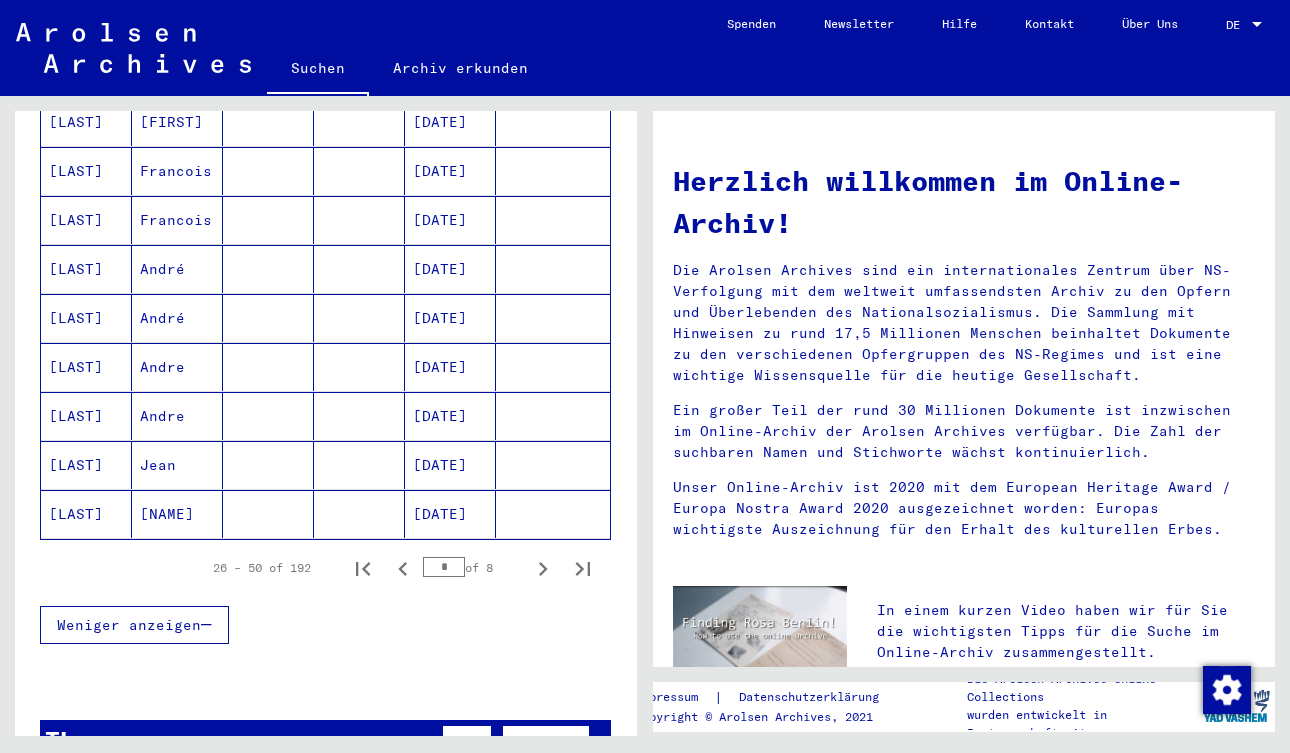scroll, scrollTop: 1122, scrollLeft: 0, axis: vertical 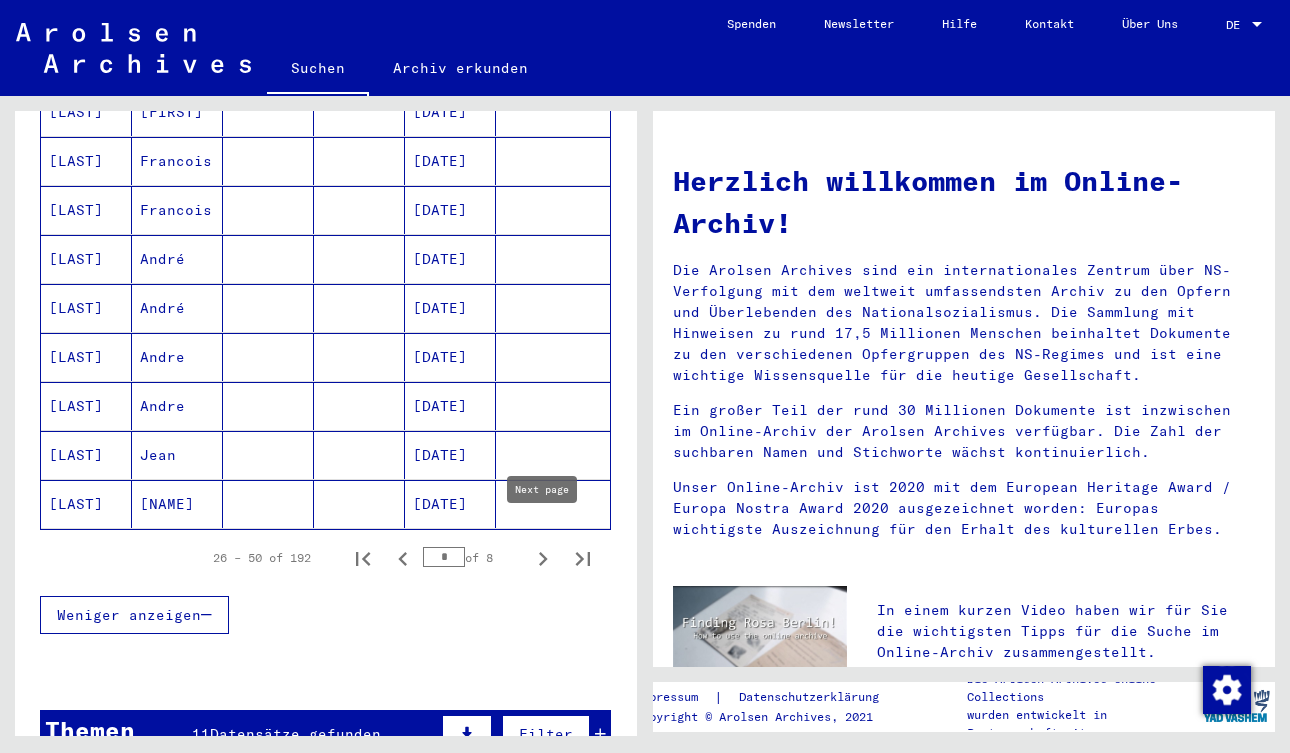 click 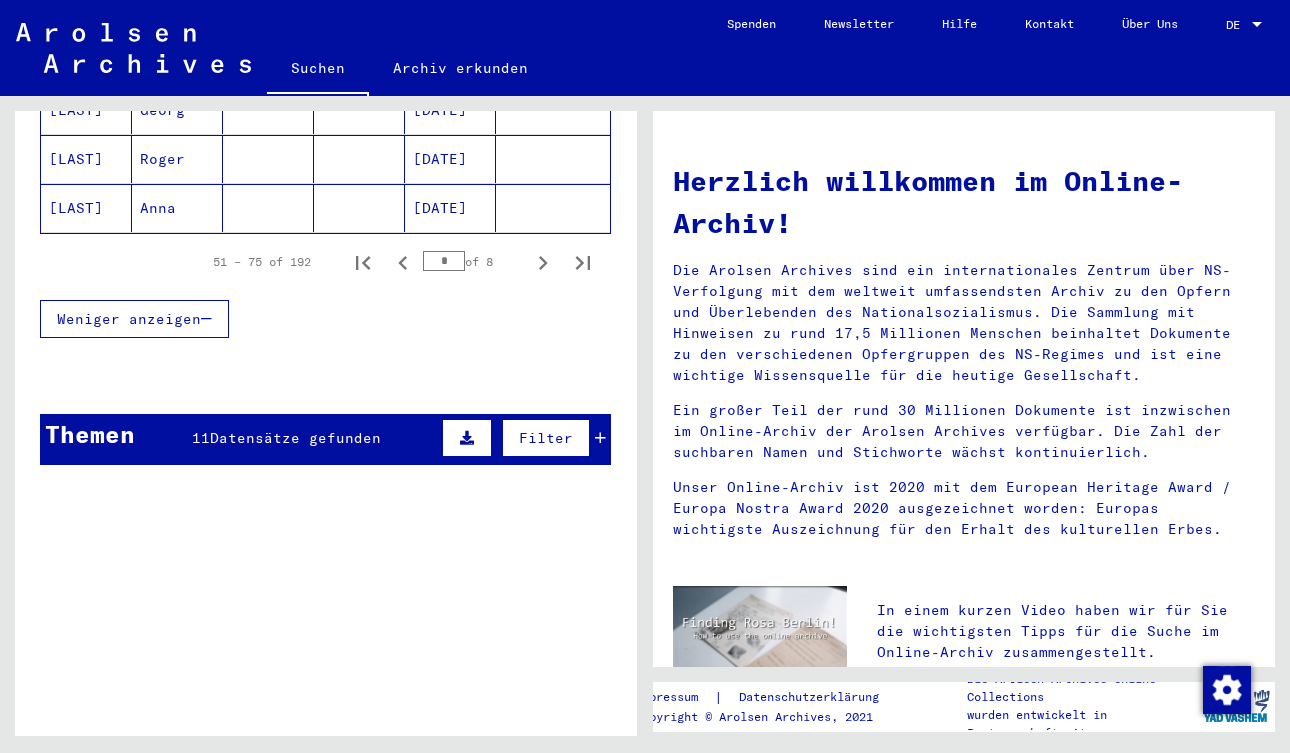 scroll, scrollTop: 1399, scrollLeft: 0, axis: vertical 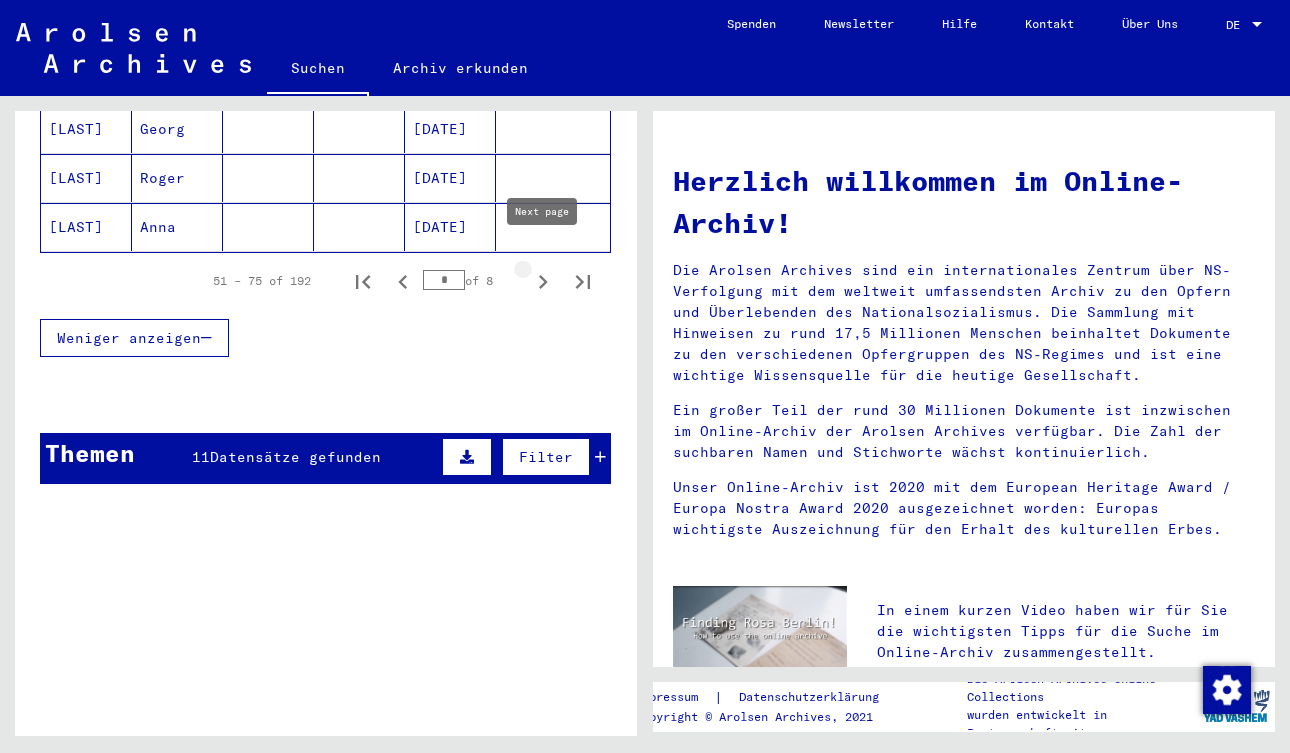 click 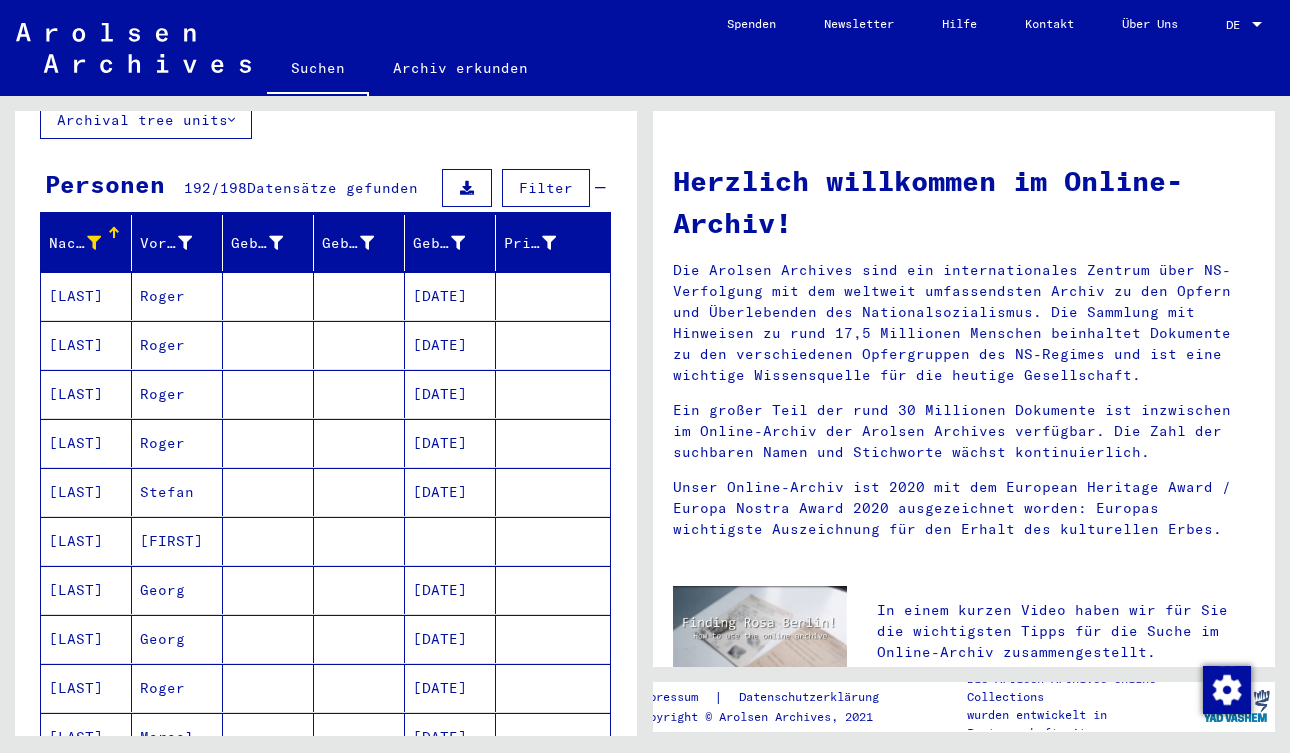 scroll, scrollTop: 0, scrollLeft: 0, axis: both 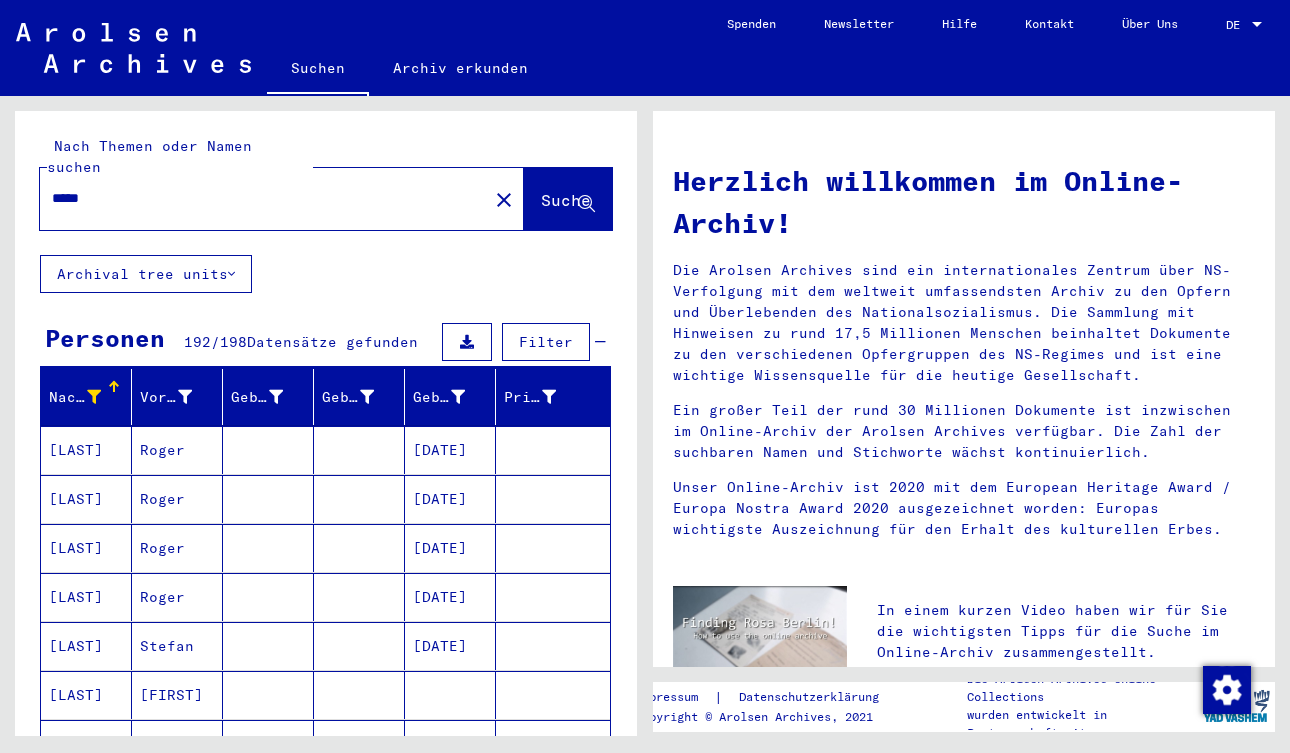 drag, startPoint x: 110, startPoint y: 181, endPoint x: 24, endPoint y: 176, distance: 86.145226 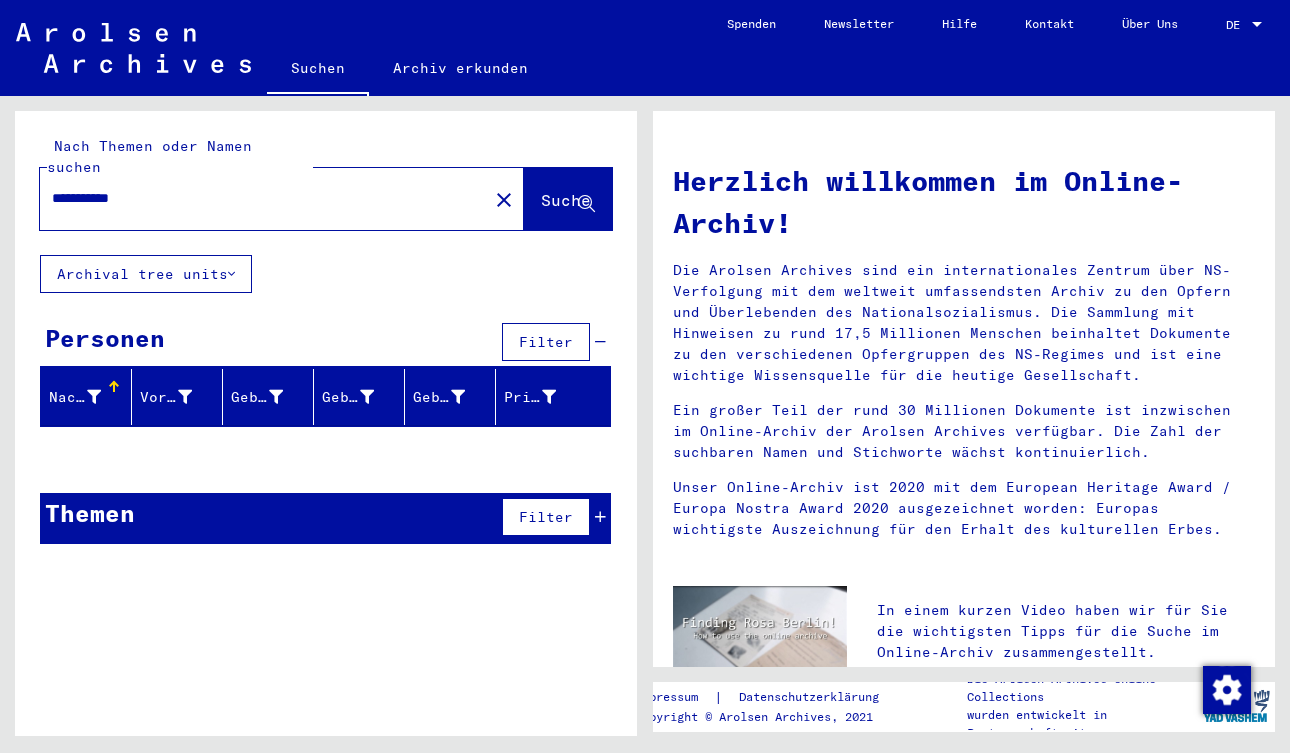 drag, startPoint x: 97, startPoint y: 180, endPoint x: 50, endPoint y: 177, distance: 47.095646 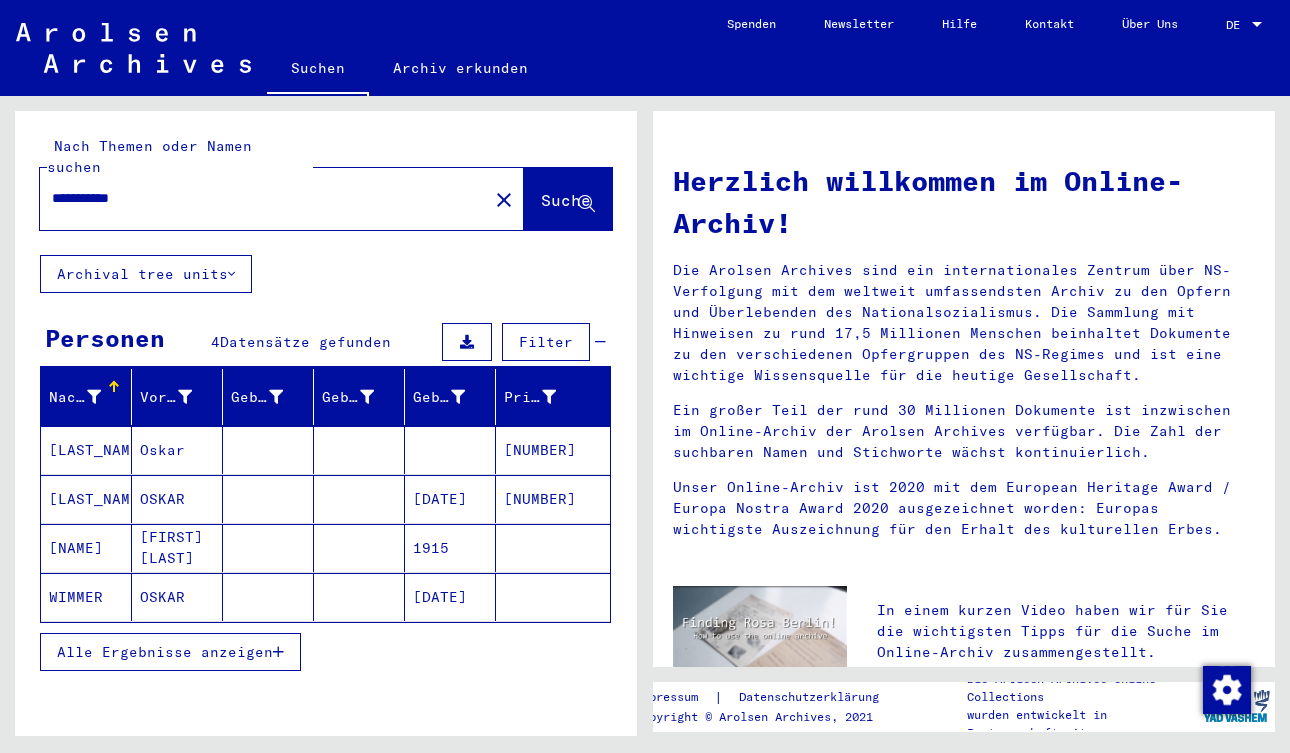 click on "[LAST_NAME]" at bounding box center (86, 499) 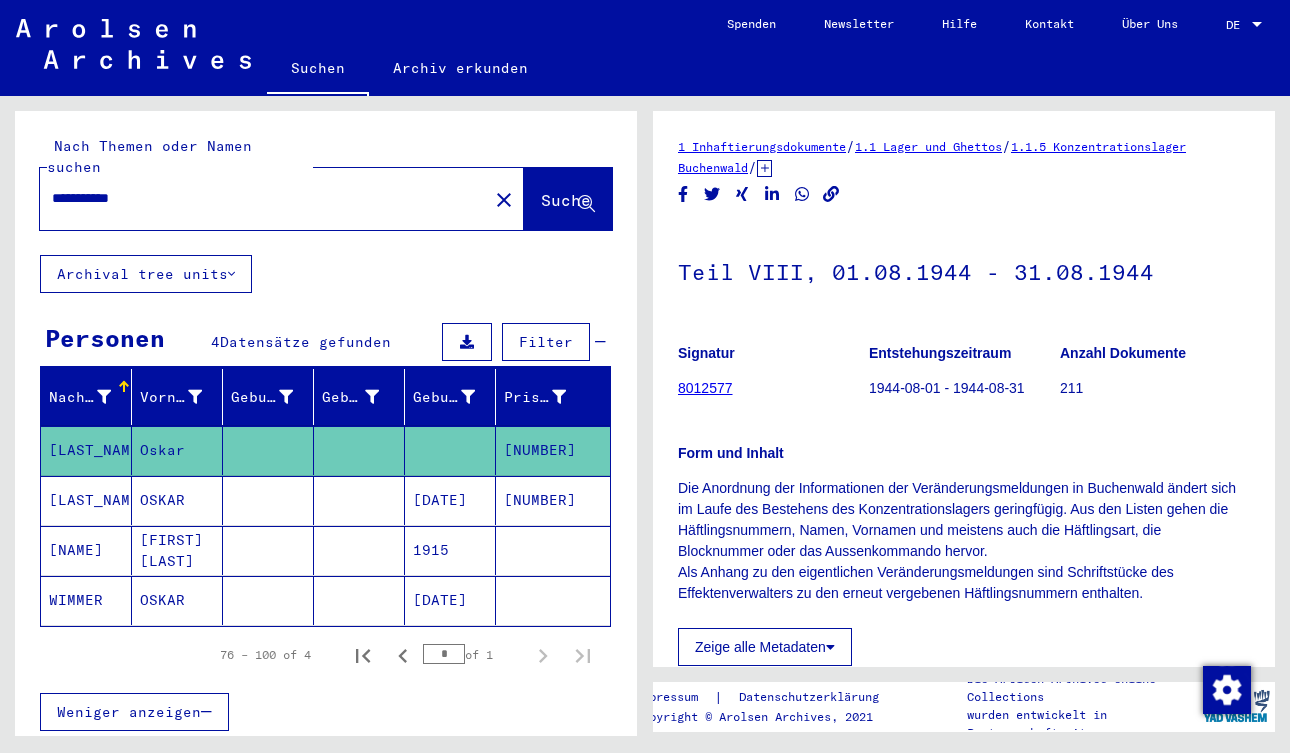 scroll, scrollTop: 0, scrollLeft: 0, axis: both 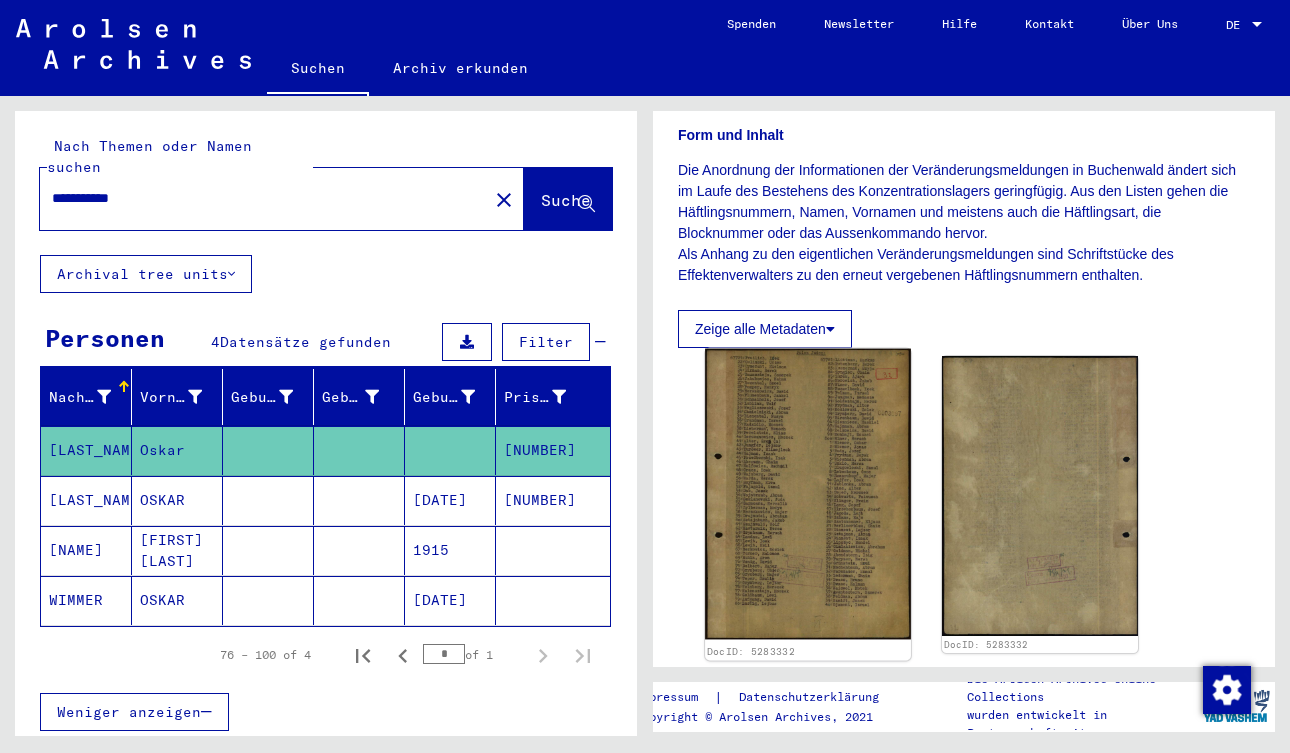 click 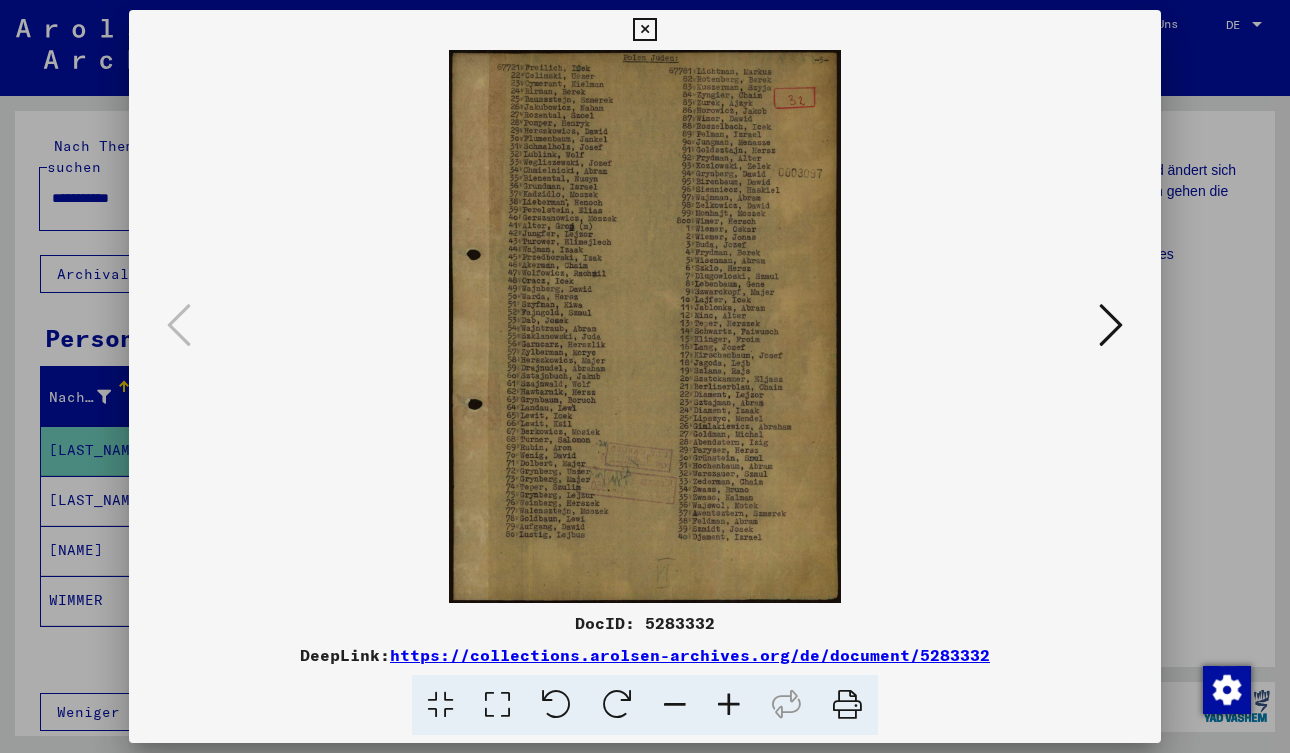 click at bounding box center (1111, 325) 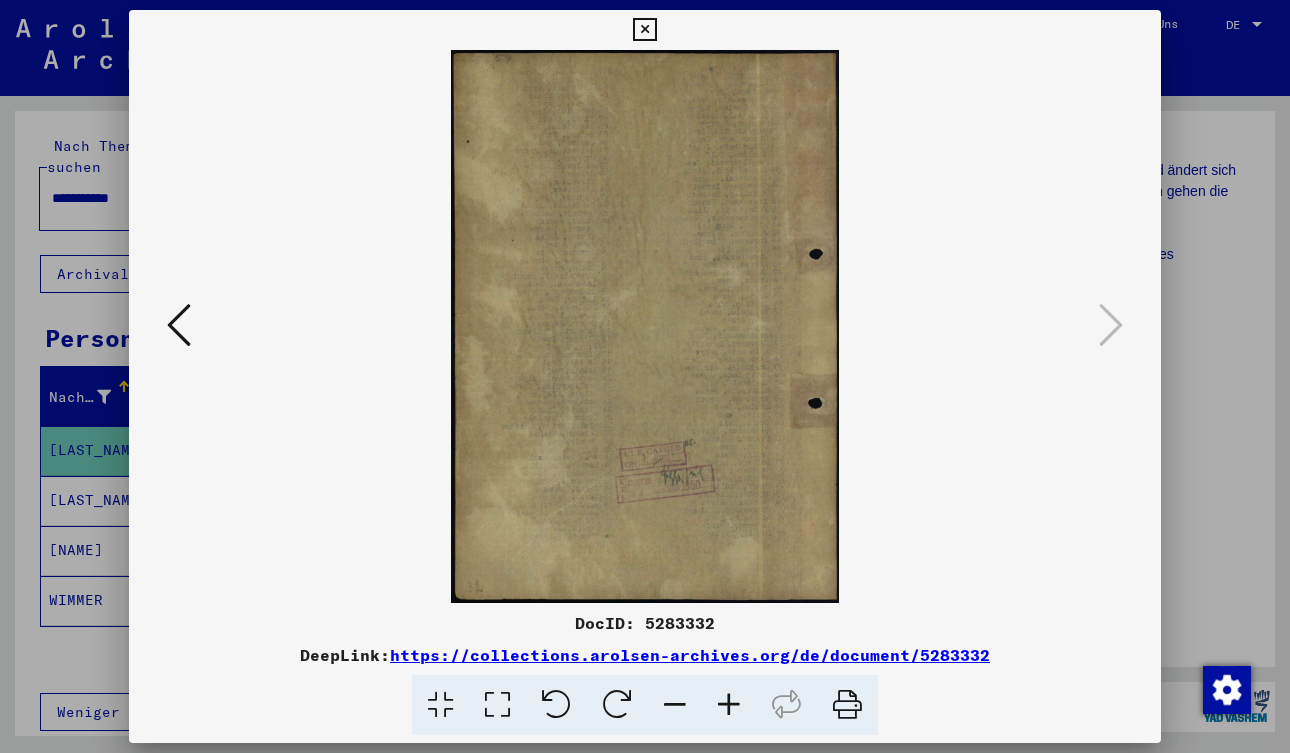 click at bounding box center [644, 30] 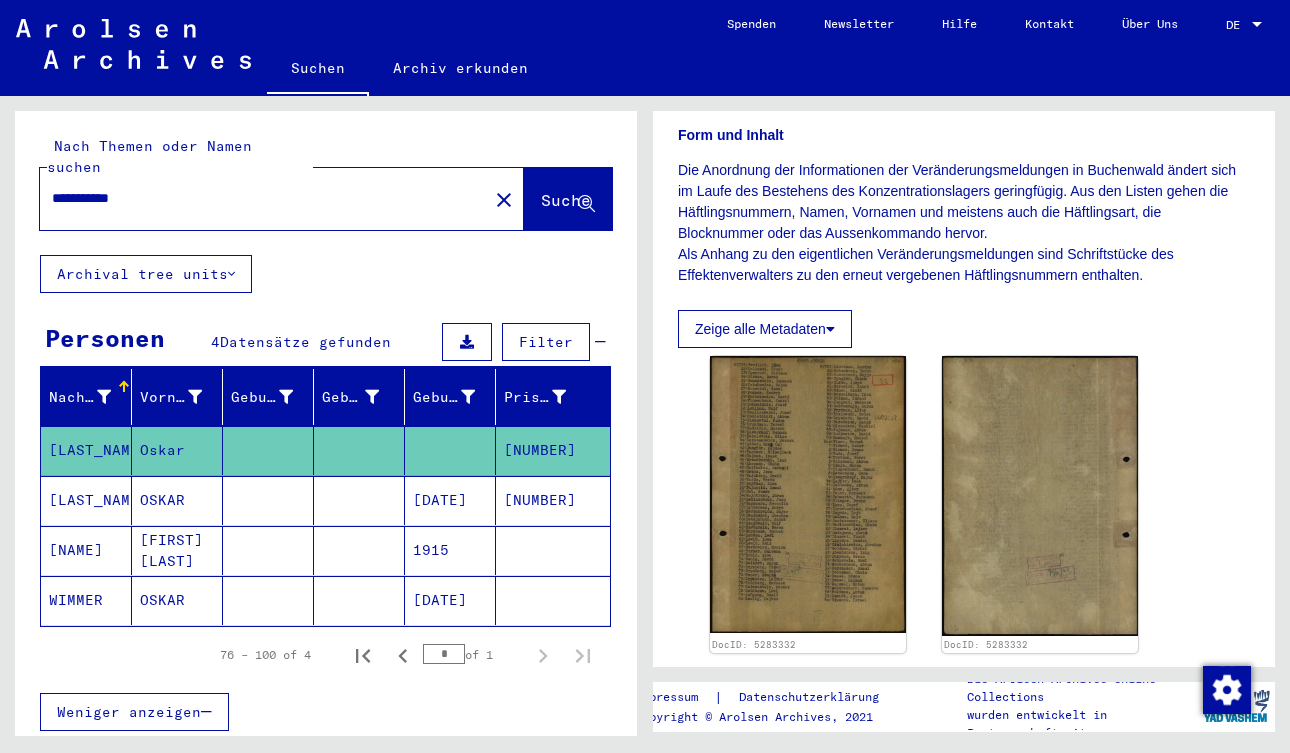 click on "OSKAR" at bounding box center [177, 550] 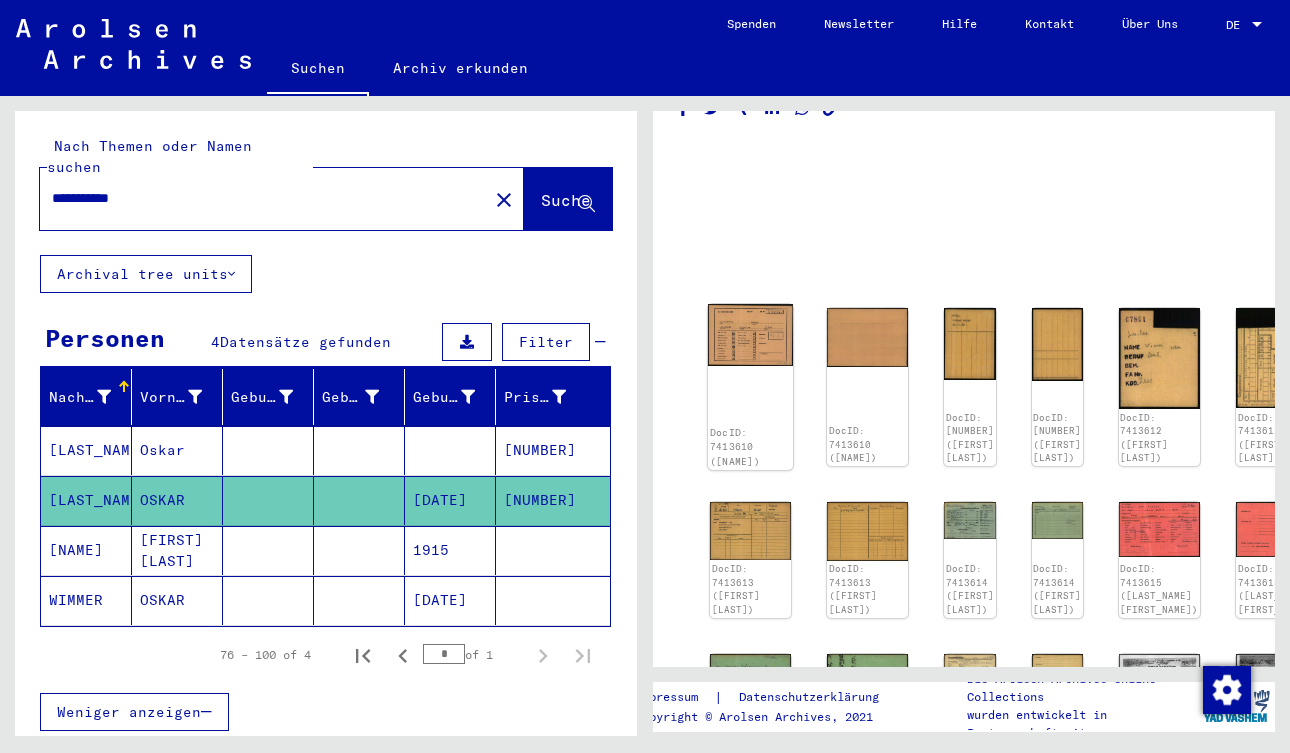 click 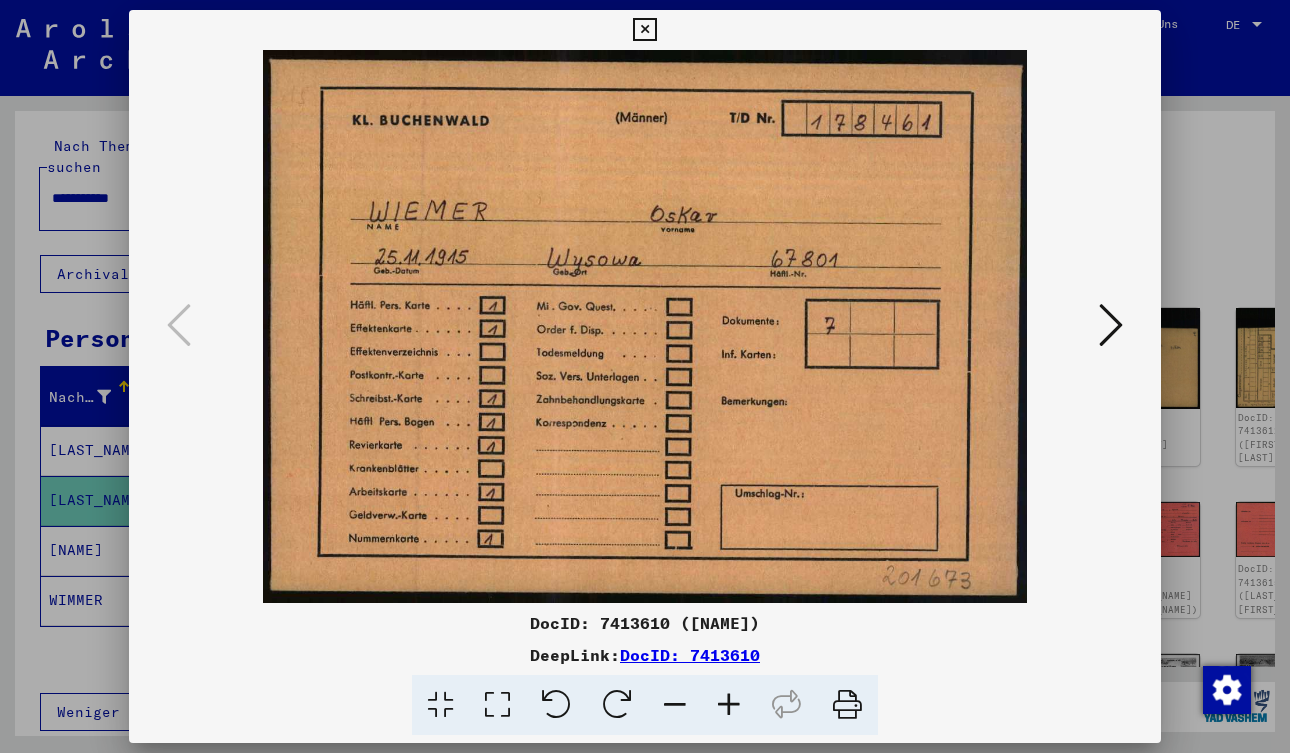 type 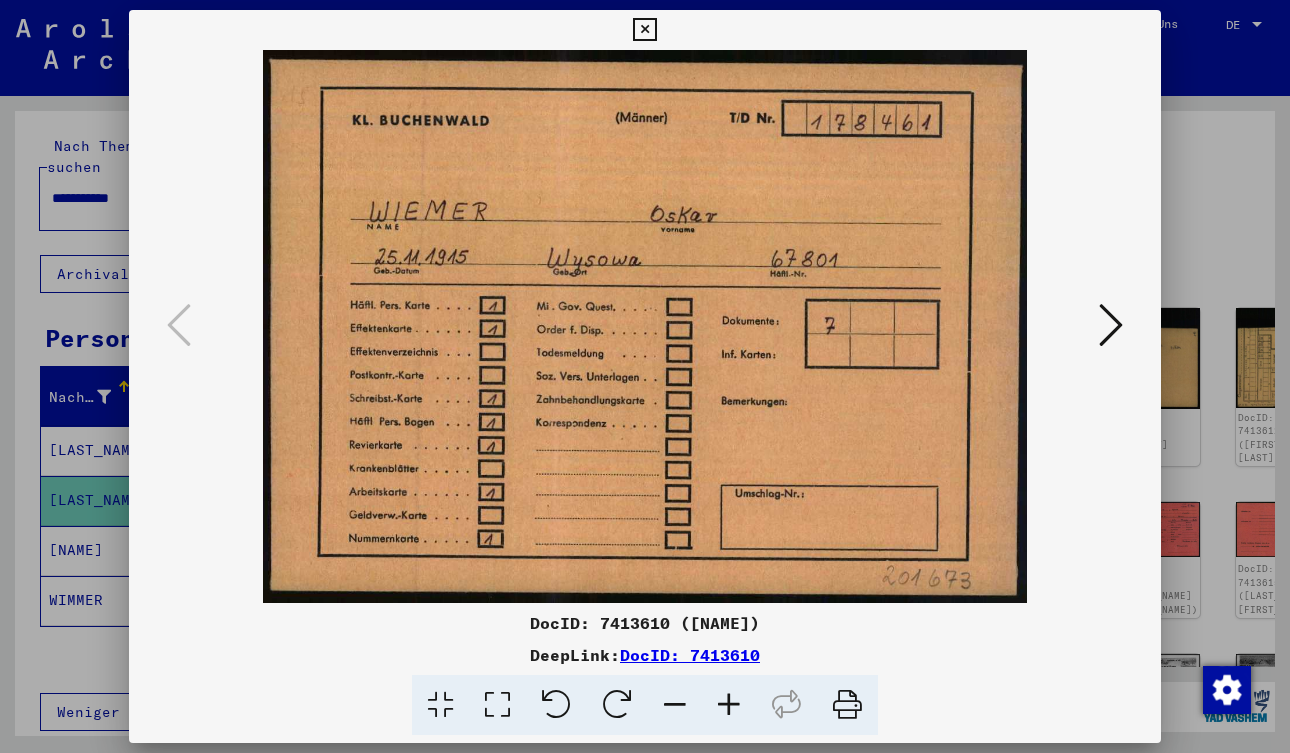 click at bounding box center [1111, 325] 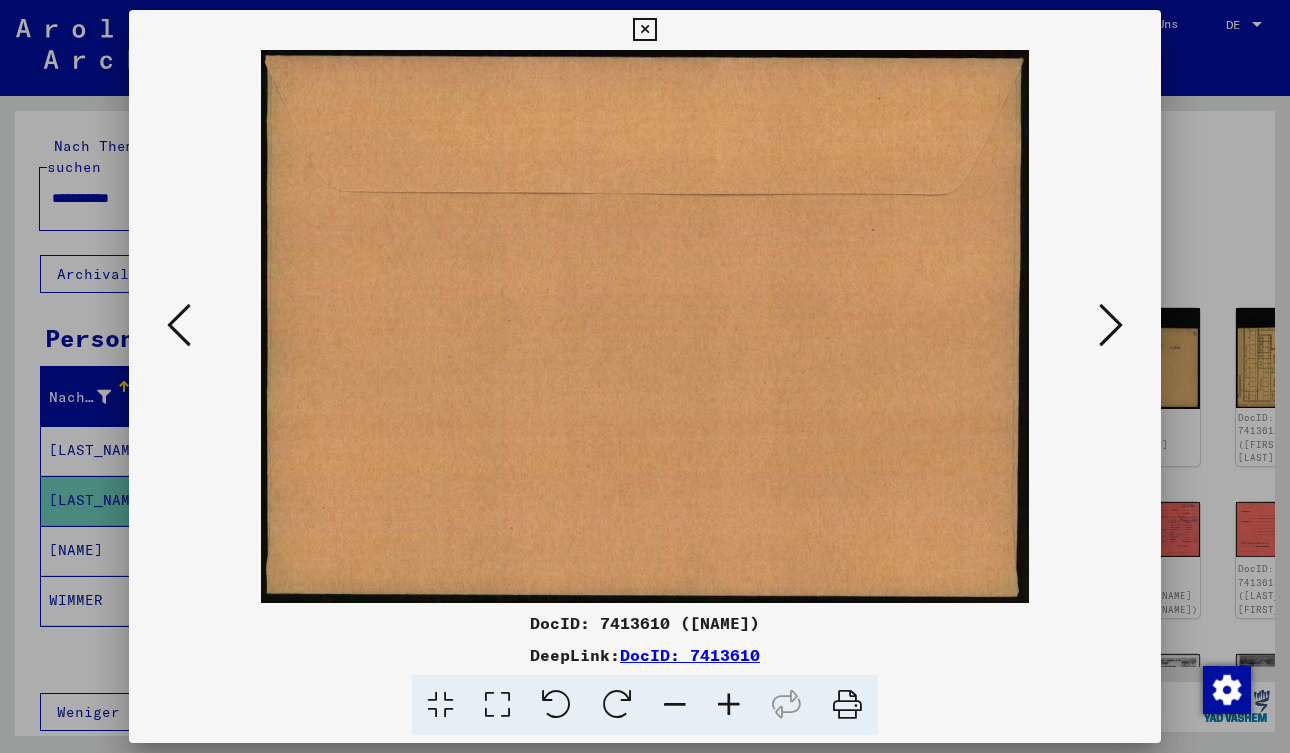 click at bounding box center (1111, 325) 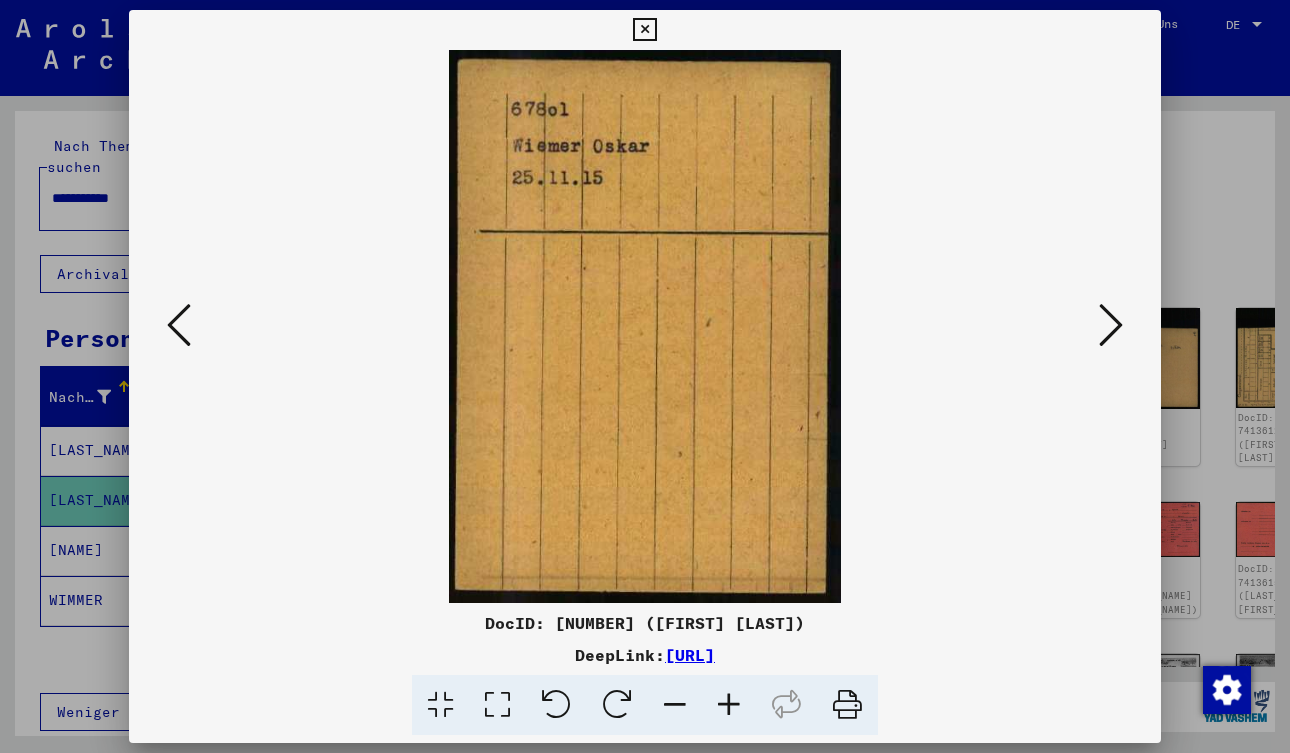 click at bounding box center [1111, 325] 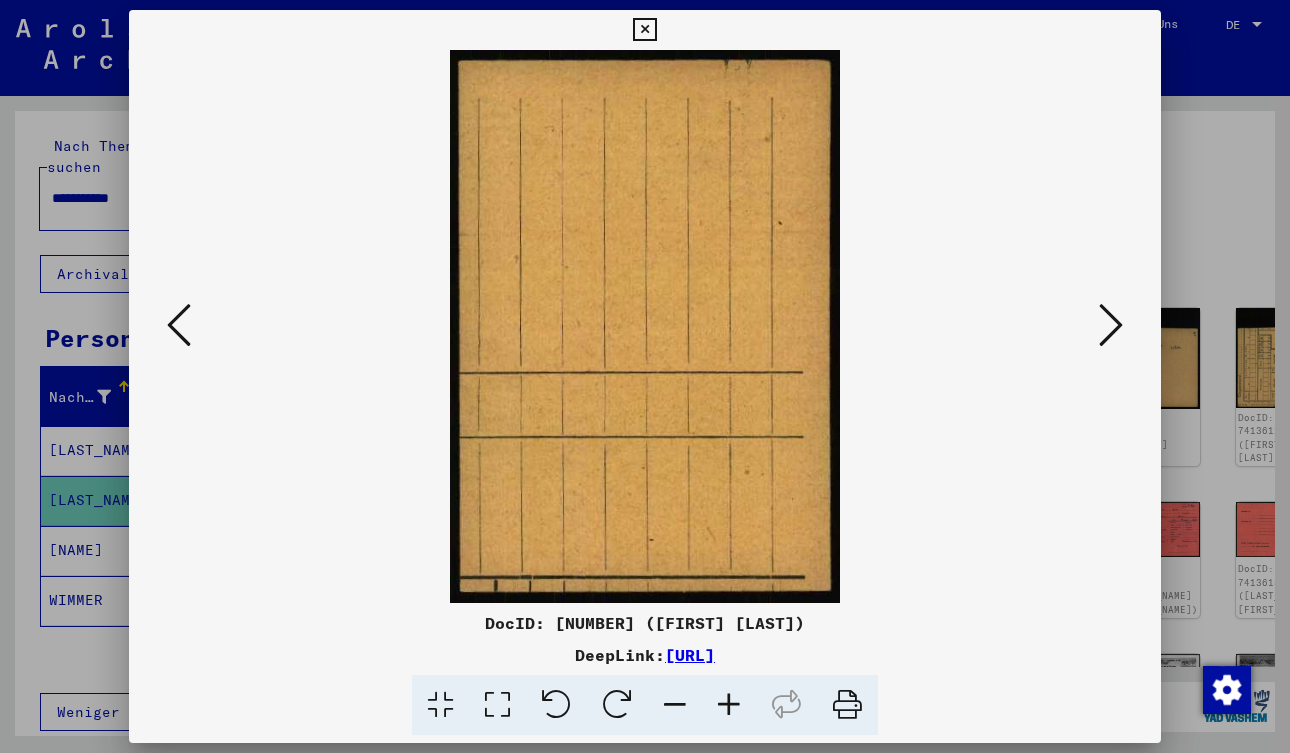 click at bounding box center [1111, 325] 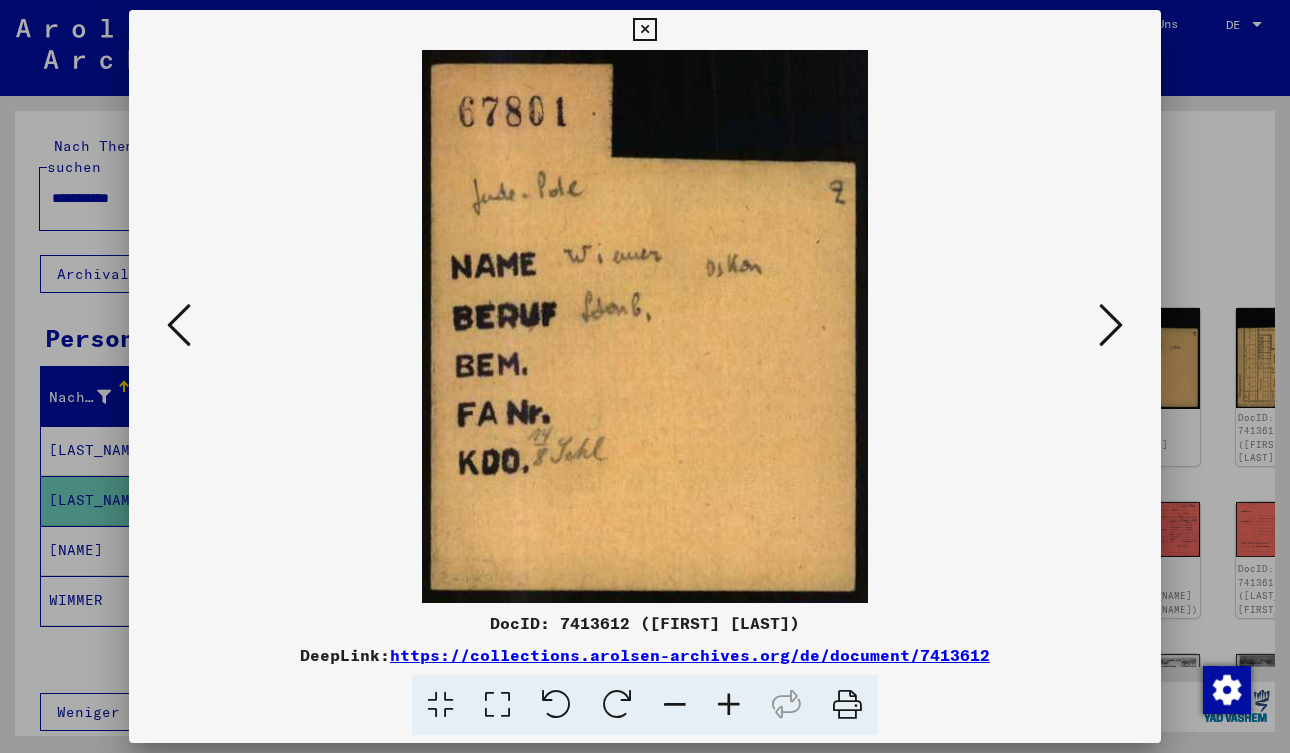 click at bounding box center [1111, 325] 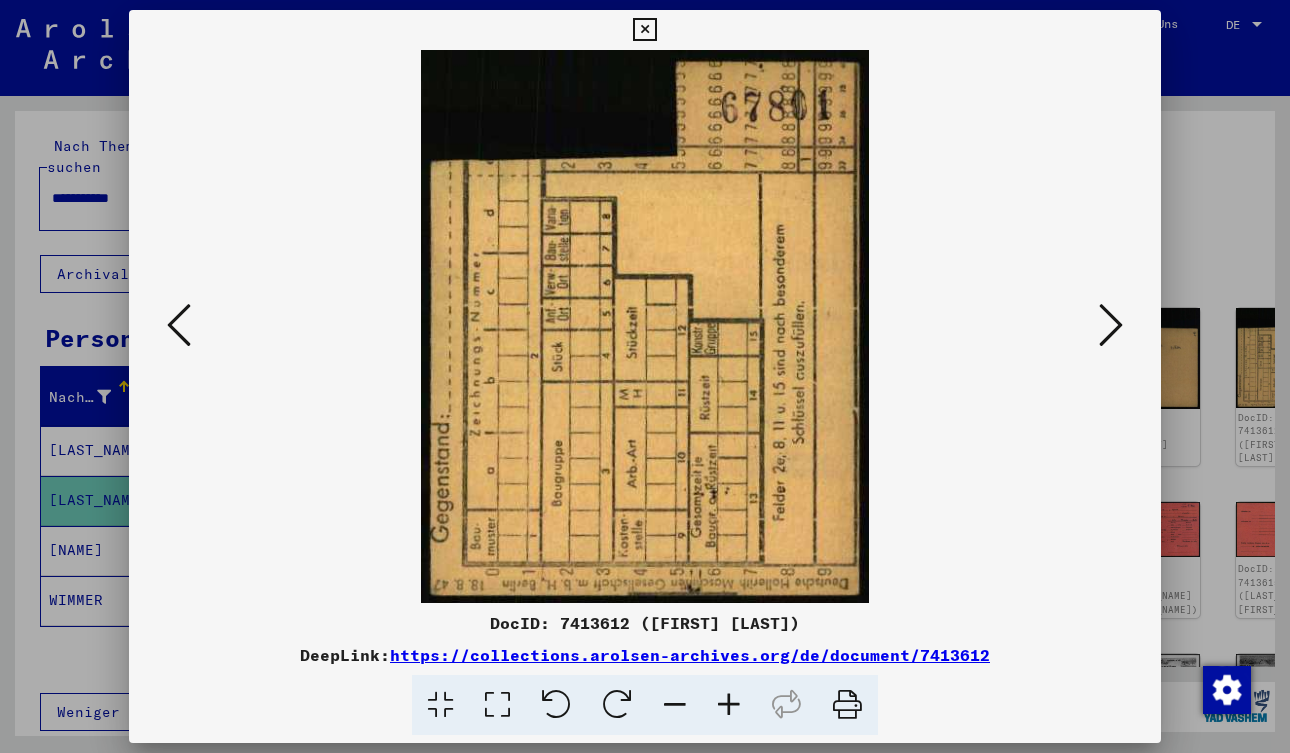 click at bounding box center (1111, 325) 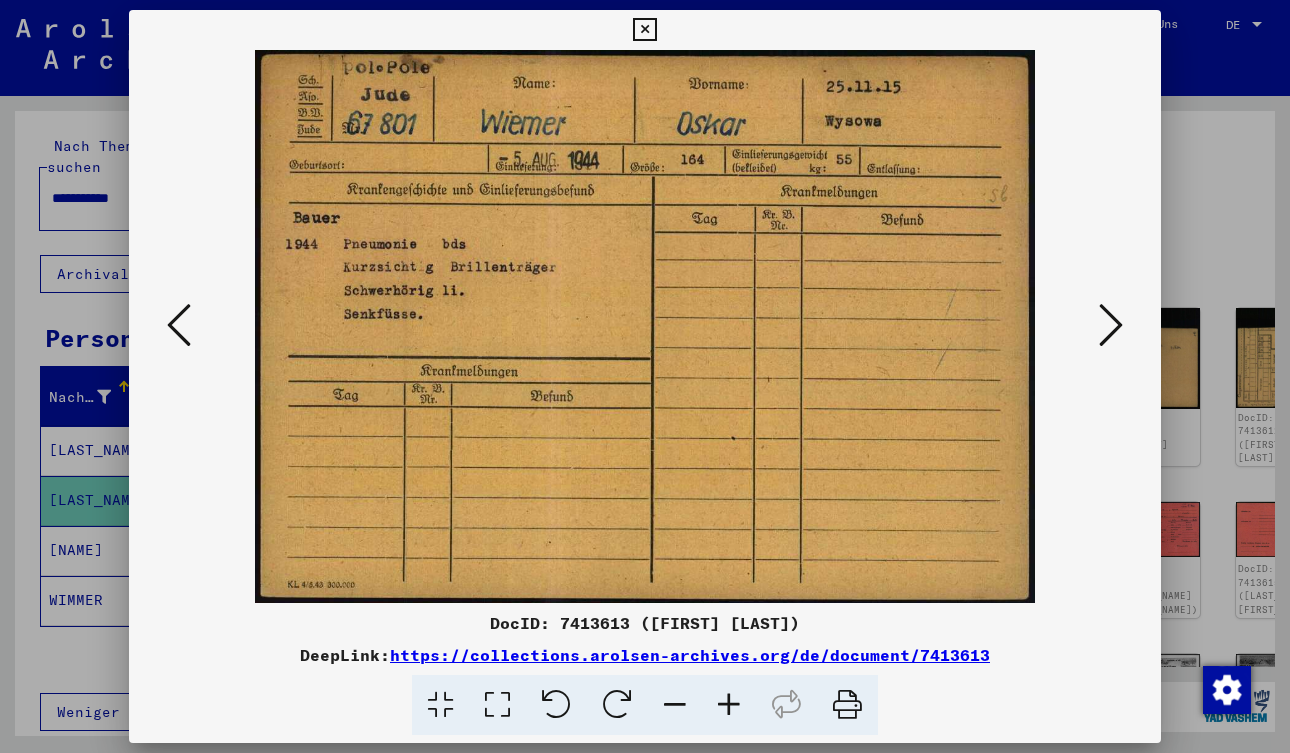click at bounding box center [1111, 325] 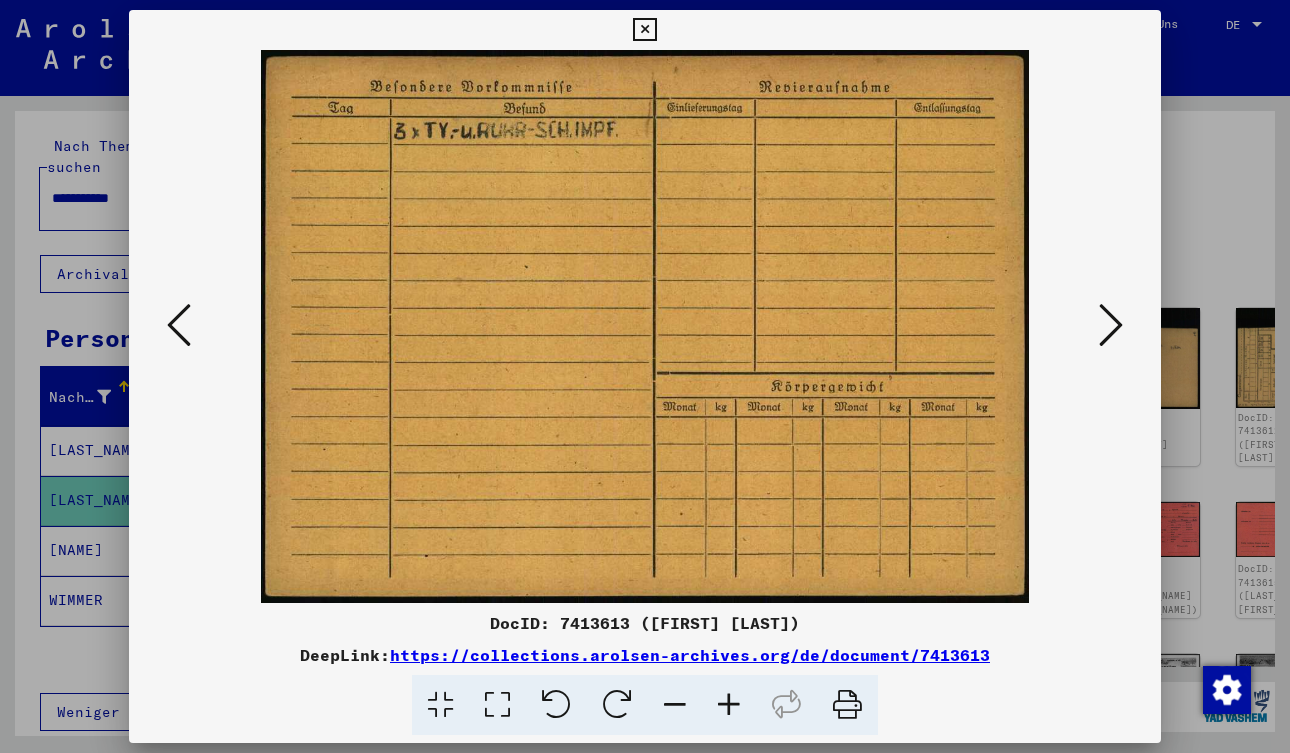 click at bounding box center (1111, 325) 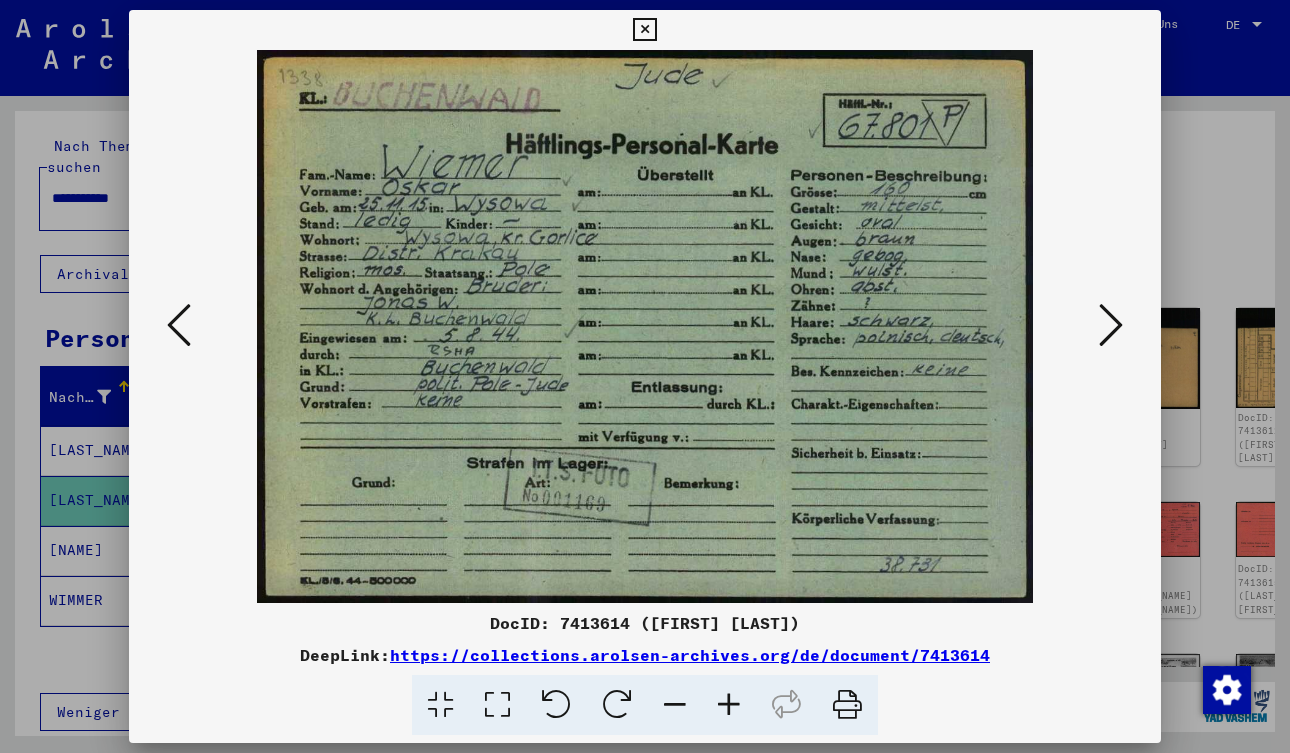 click at bounding box center (1111, 325) 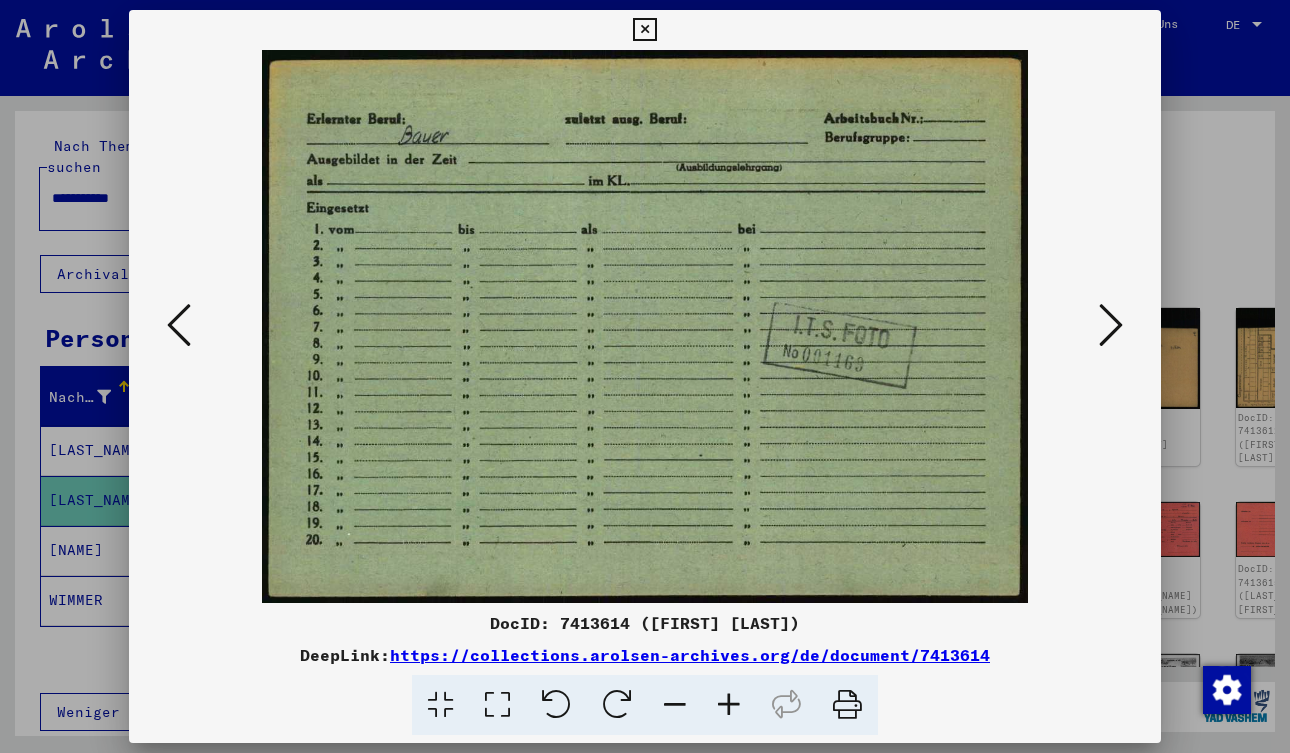 click at bounding box center (1111, 325) 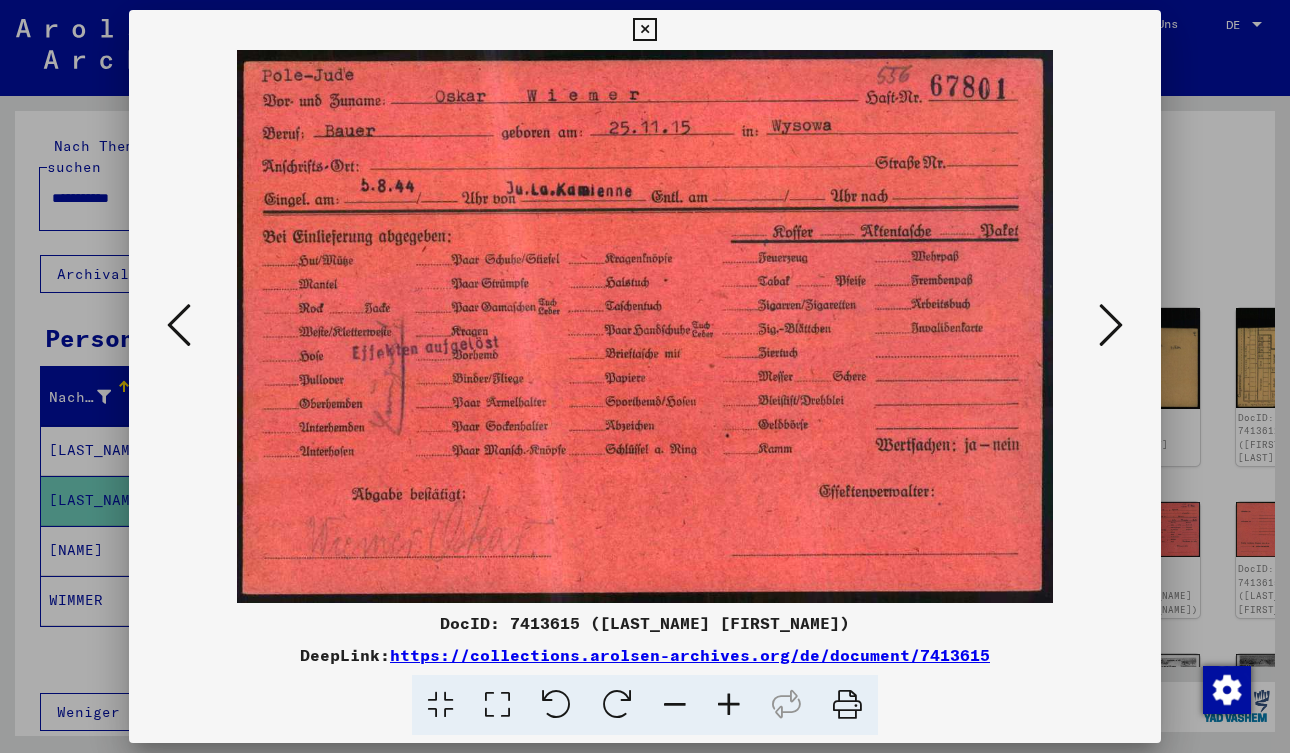 click at bounding box center (1111, 325) 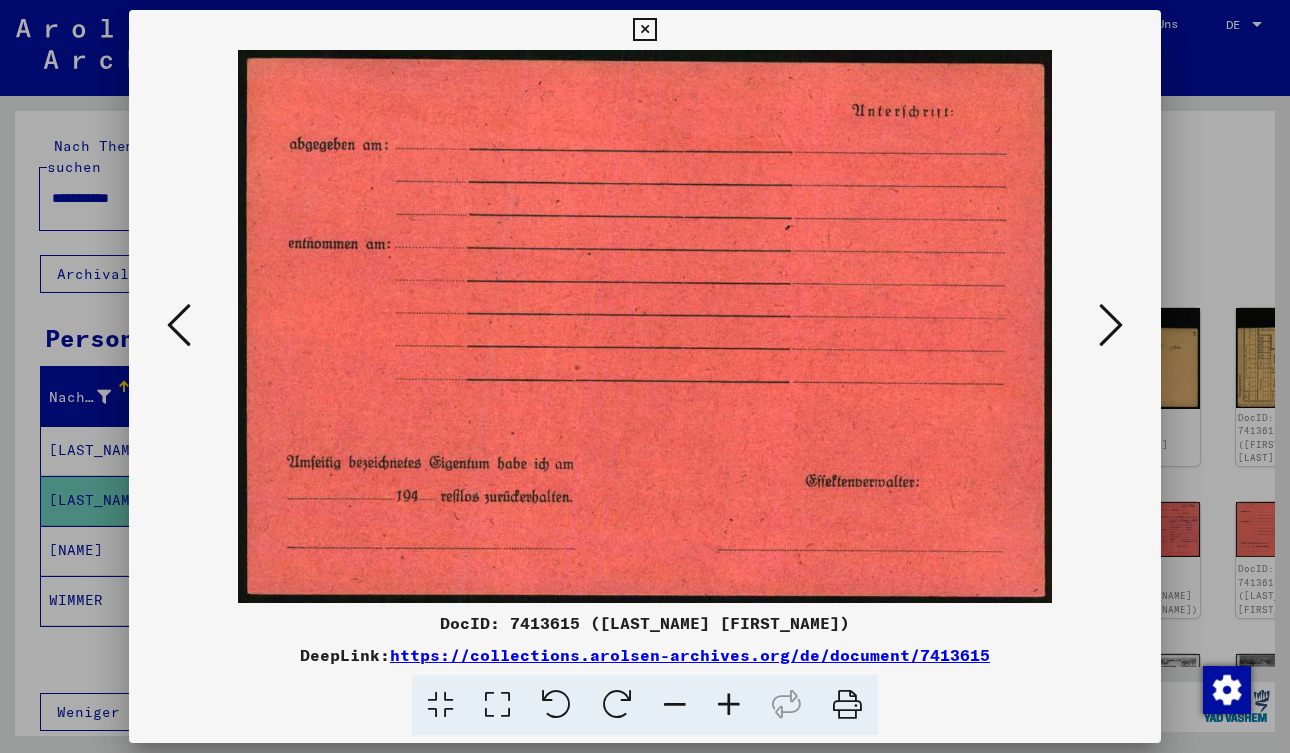 click at bounding box center [1111, 325] 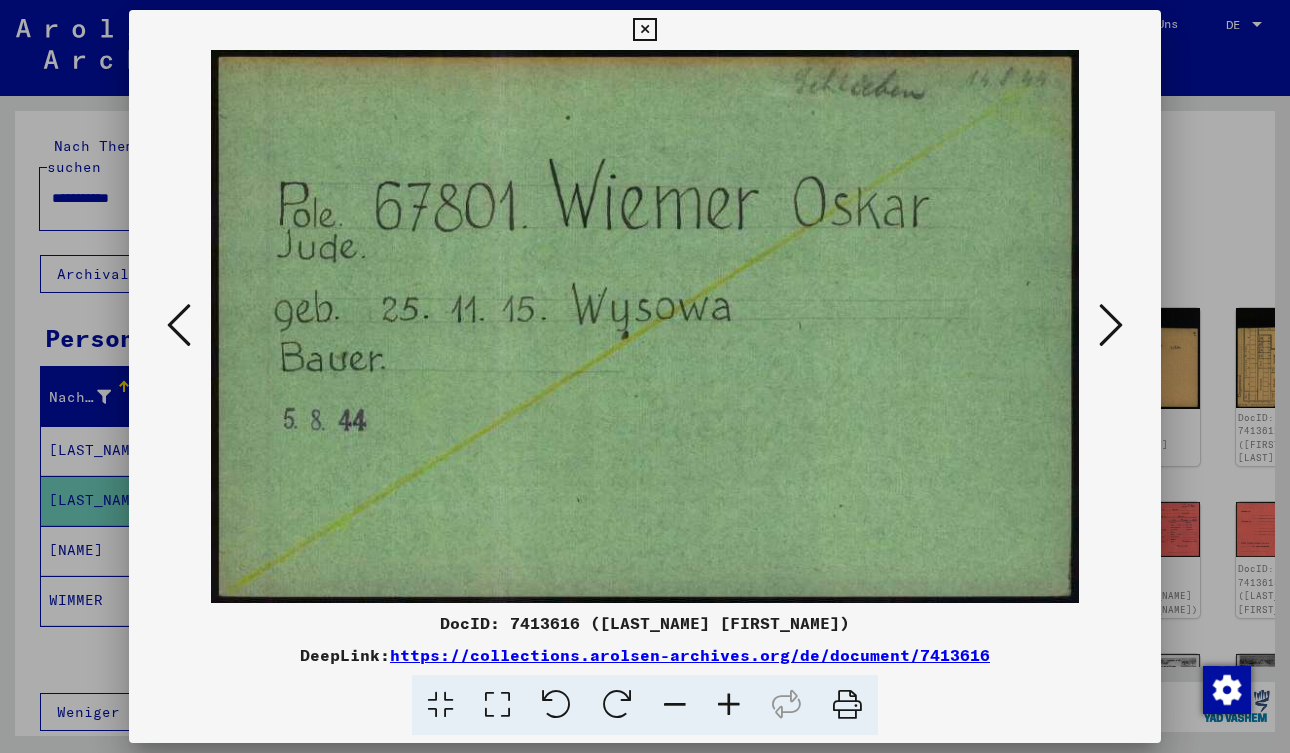 click at bounding box center (1111, 325) 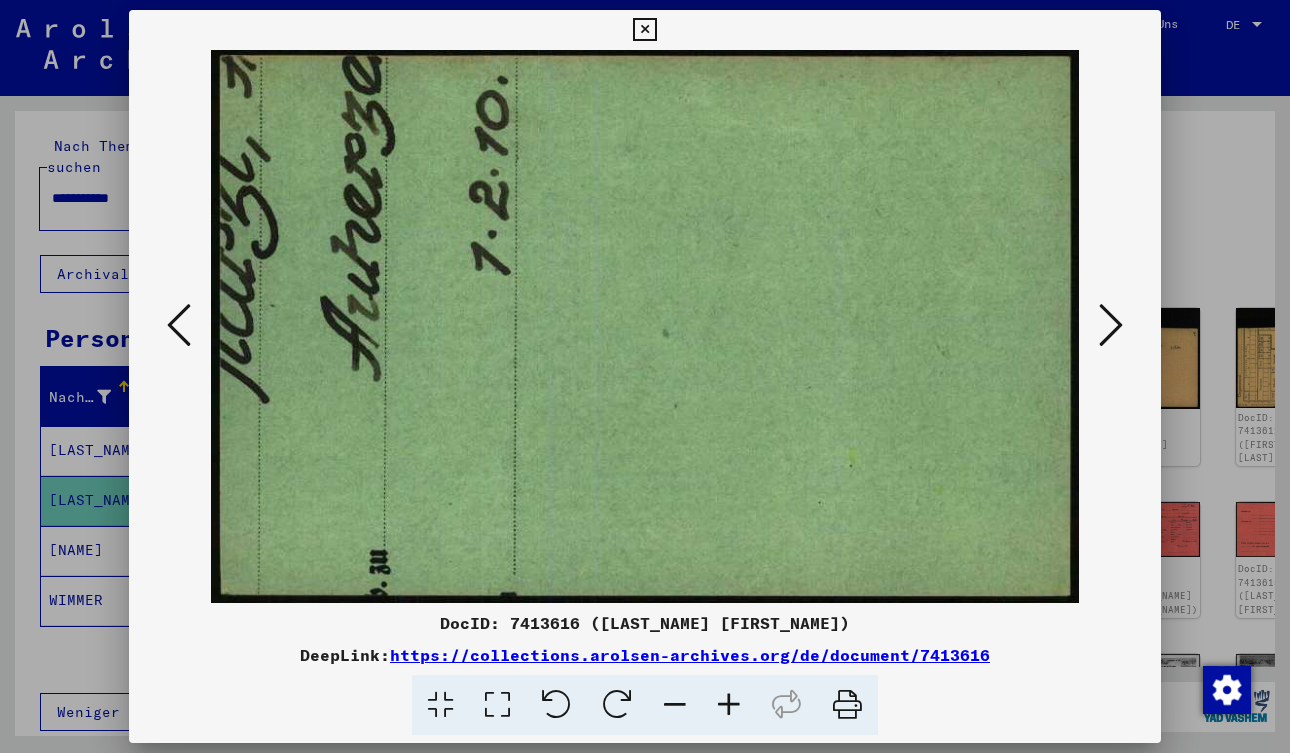 click at bounding box center (1111, 325) 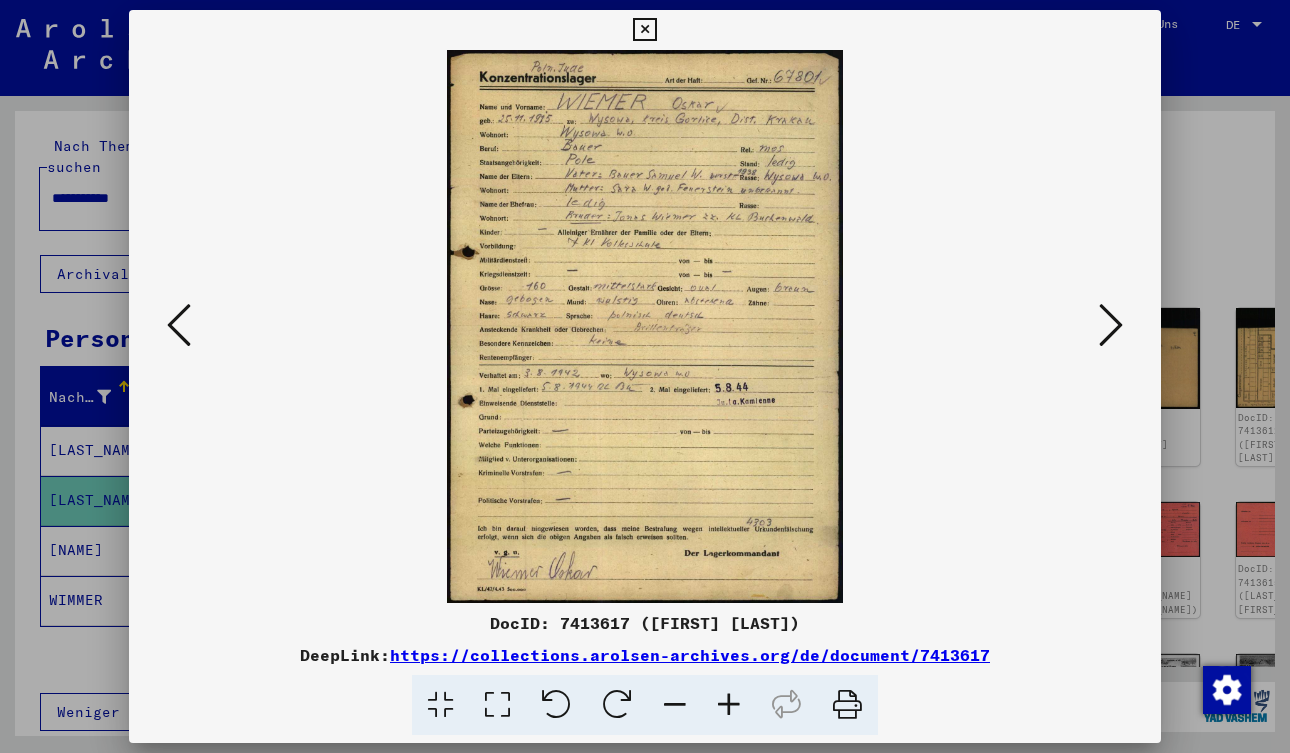 click at bounding box center [1111, 325] 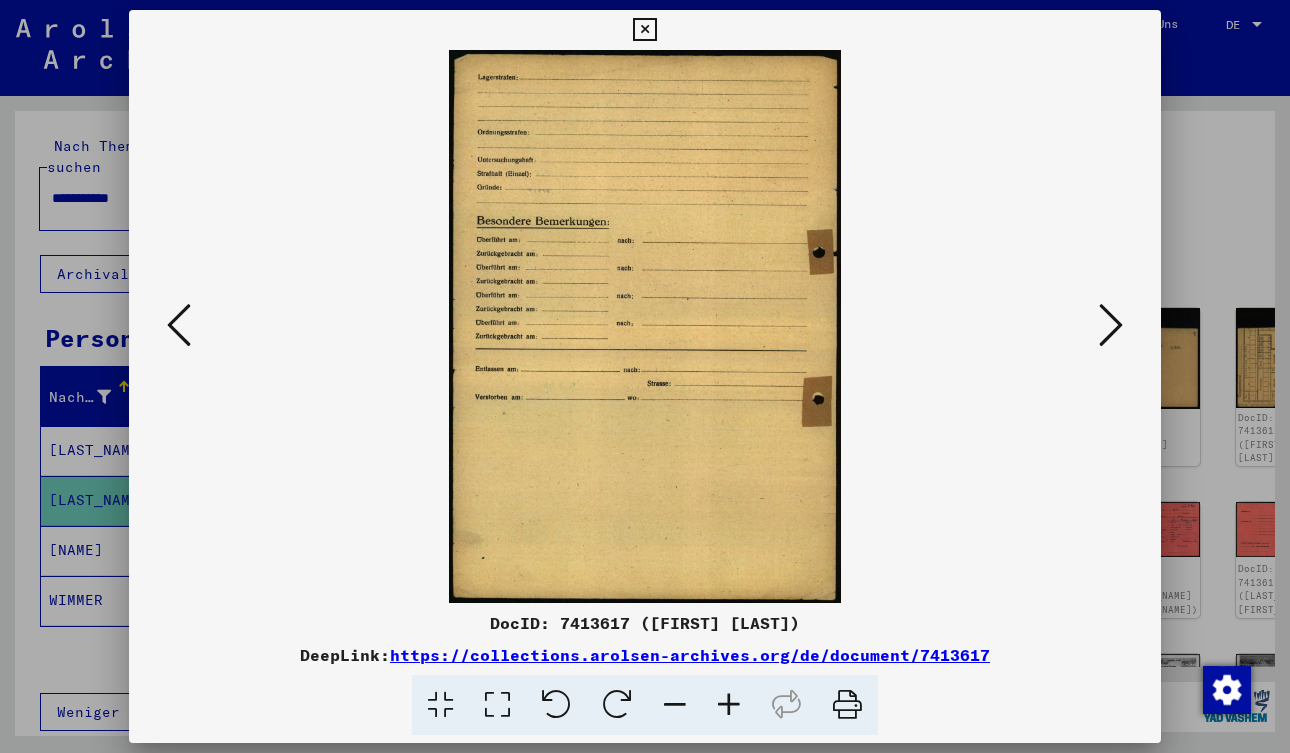 click at bounding box center (1111, 325) 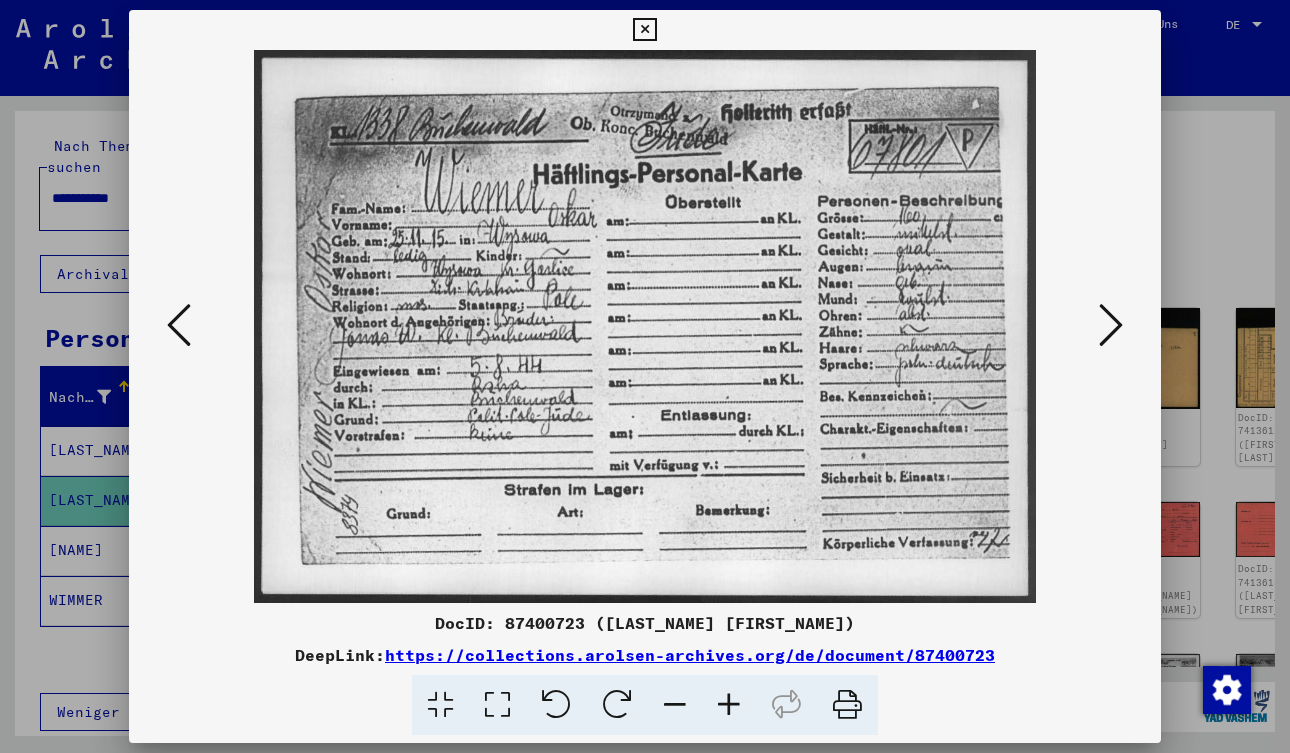 click at bounding box center (1111, 325) 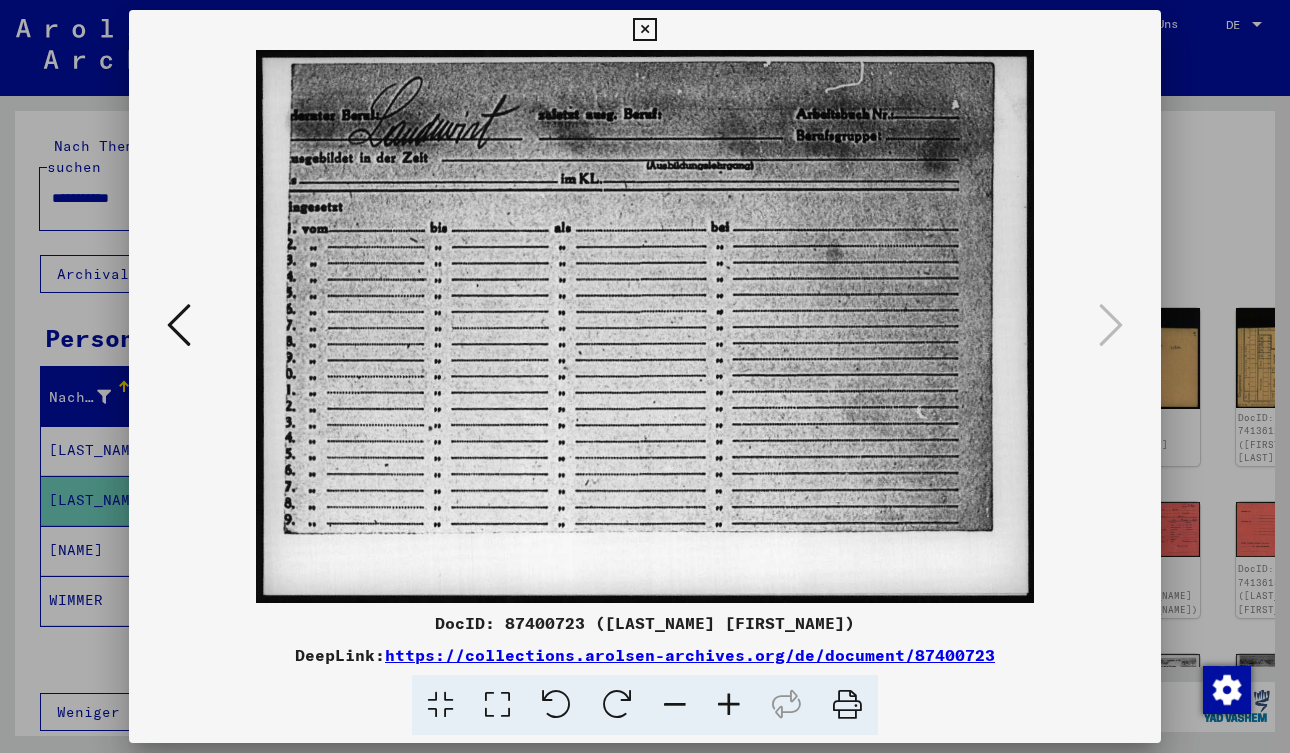 click at bounding box center (644, 30) 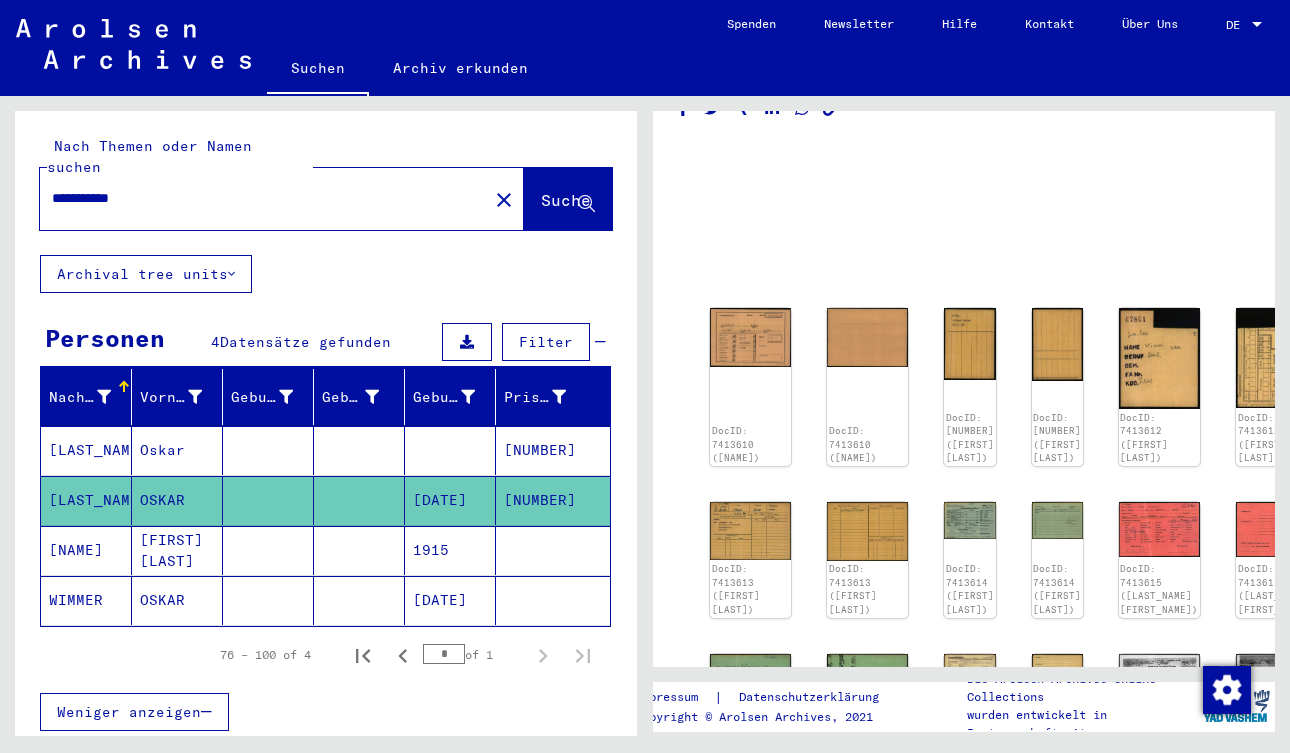 click on "[FIRST] [LAST]" at bounding box center [177, 600] 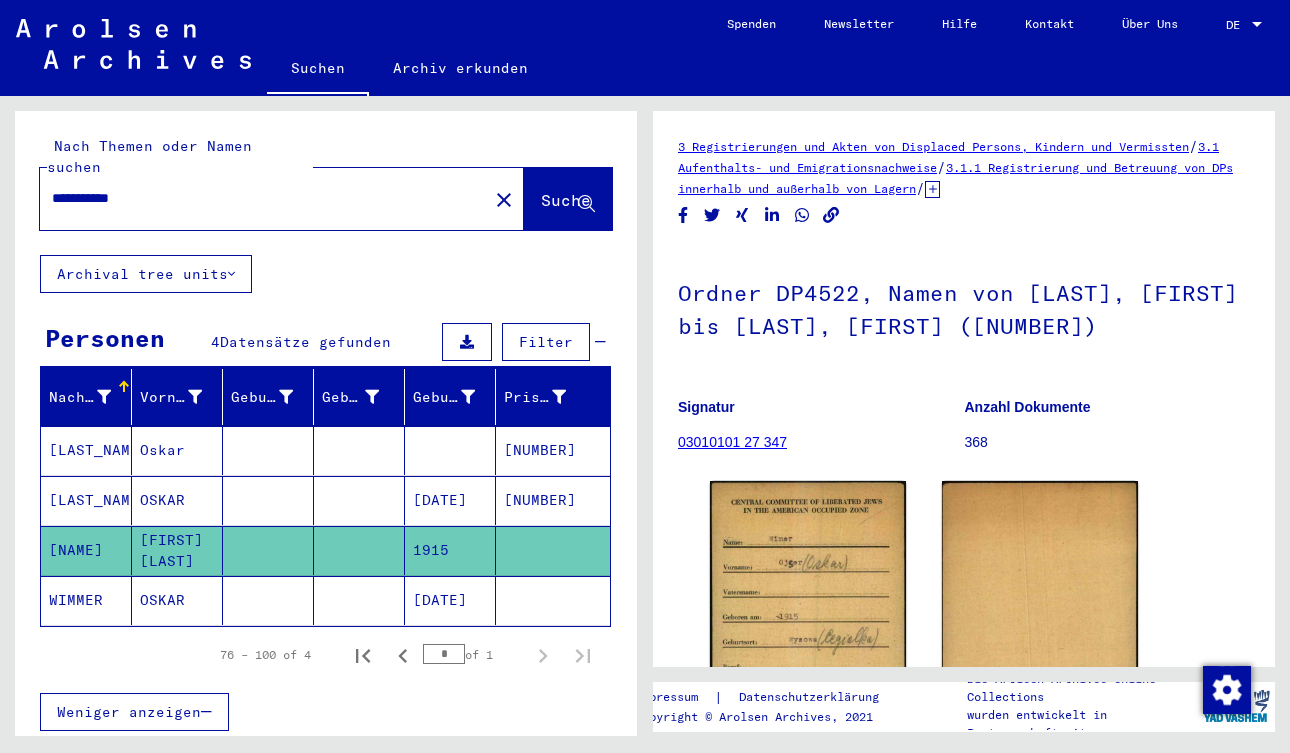 scroll, scrollTop: 0, scrollLeft: 0, axis: both 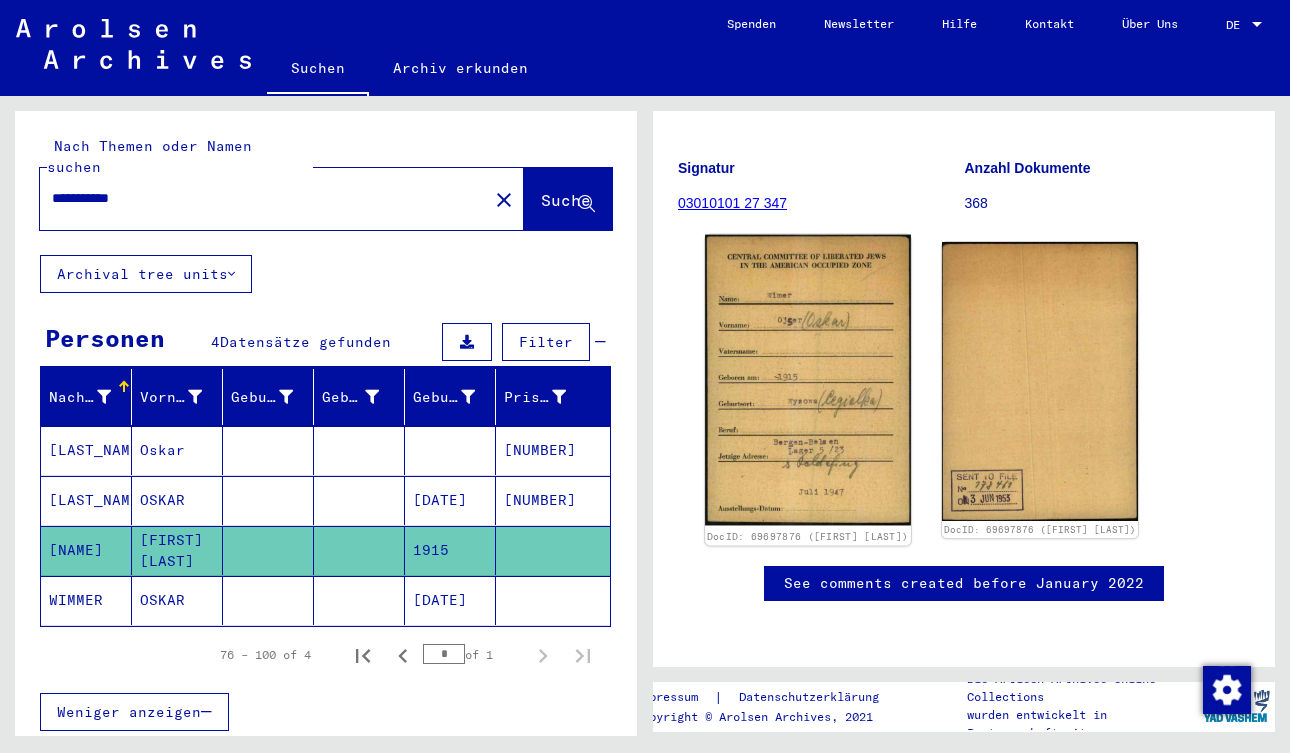 click 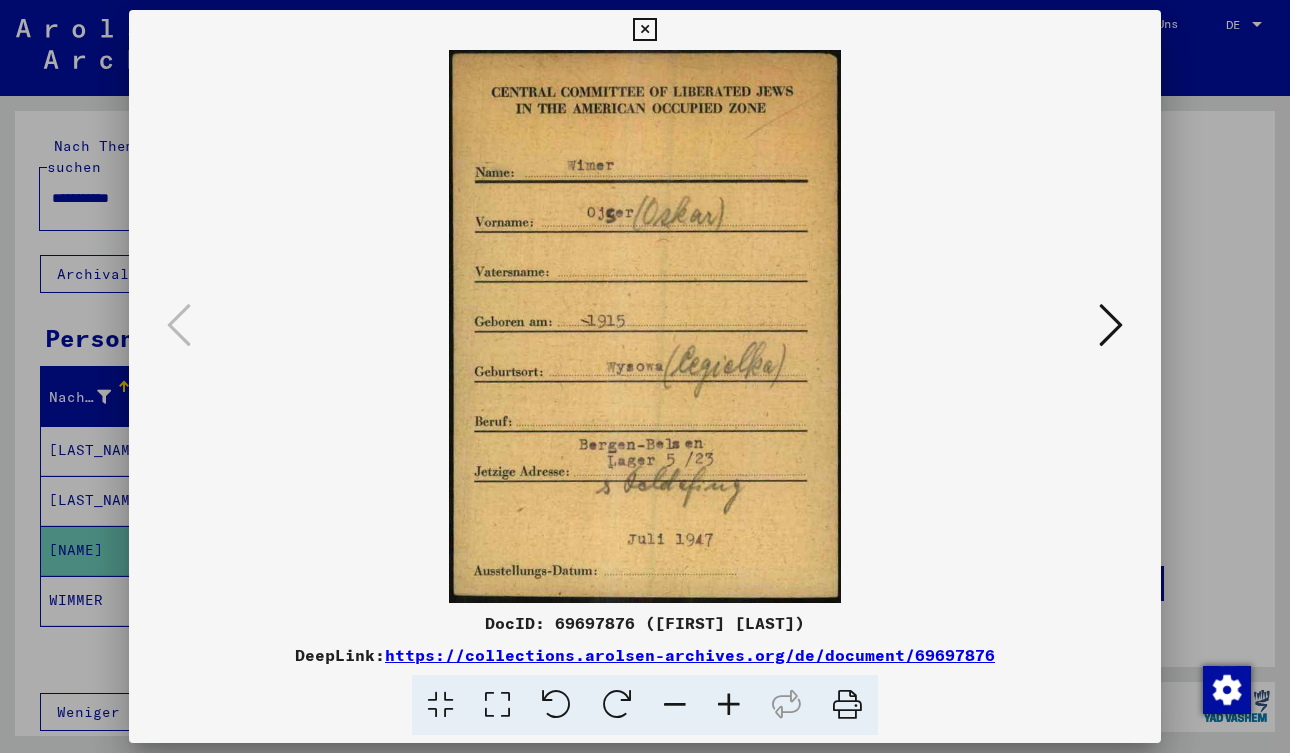 click at bounding box center [644, 30] 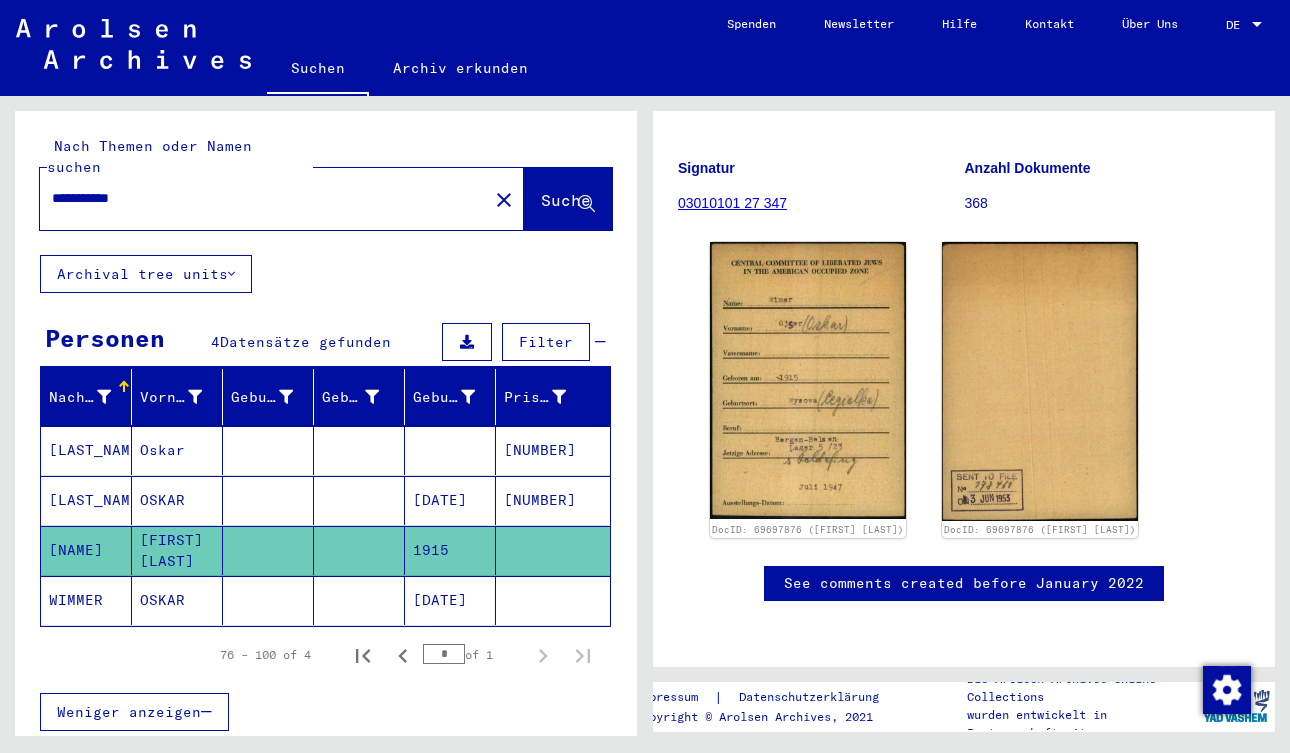 click on "OSKAR" 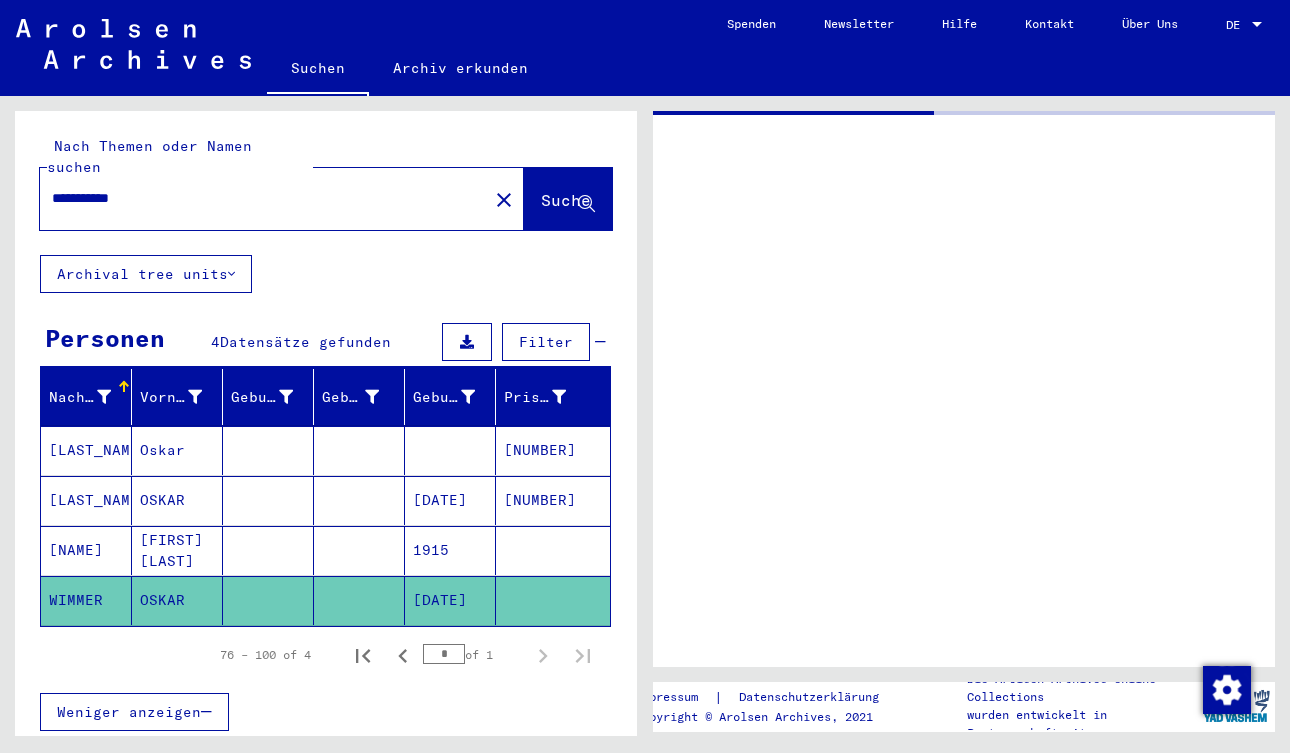 scroll, scrollTop: 0, scrollLeft: 0, axis: both 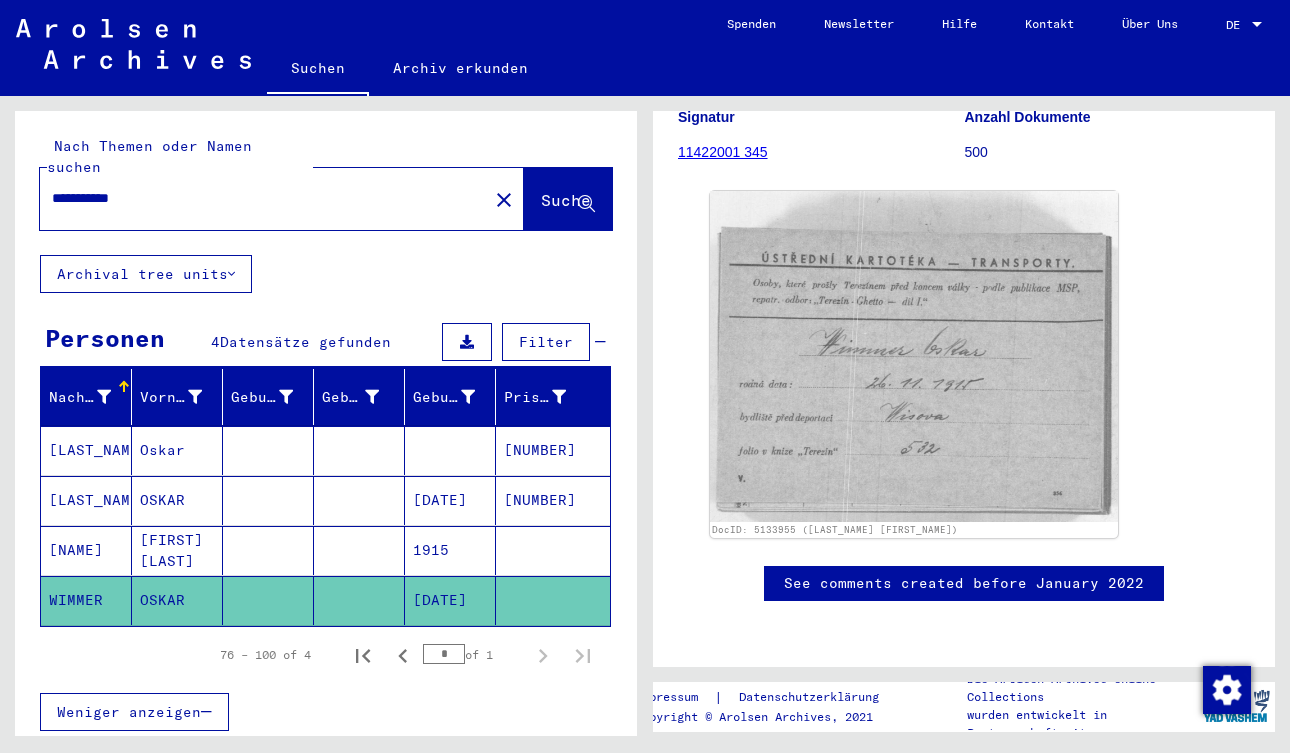 click on "OSKAR" at bounding box center [177, 550] 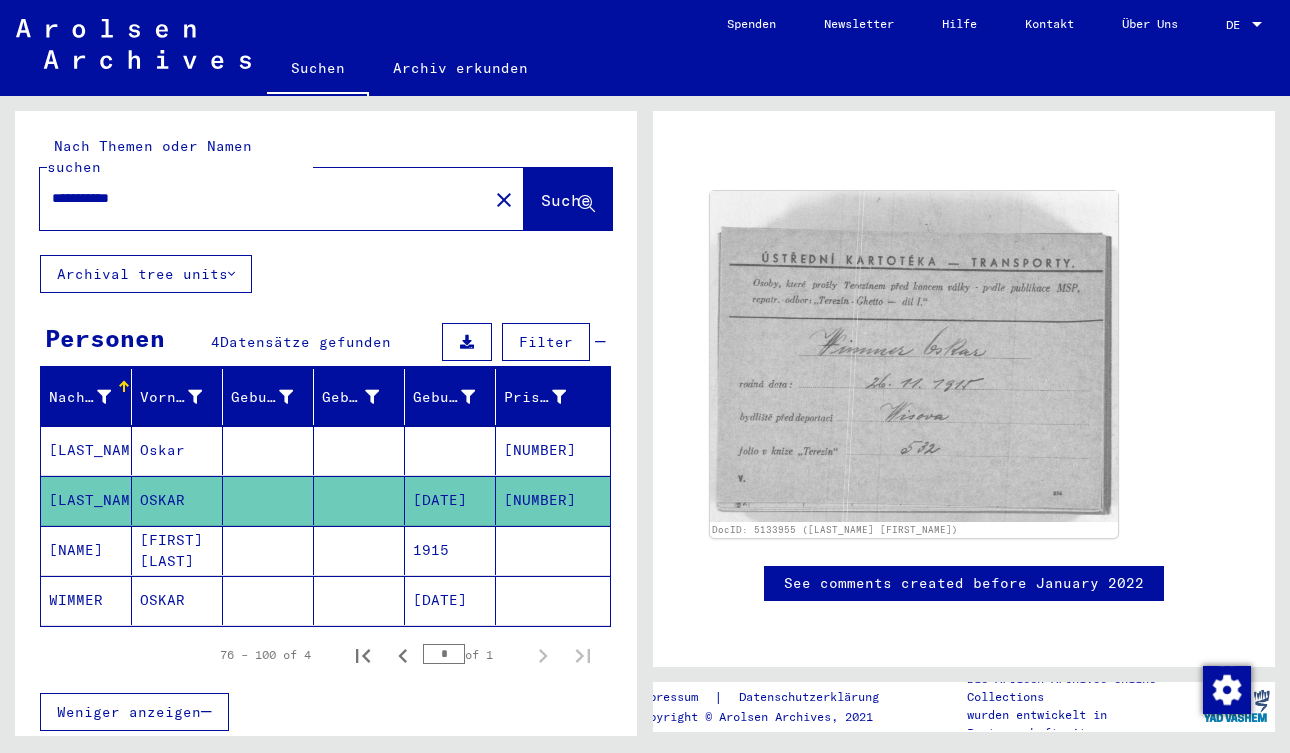 scroll, scrollTop: 192, scrollLeft: 0, axis: vertical 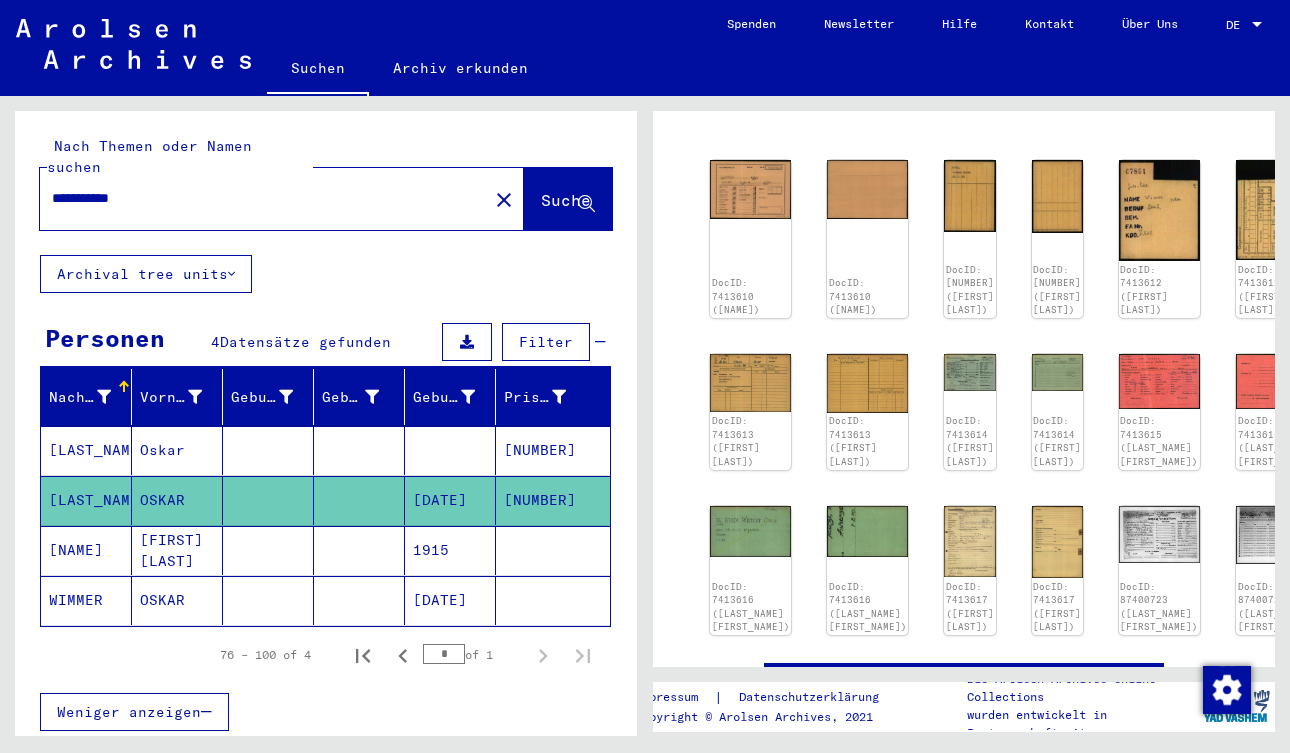 click on "Oskar" at bounding box center [177, 500] 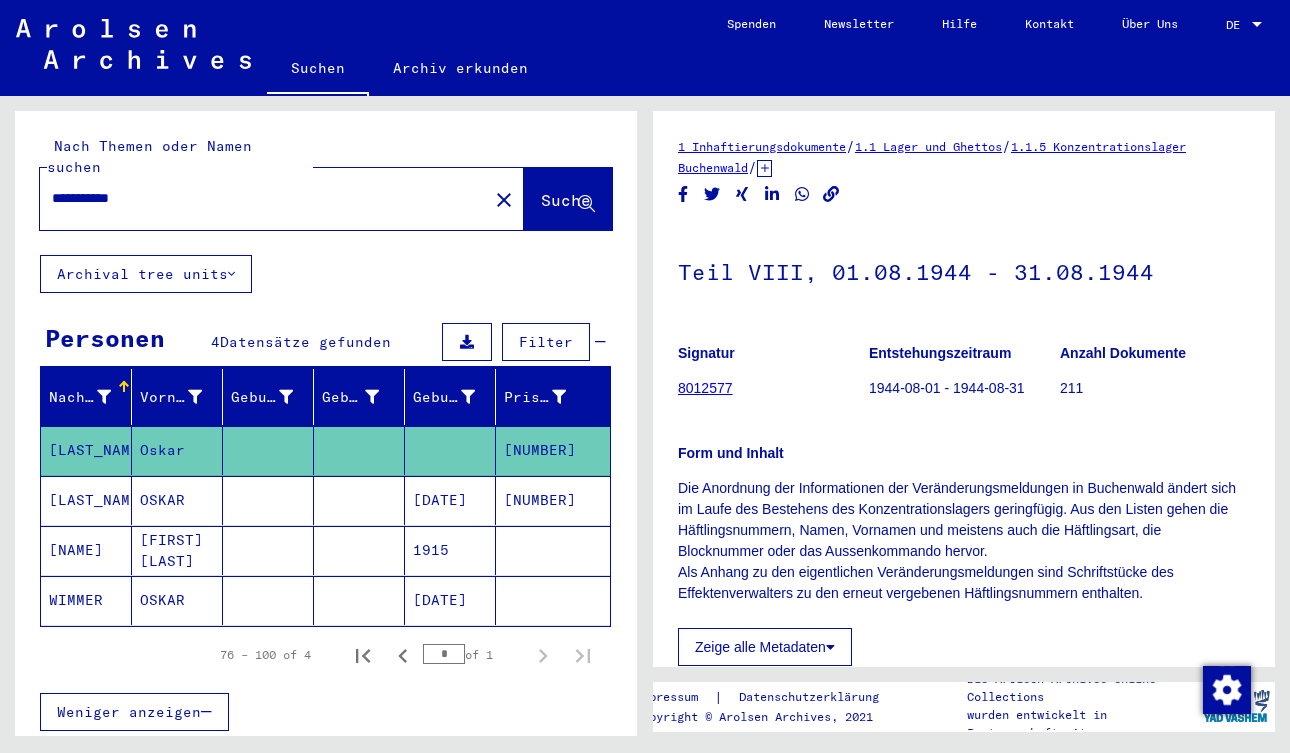 scroll, scrollTop: 0, scrollLeft: 0, axis: both 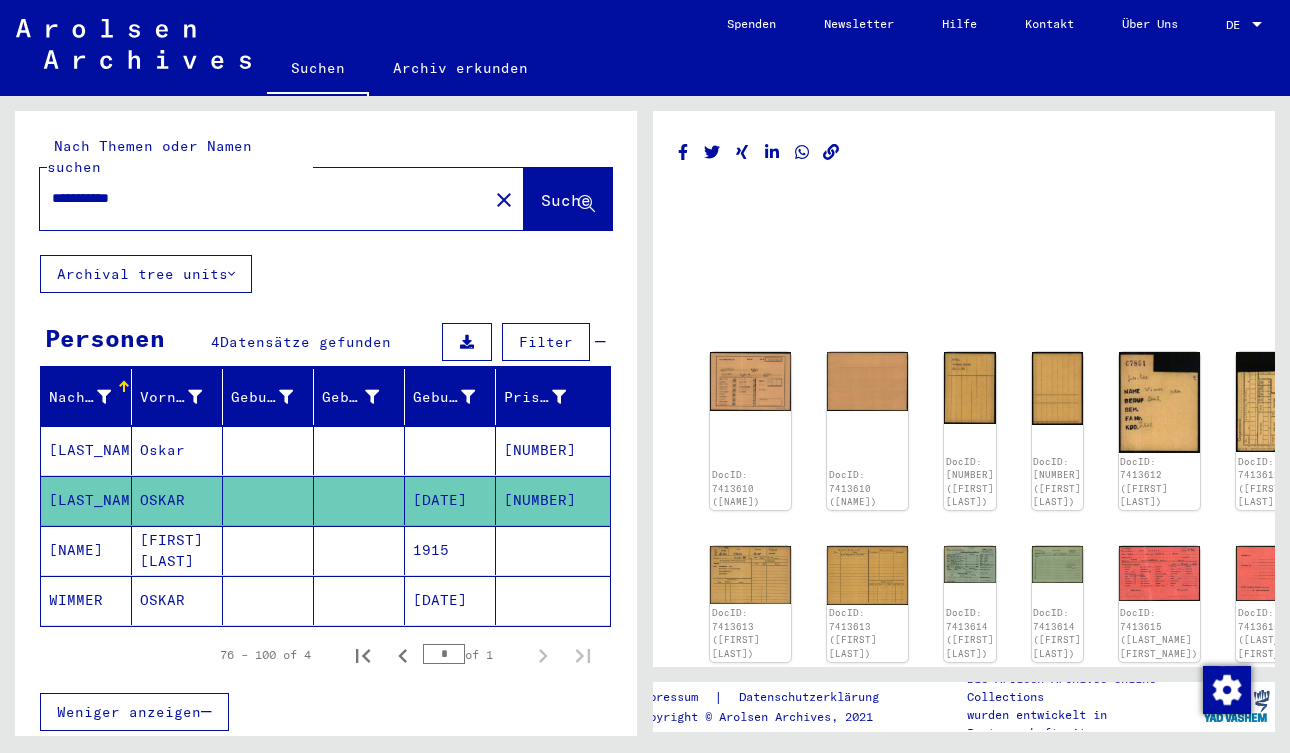 click on "**********" at bounding box center [264, 198] 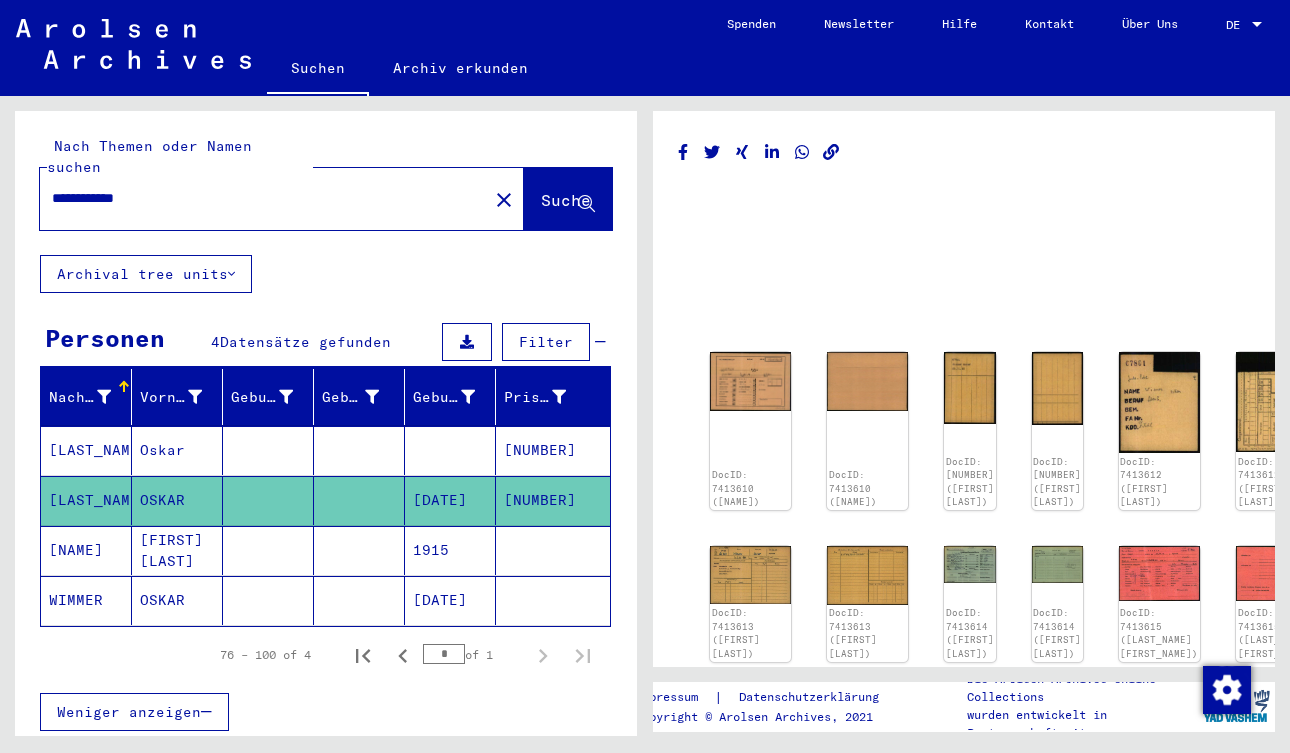drag, startPoint x: 93, startPoint y: 181, endPoint x: 36, endPoint y: 179, distance: 57.035076 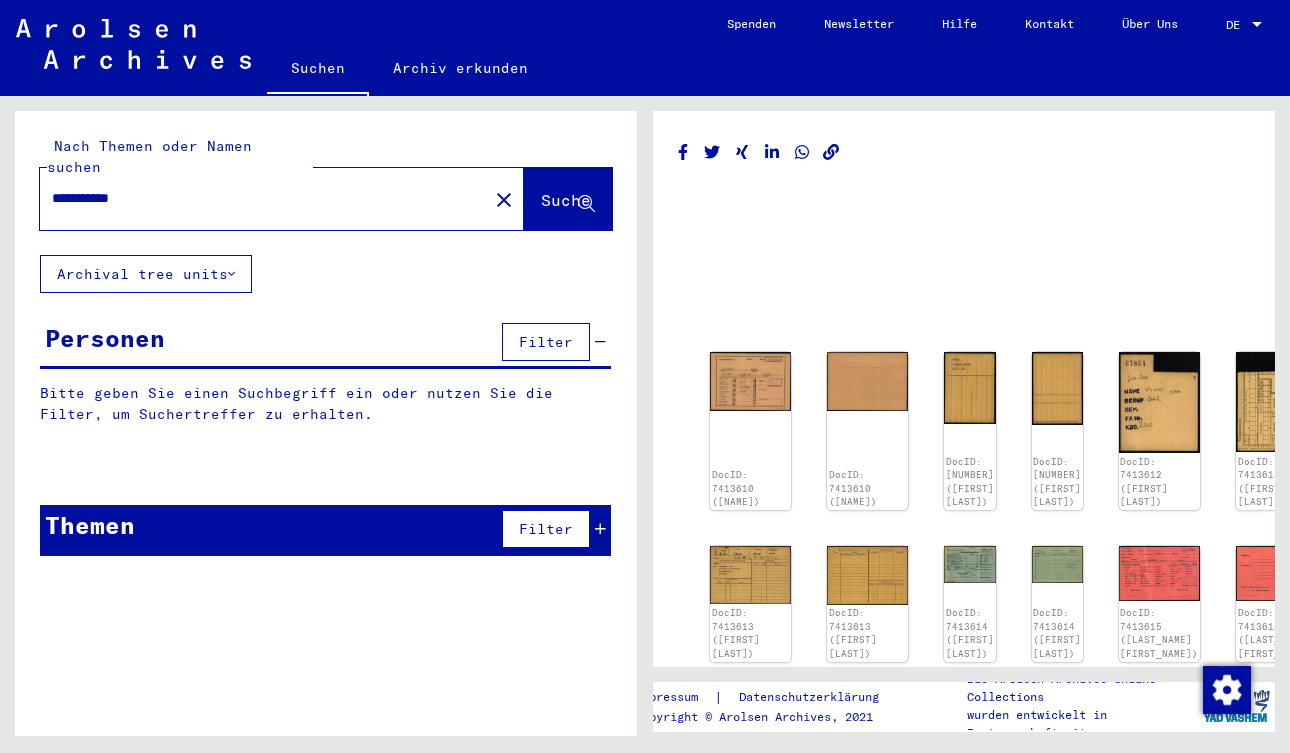 scroll, scrollTop: 0, scrollLeft: 0, axis: both 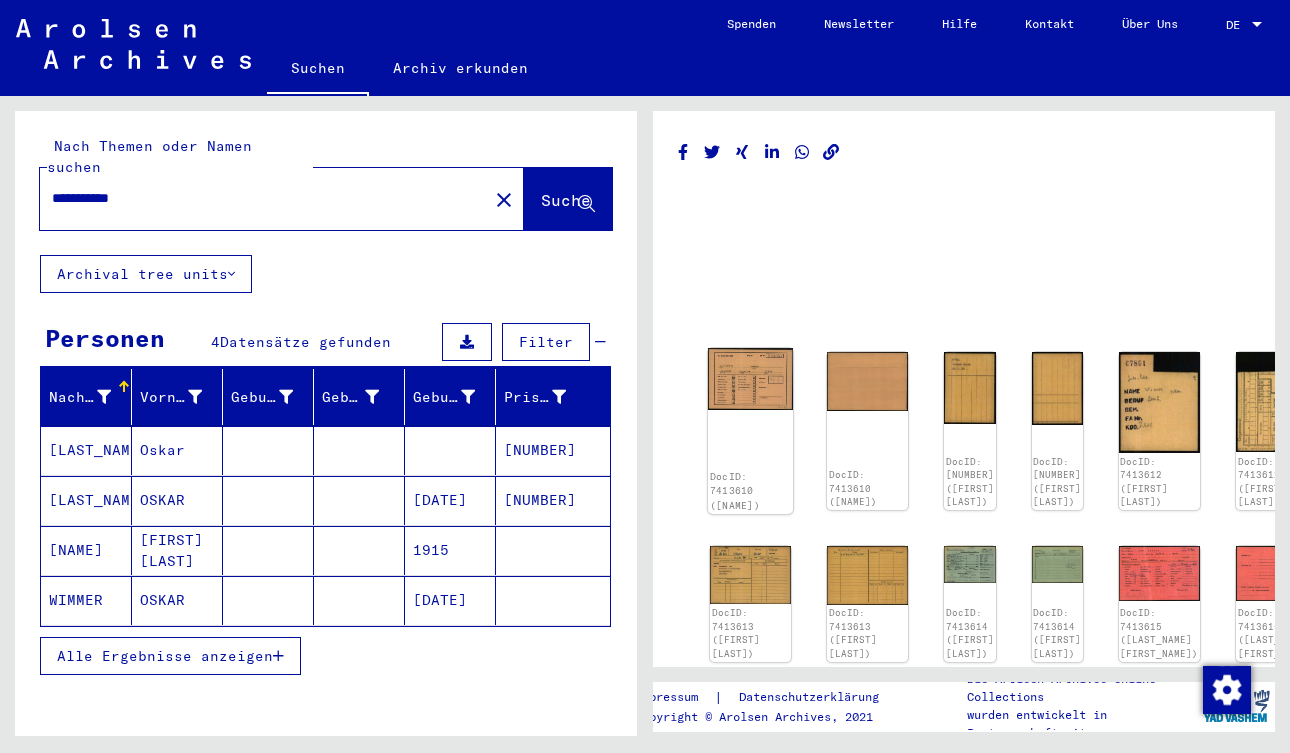 click 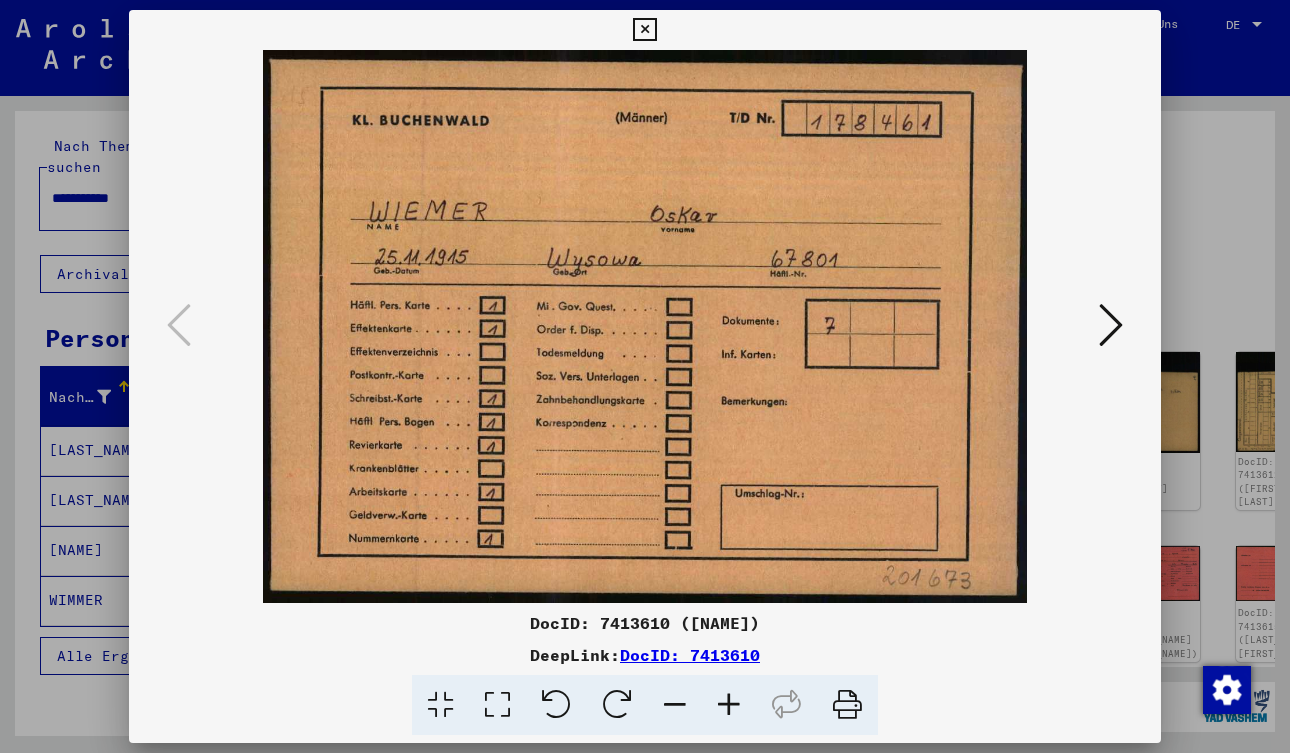 click at bounding box center [1111, 325] 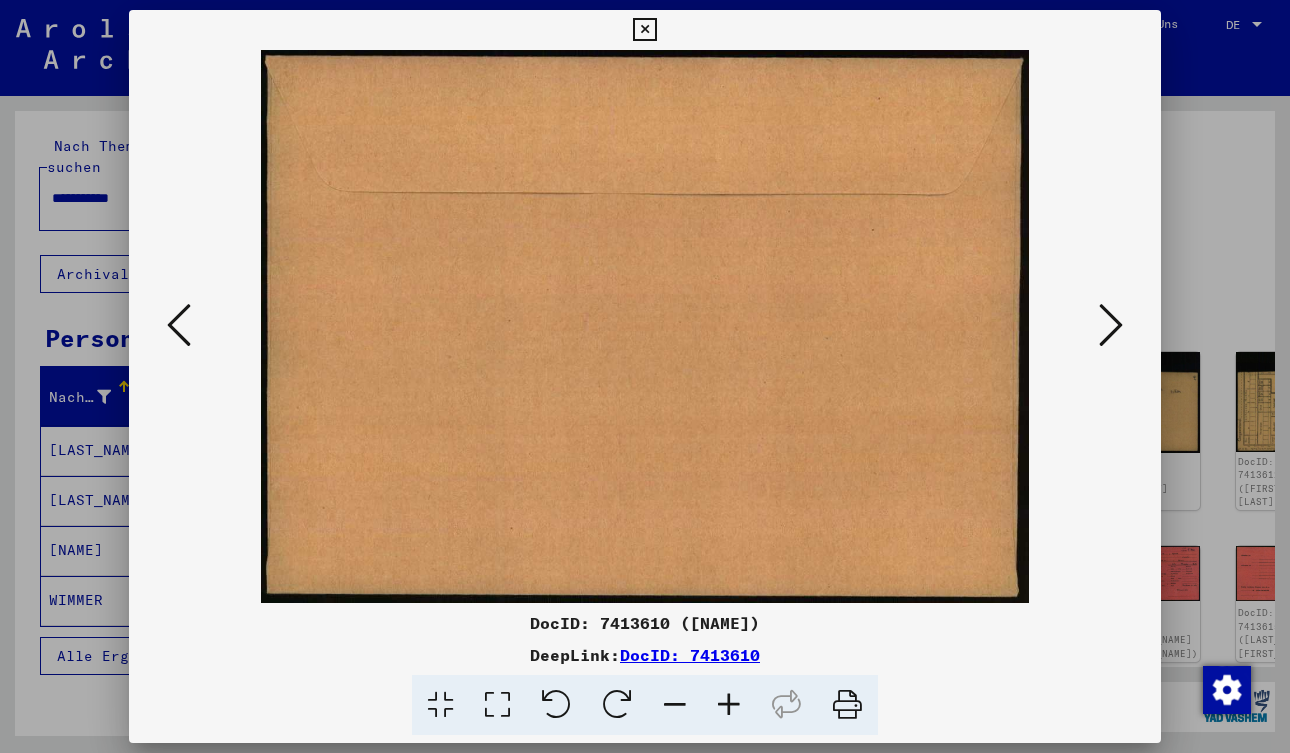 click at bounding box center (1111, 325) 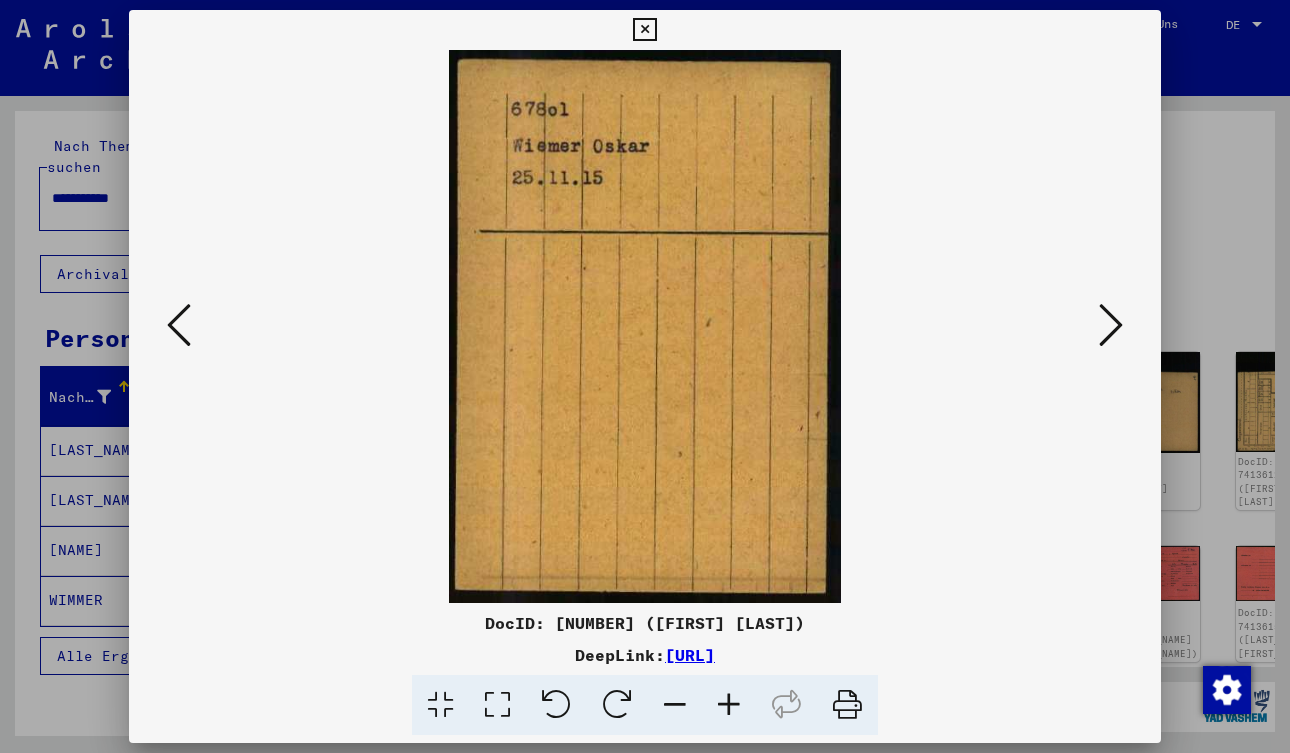 click at bounding box center [1111, 325] 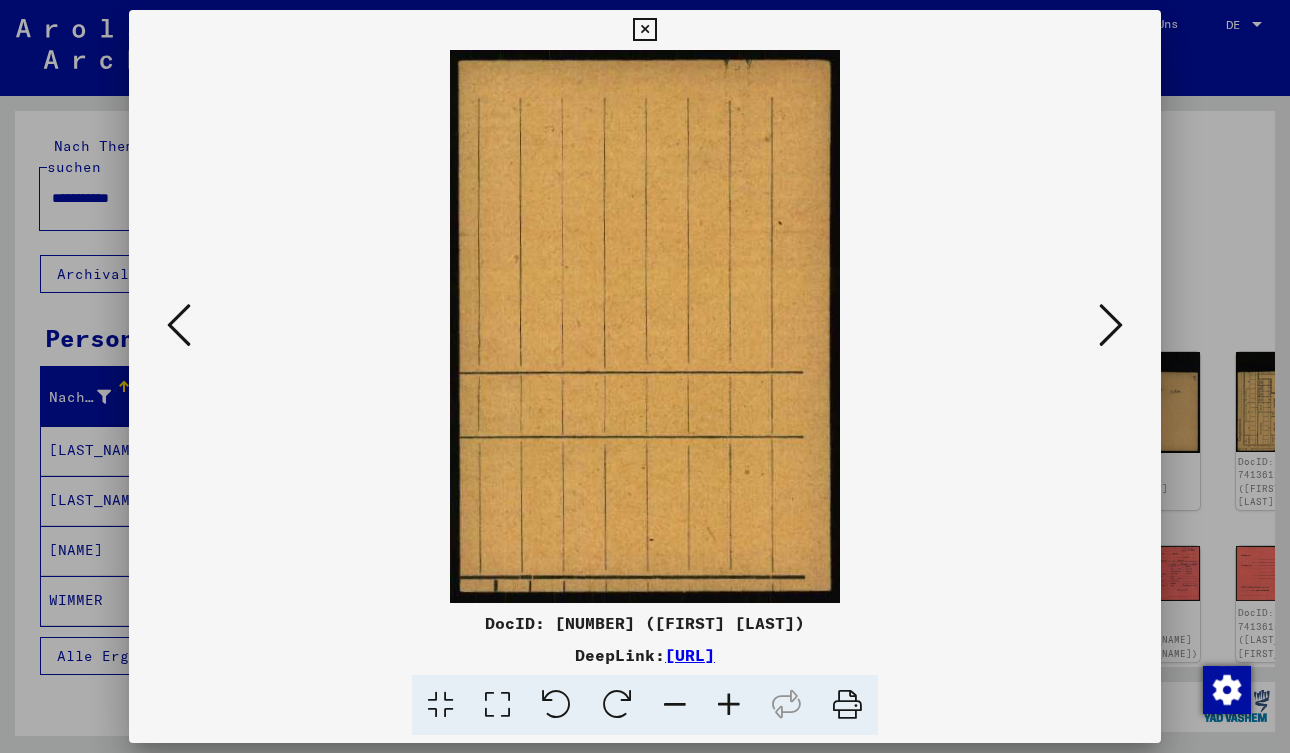 click at bounding box center (1111, 325) 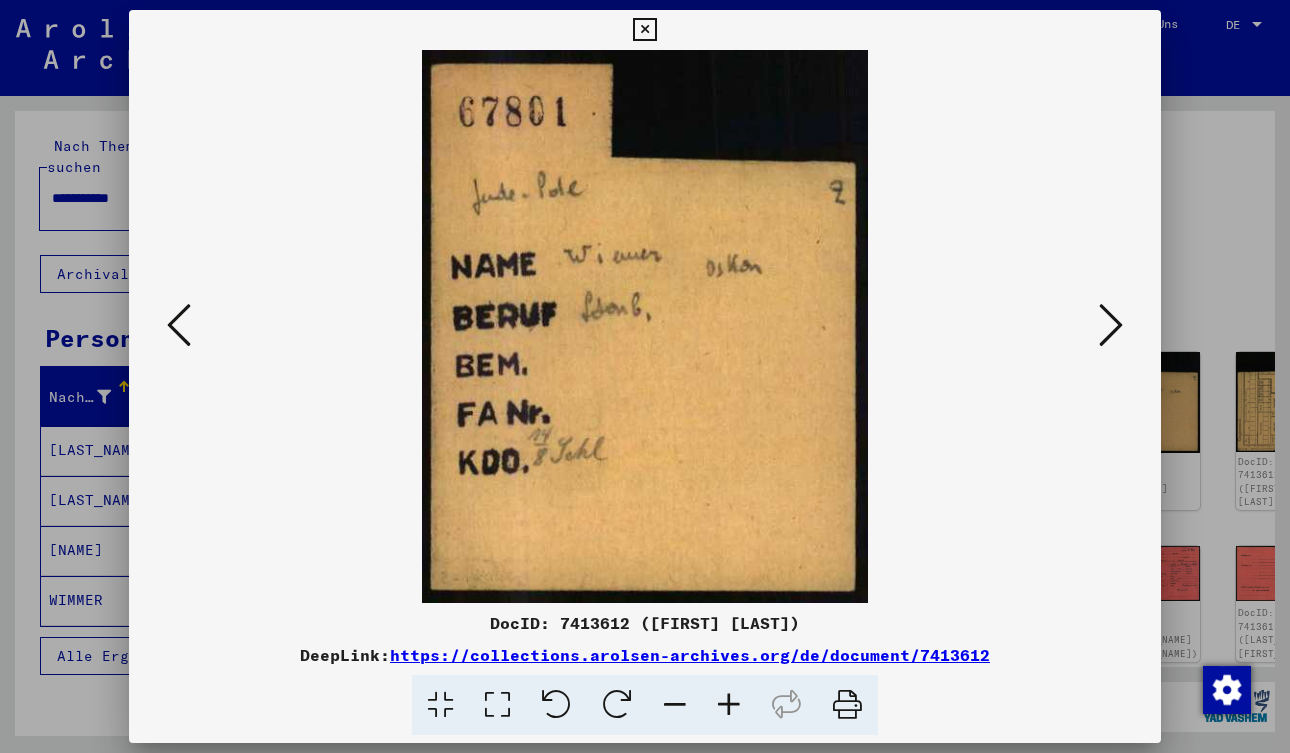 click at bounding box center (1111, 325) 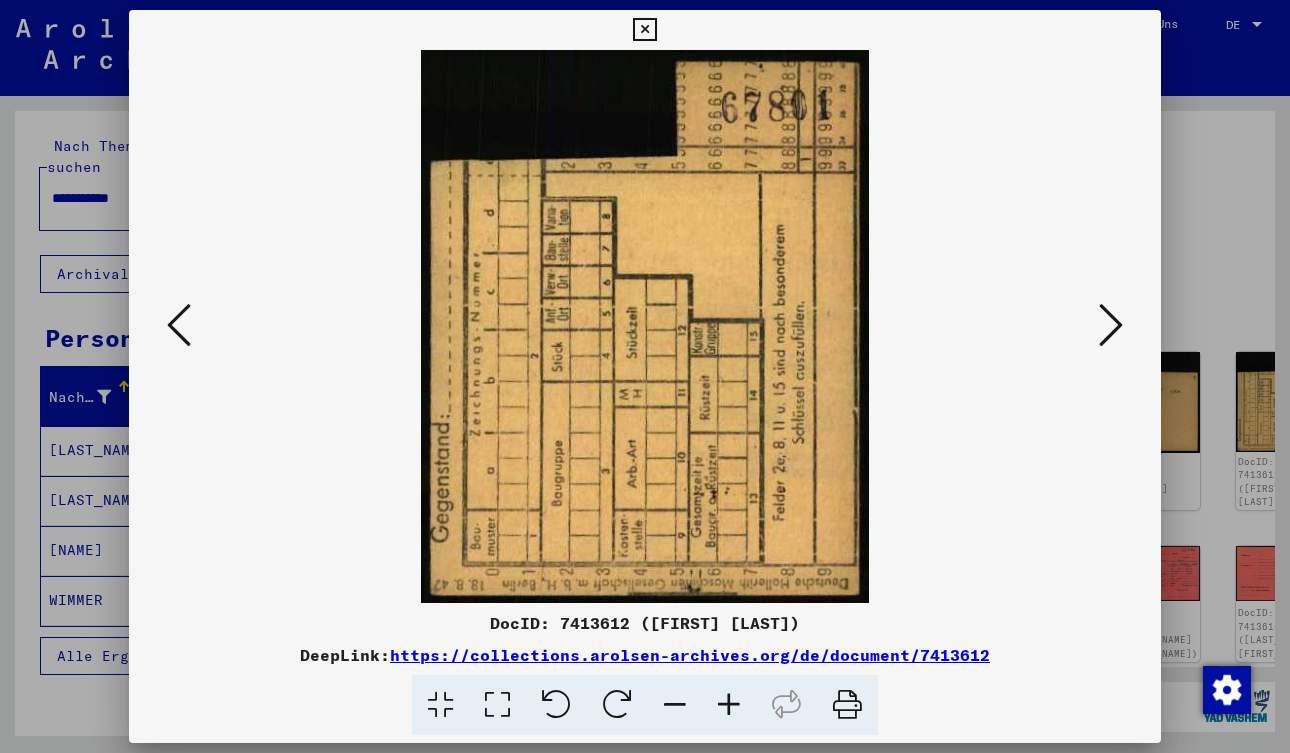 click at bounding box center [1111, 325] 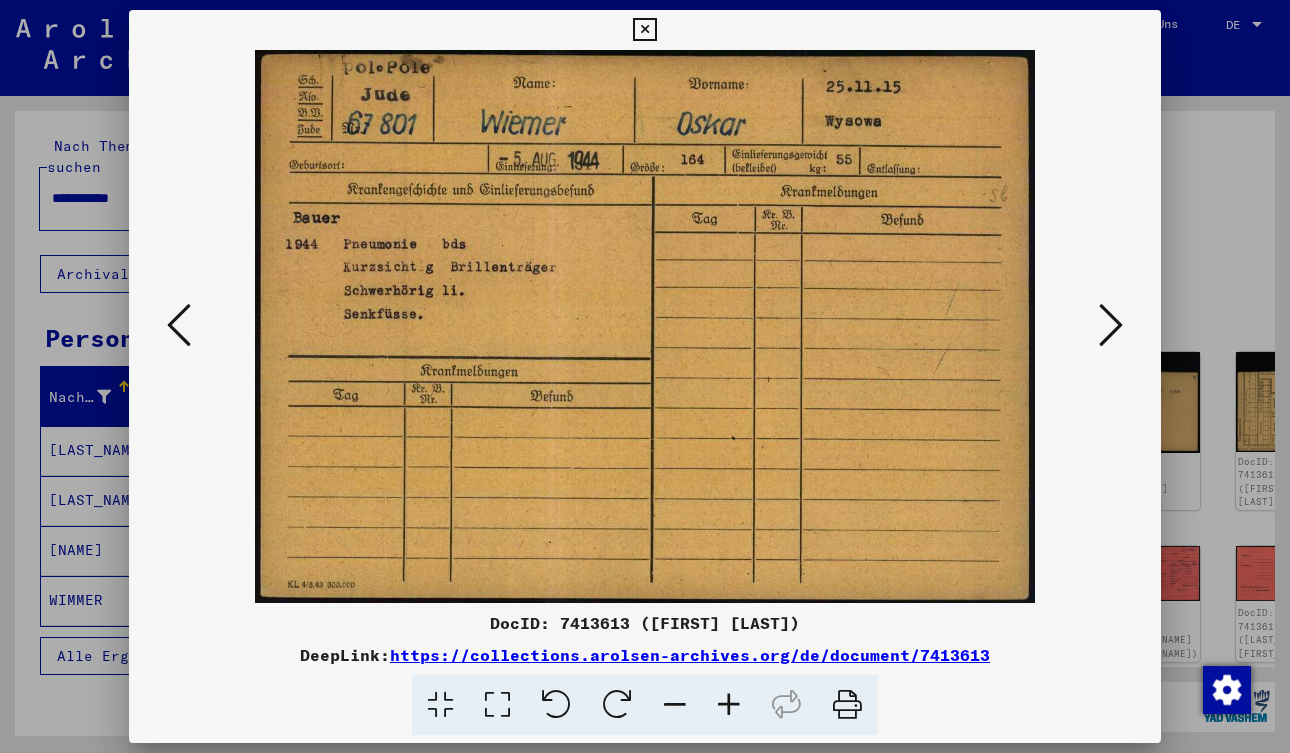 click at bounding box center (1111, 325) 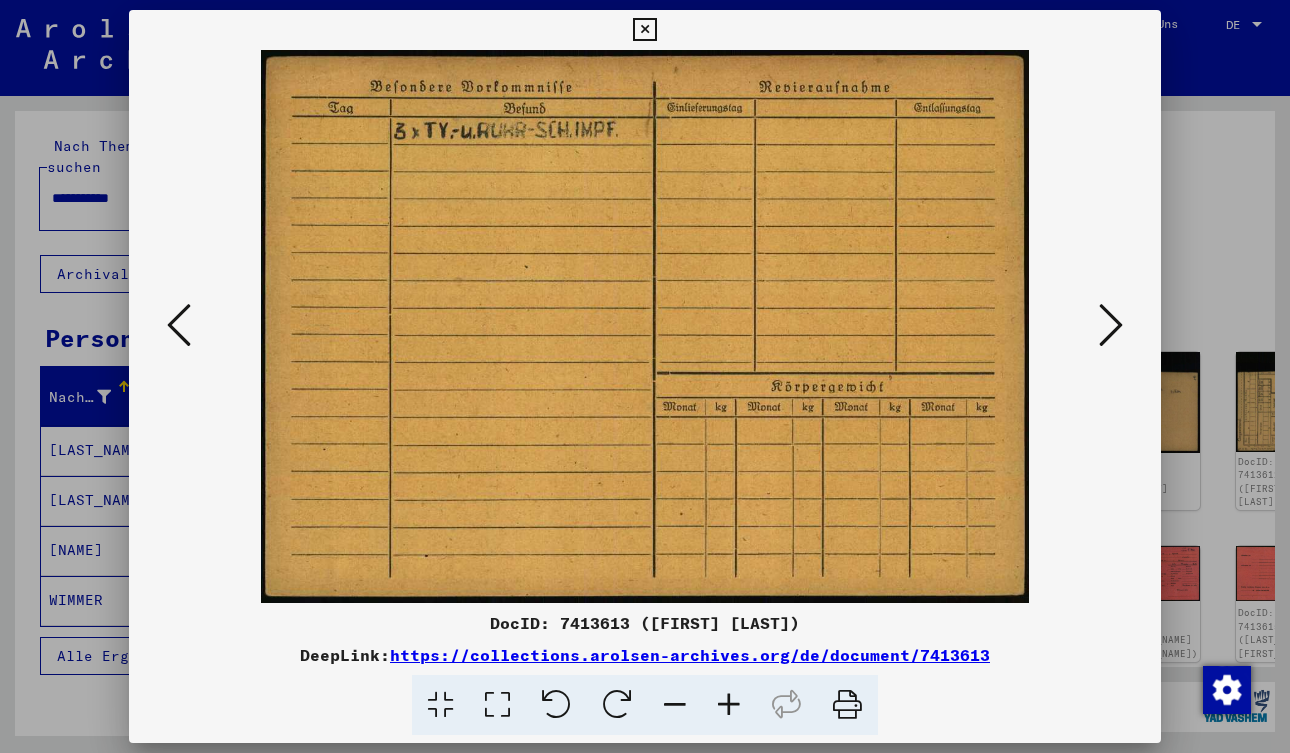 click at bounding box center (1111, 325) 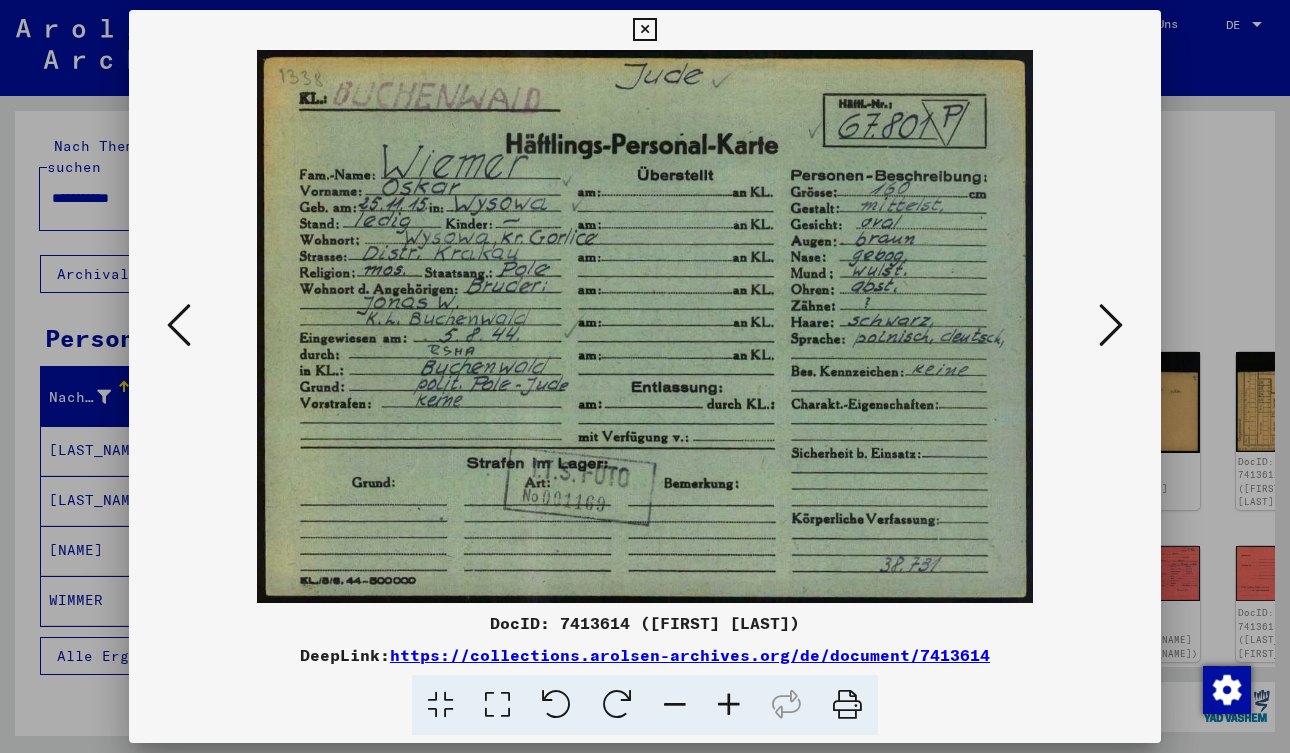 click at bounding box center [1111, 325] 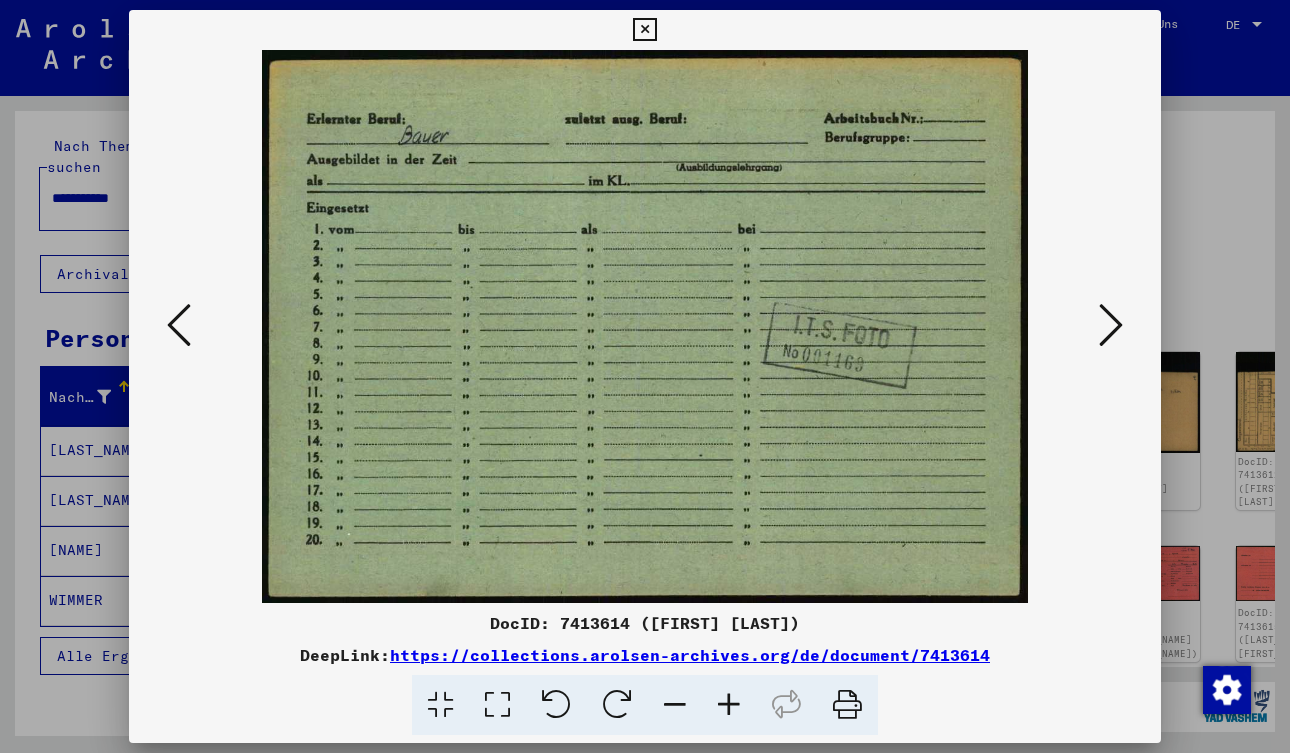 click at bounding box center (1111, 325) 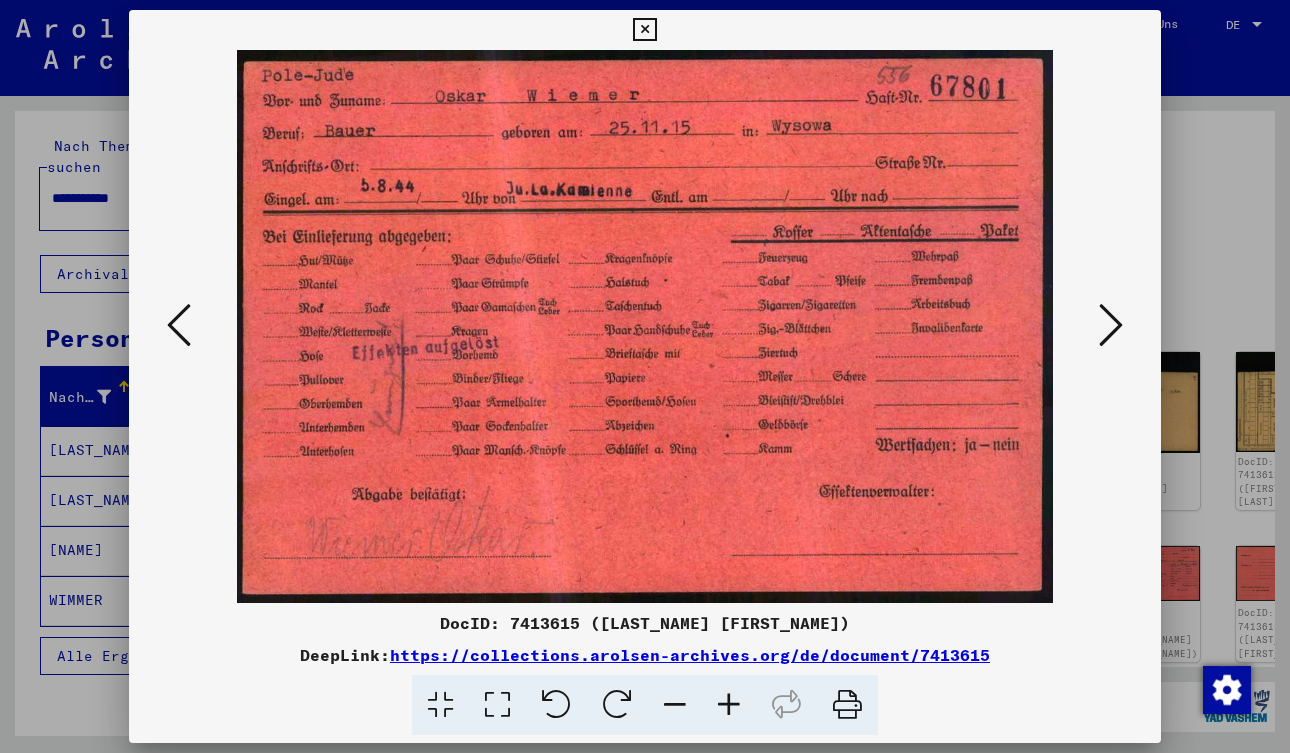 click at bounding box center (1111, 325) 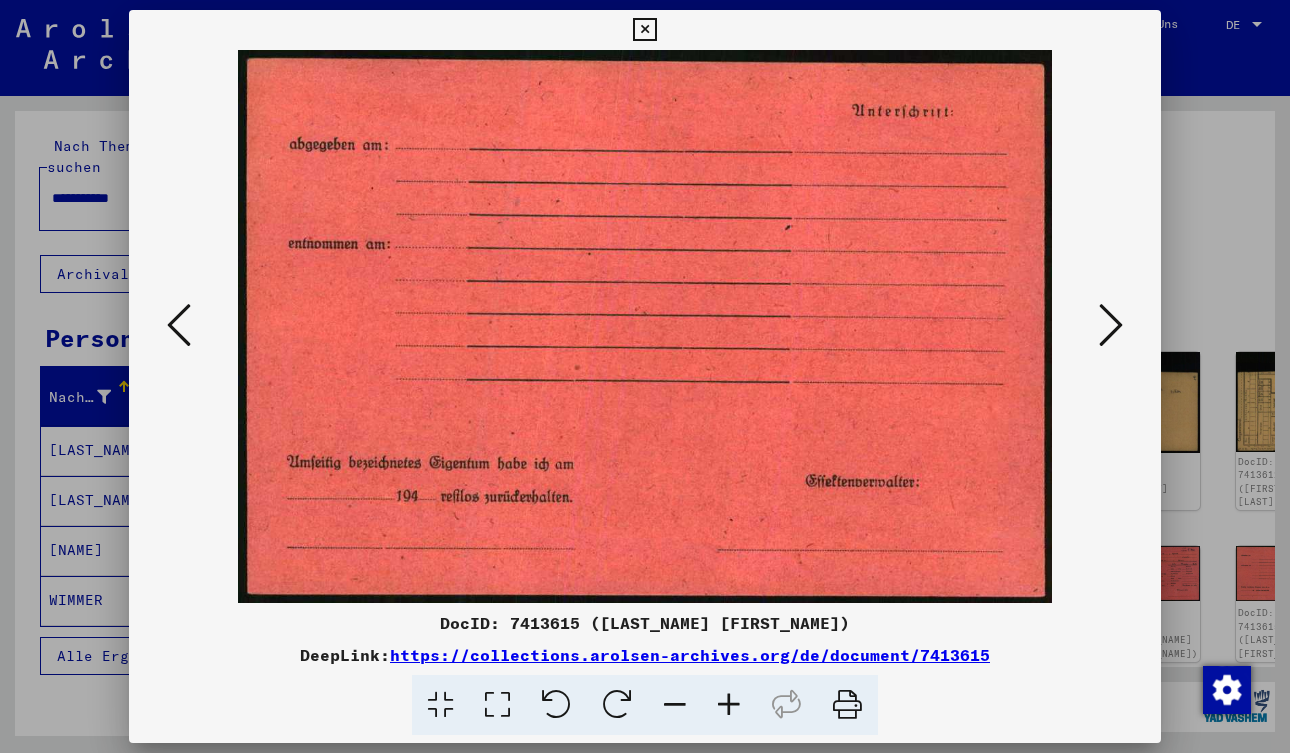 click at bounding box center [1111, 325] 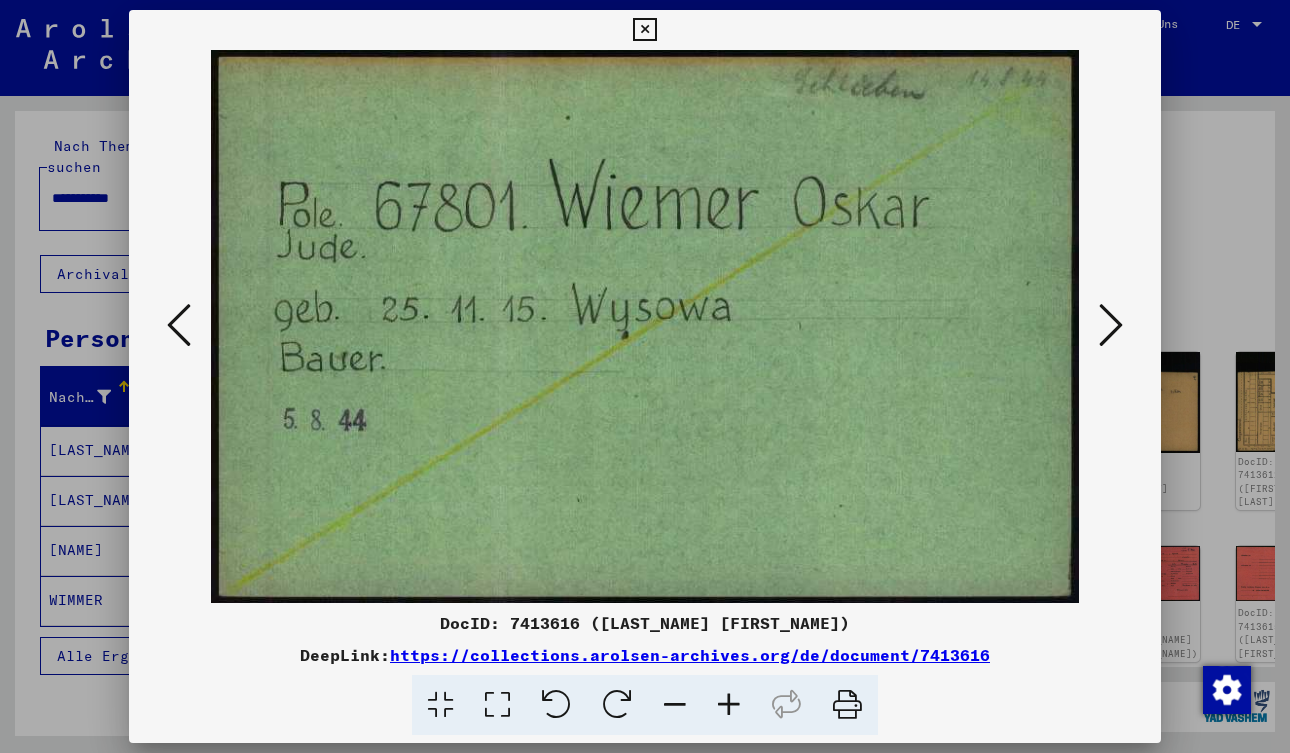 click at bounding box center [179, 326] 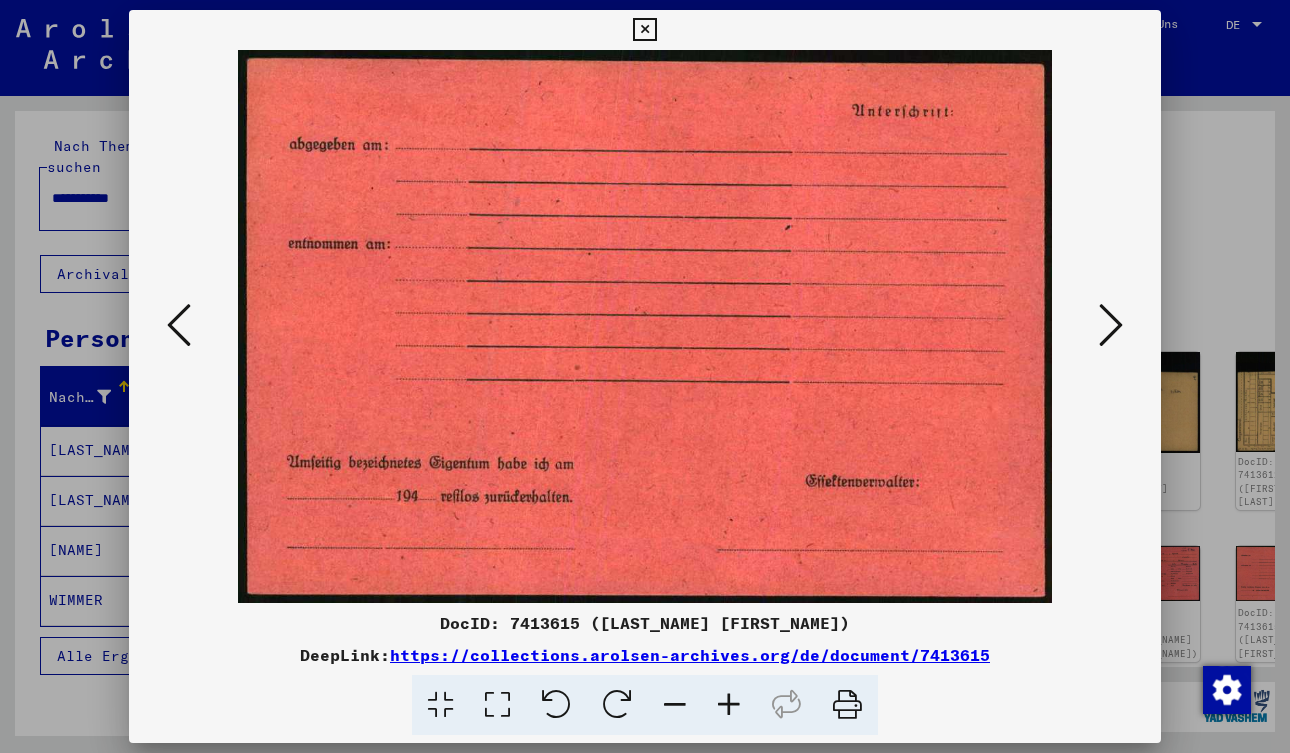 click at bounding box center (1111, 325) 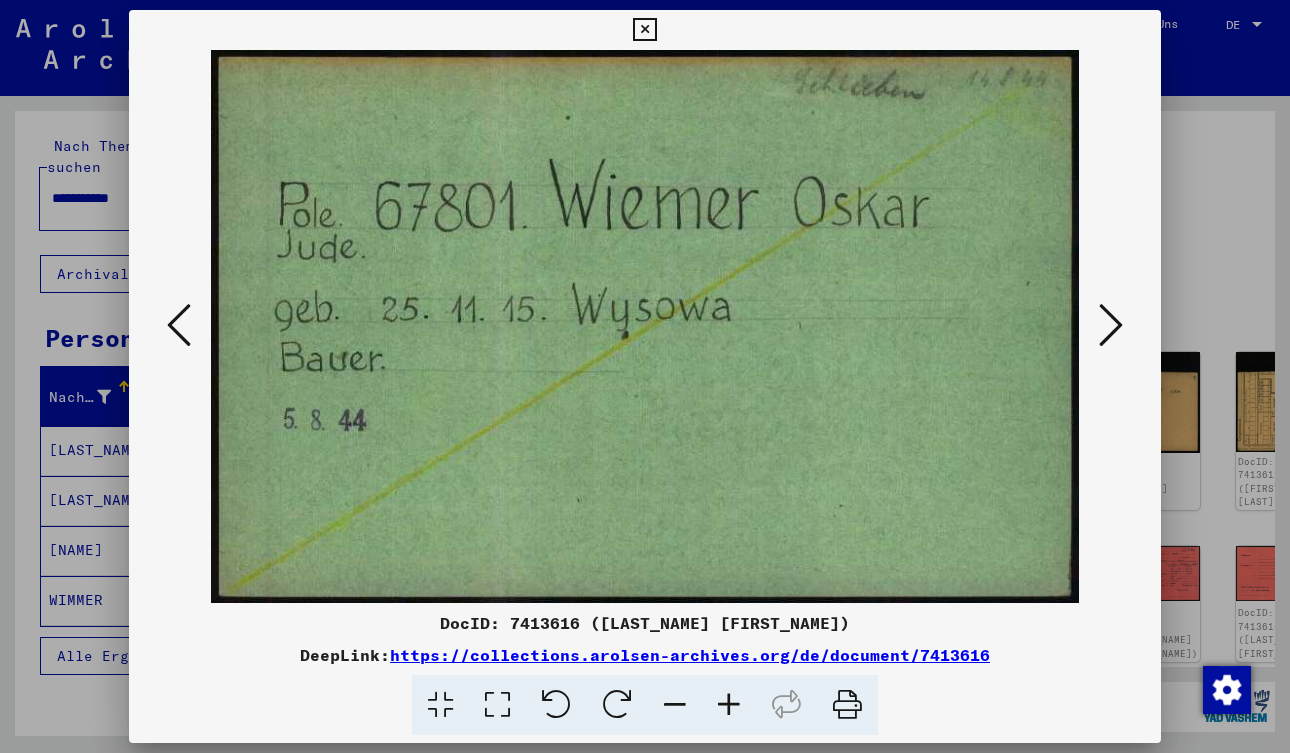 click at bounding box center [1111, 325] 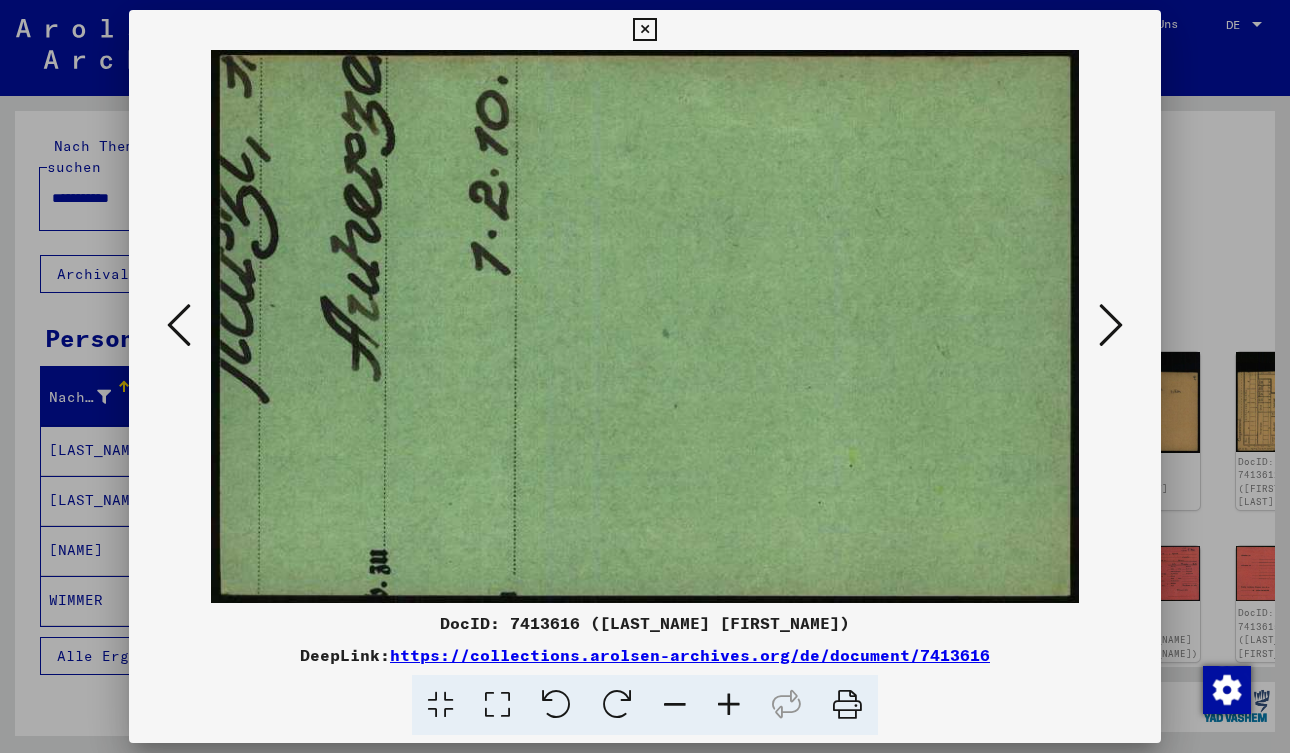 click at bounding box center (1111, 325) 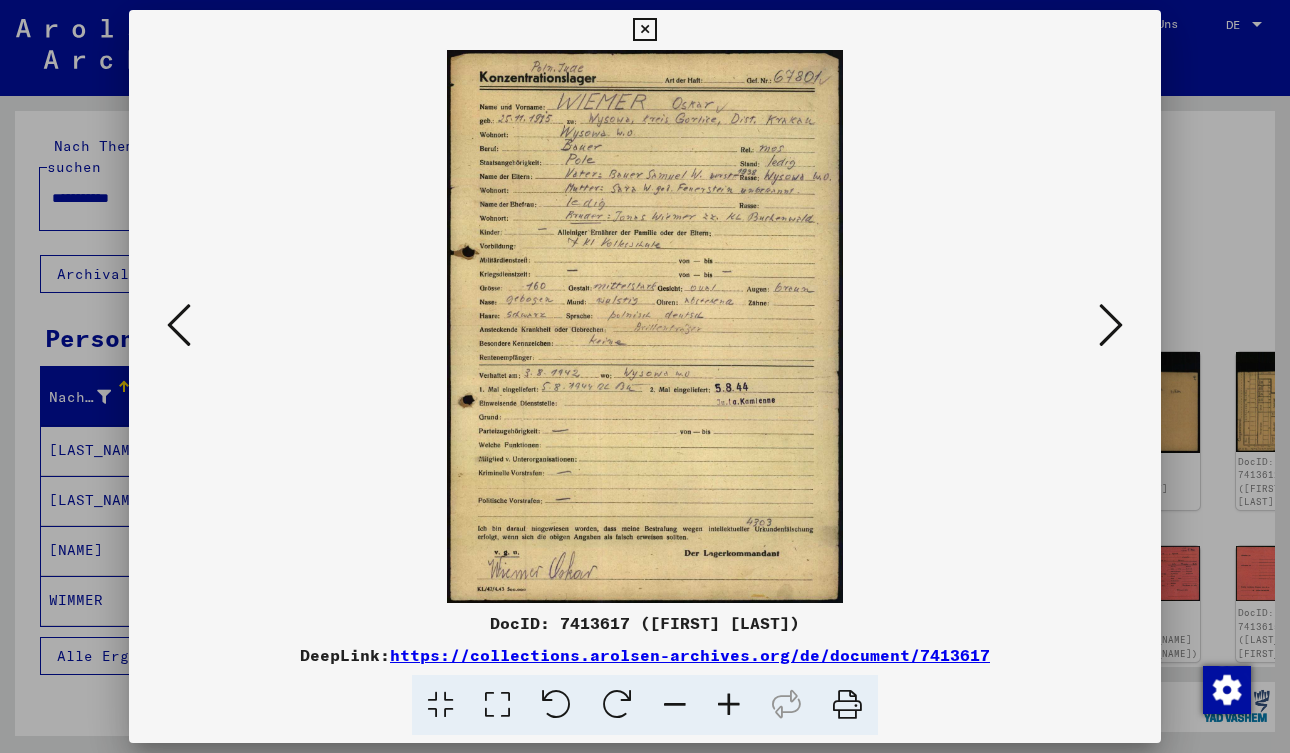 click at bounding box center (644, 30) 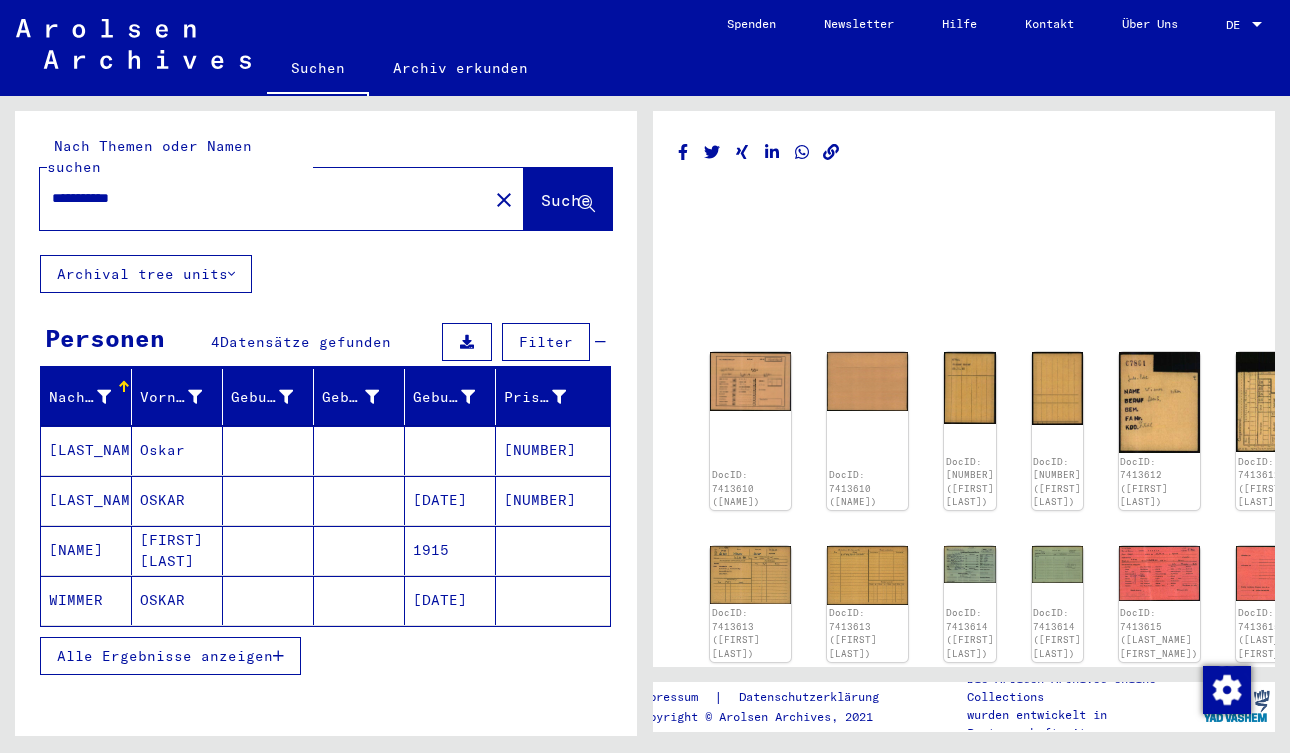 drag, startPoint x: 93, startPoint y: 179, endPoint x: 49, endPoint y: 173, distance: 44.407207 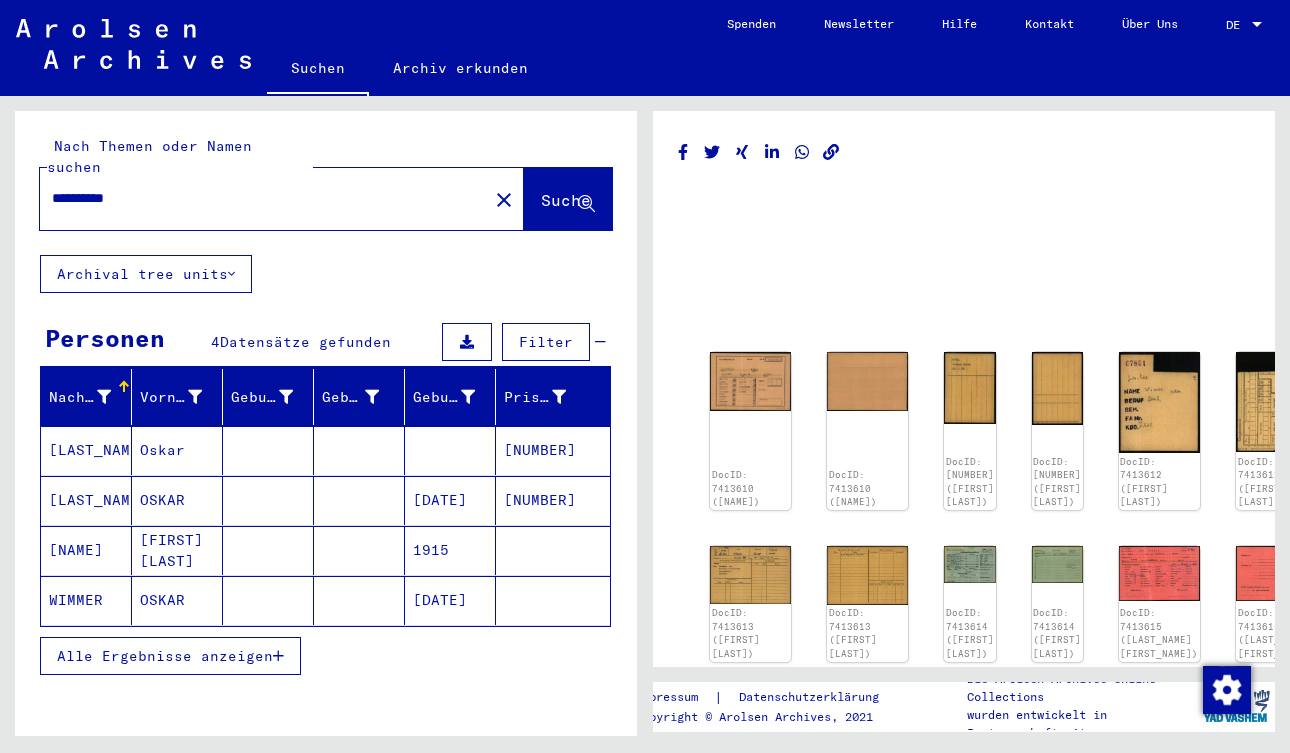 click on "**********" at bounding box center [264, 198] 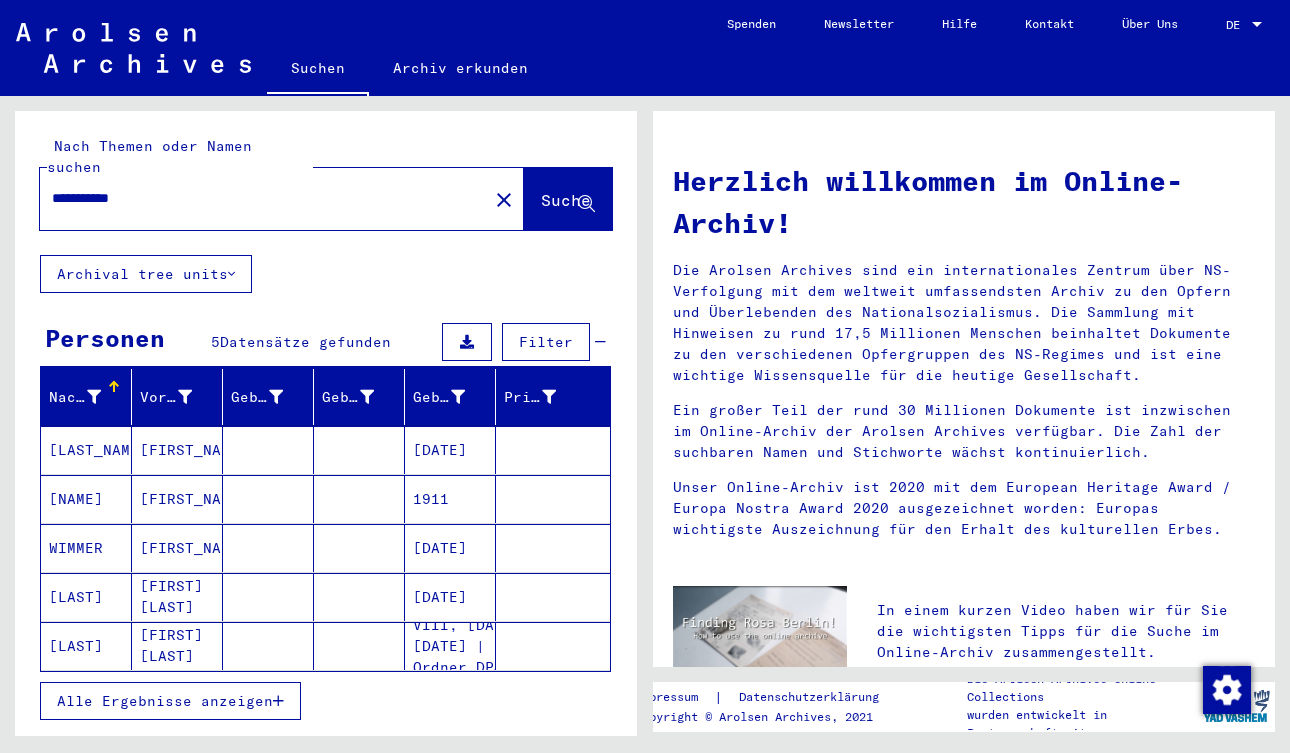 click on "[NAME]" at bounding box center (86, 548) 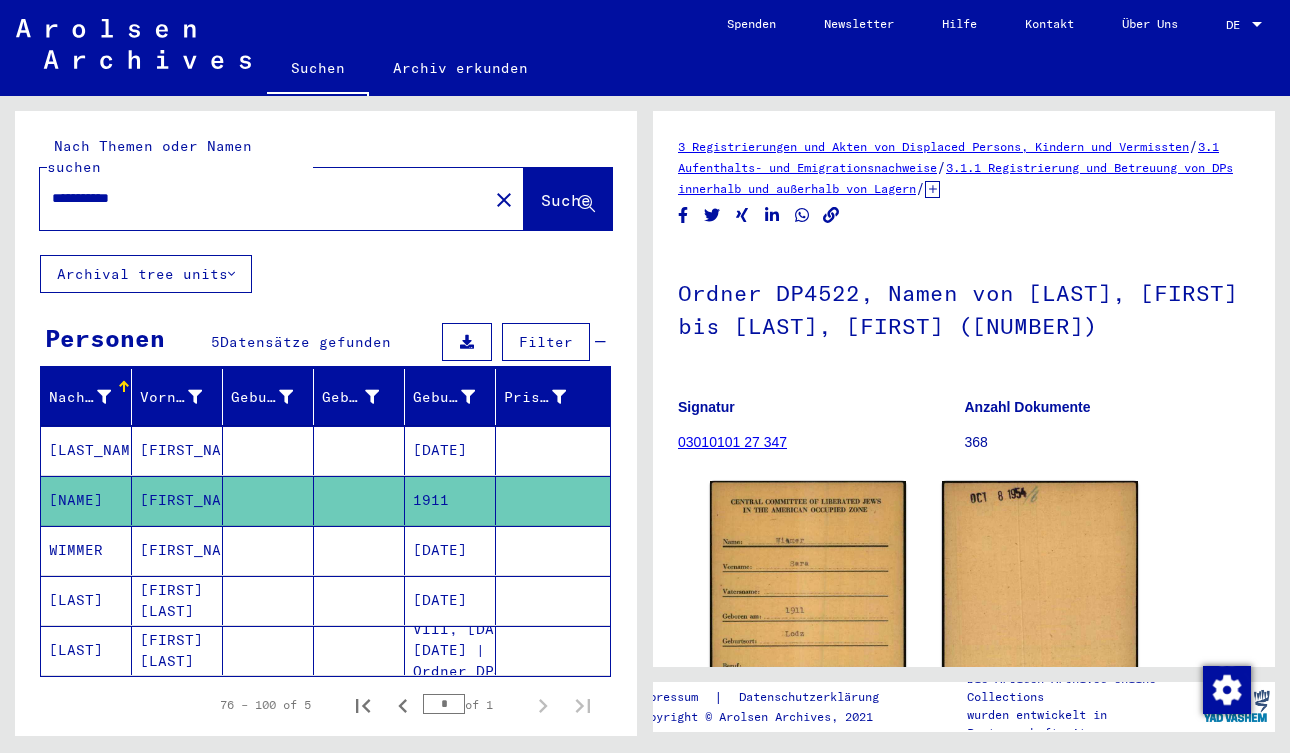 scroll, scrollTop: 0, scrollLeft: 0, axis: both 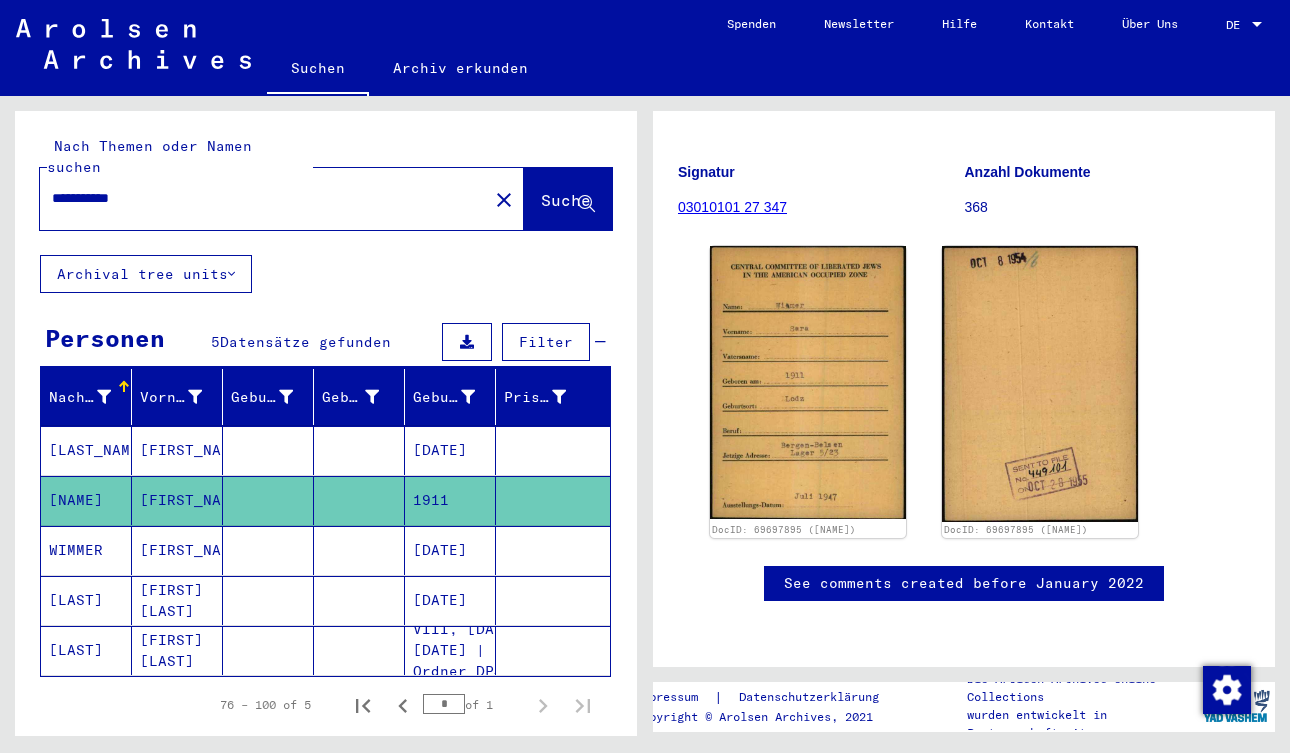 drag, startPoint x: 78, startPoint y: 179, endPoint x: 21, endPoint y: 175, distance: 57.14018 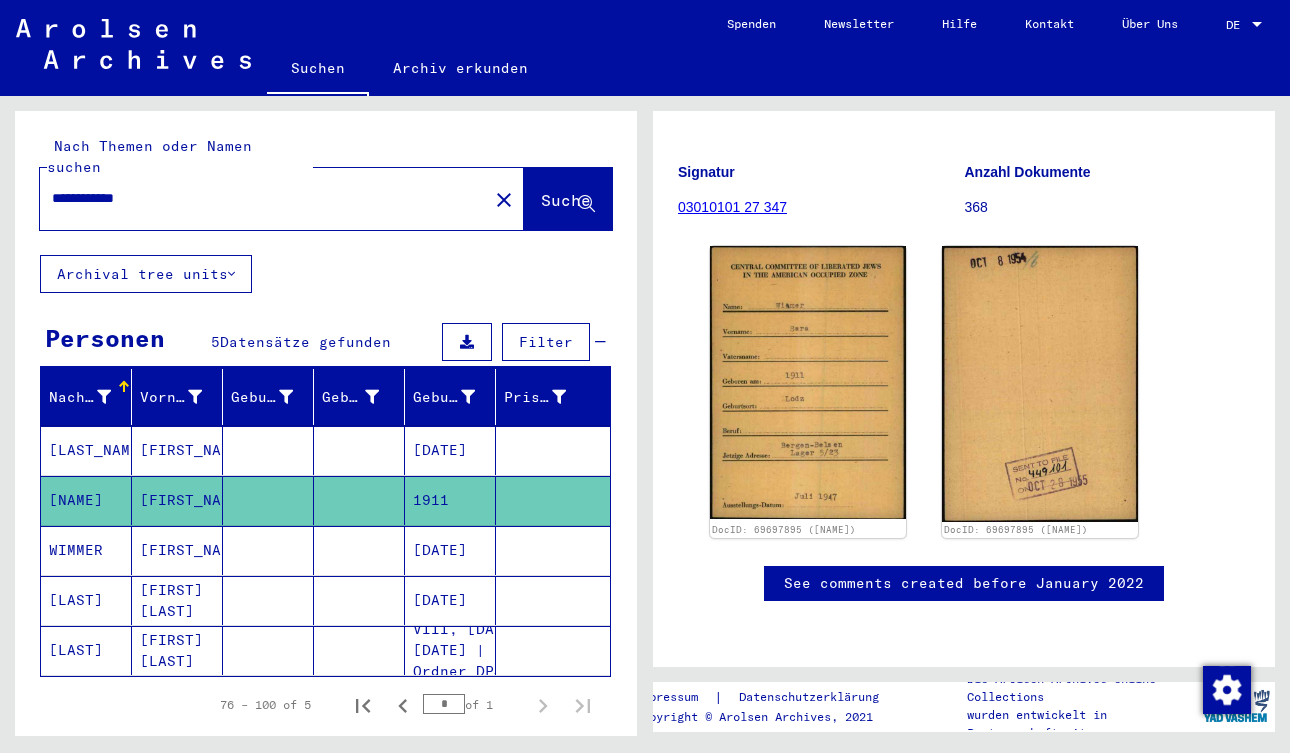 type on "**********" 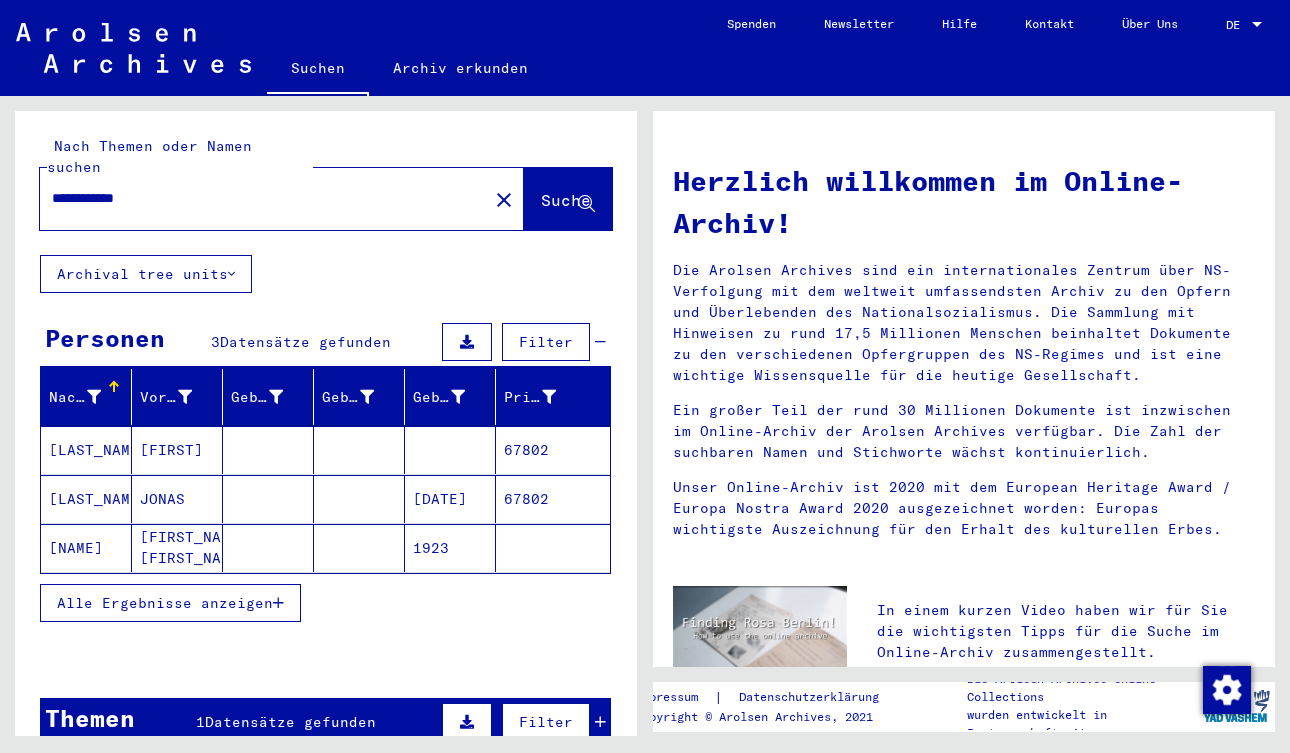 click on "[LAST_NAME]" at bounding box center (86, 499) 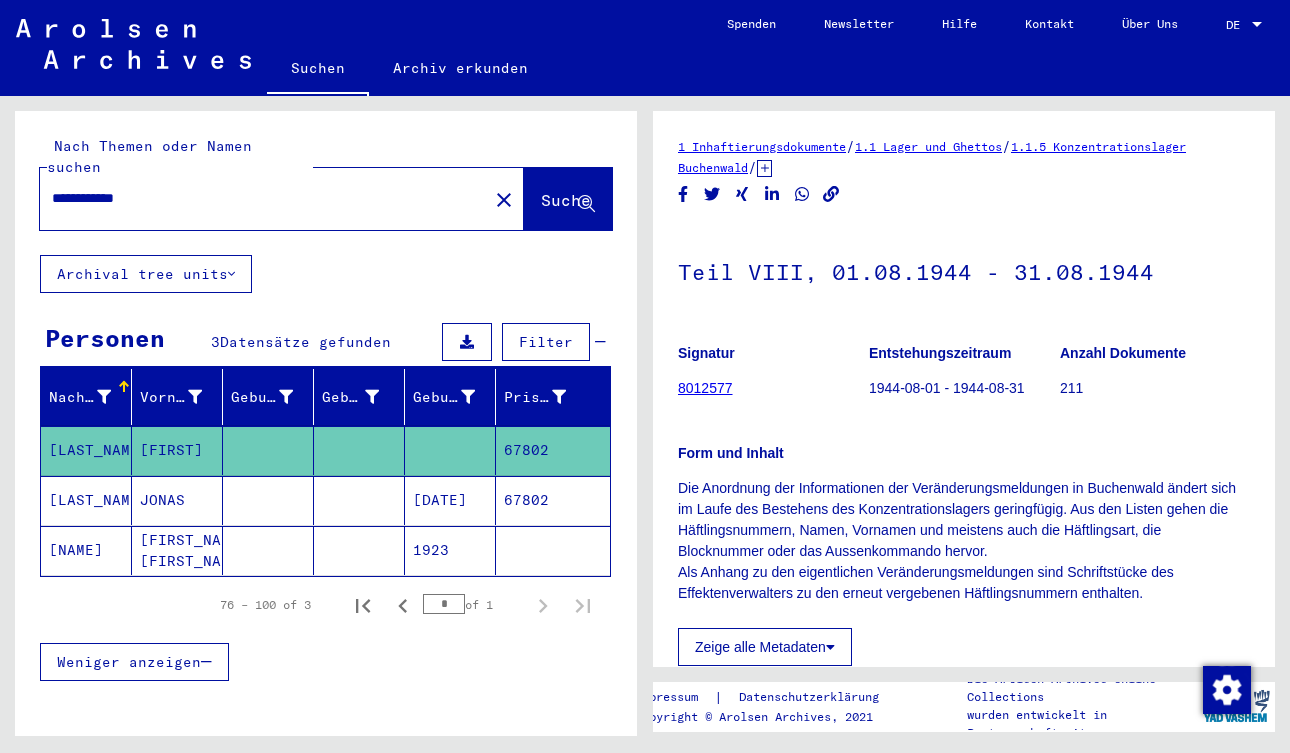 scroll, scrollTop: 0, scrollLeft: 0, axis: both 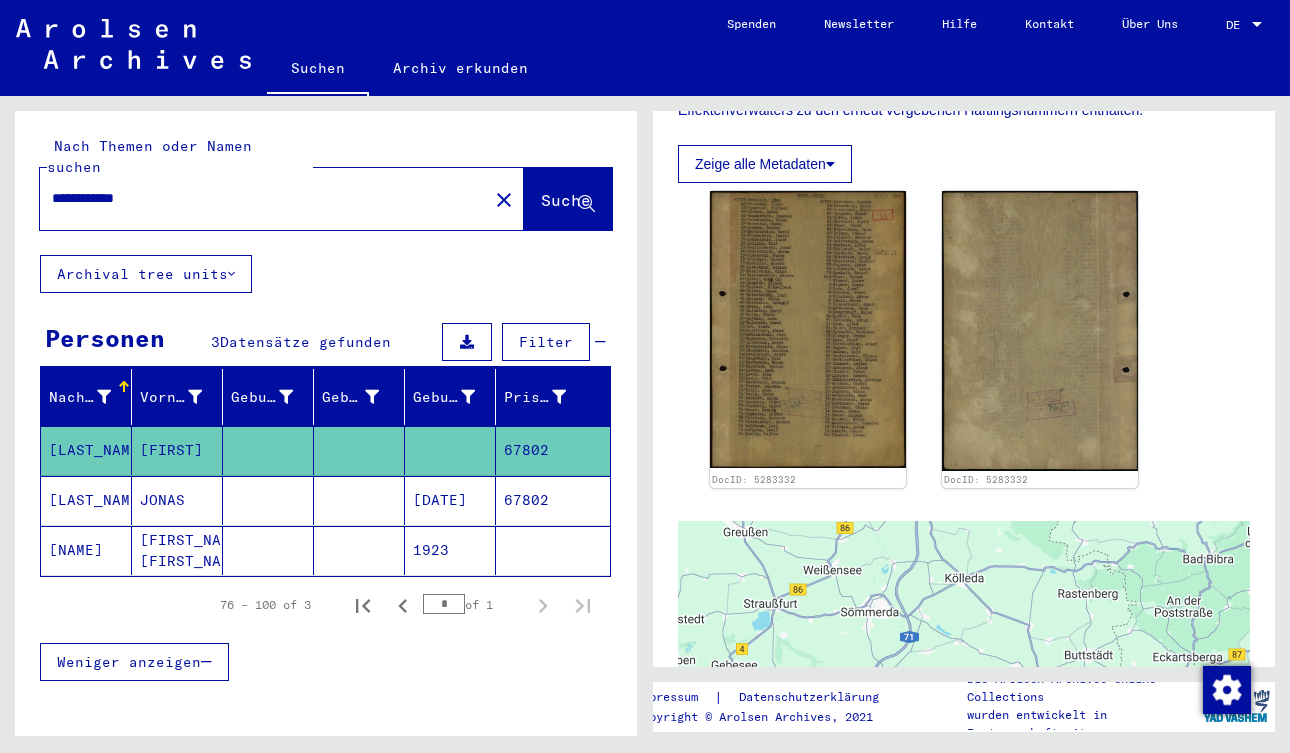 click on "[LAST_NAME]" at bounding box center [86, 550] 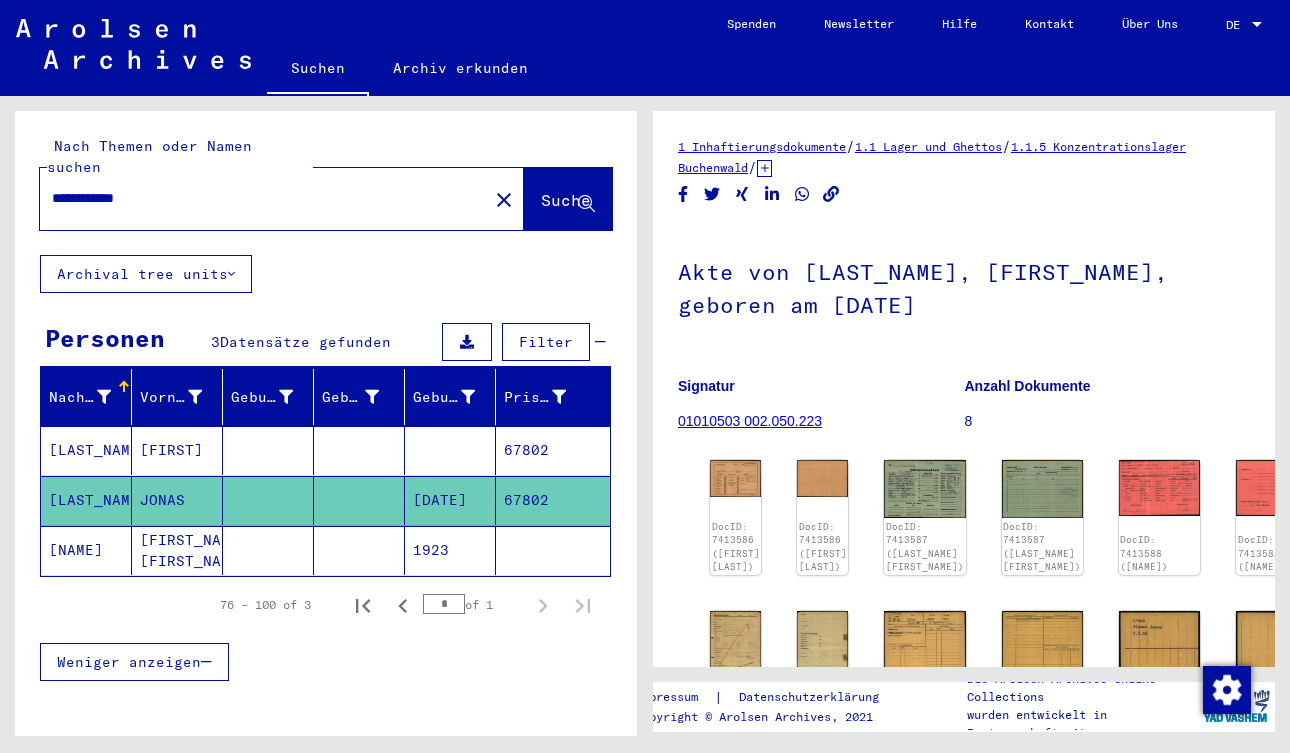 scroll, scrollTop: 0, scrollLeft: 0, axis: both 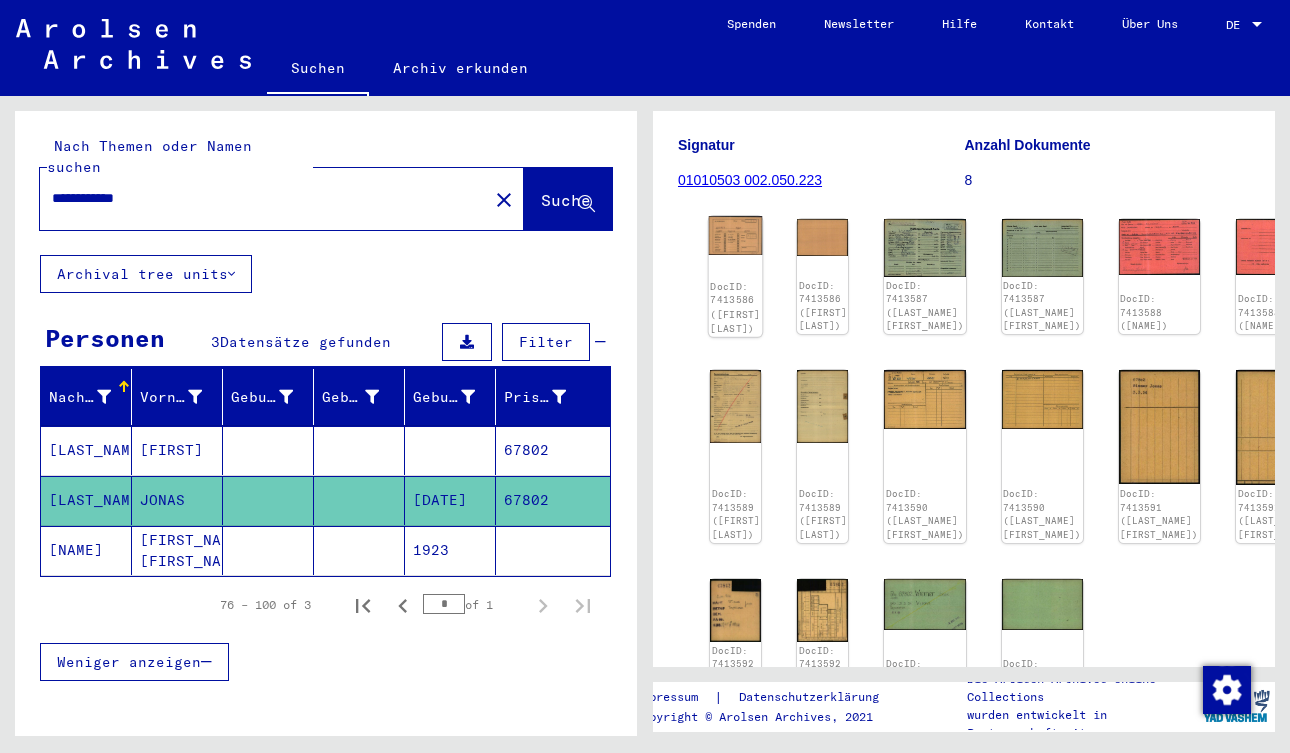 click 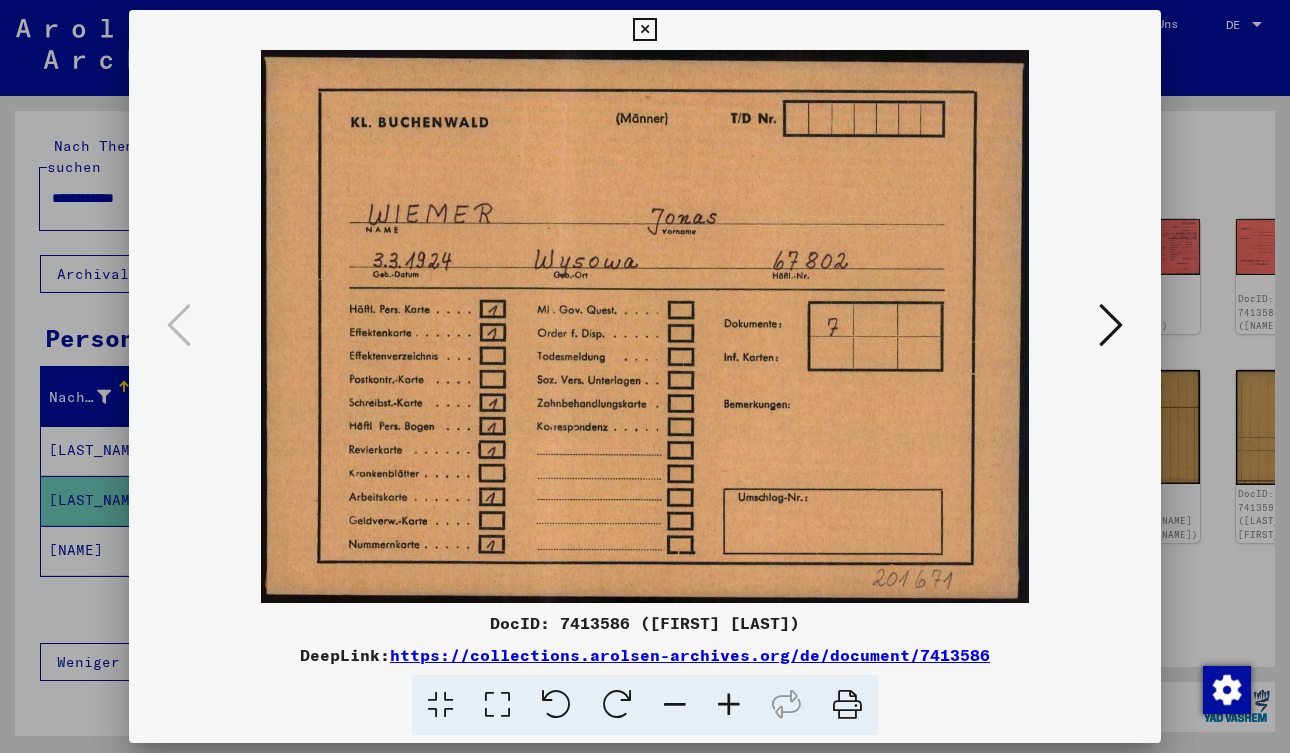 type 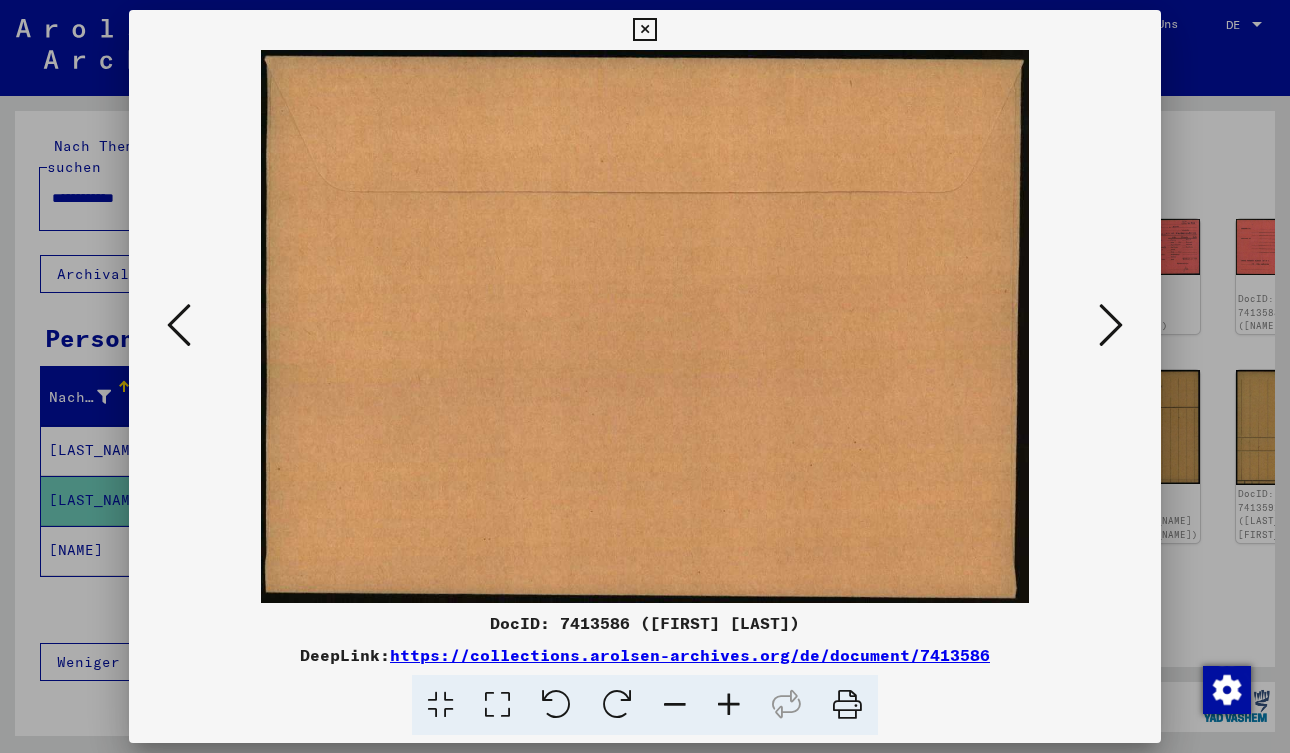 click at bounding box center (1111, 325) 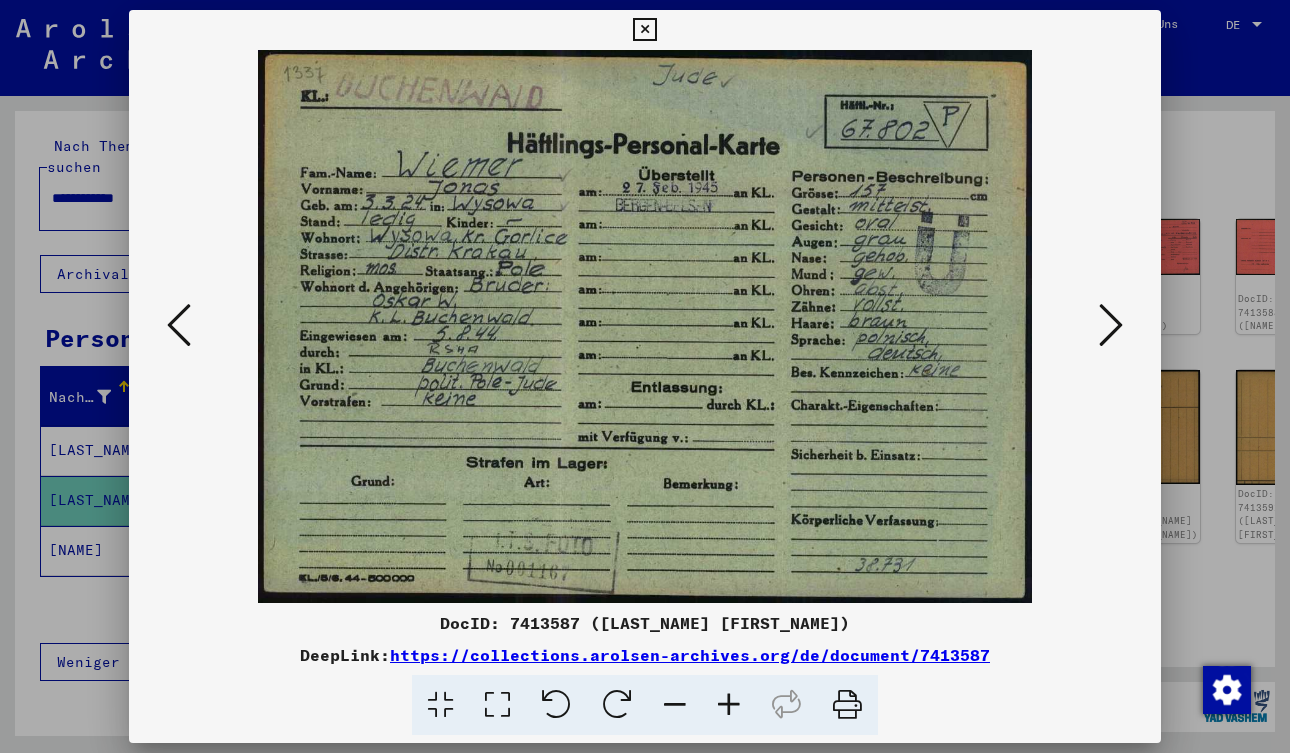 click at bounding box center [1111, 325] 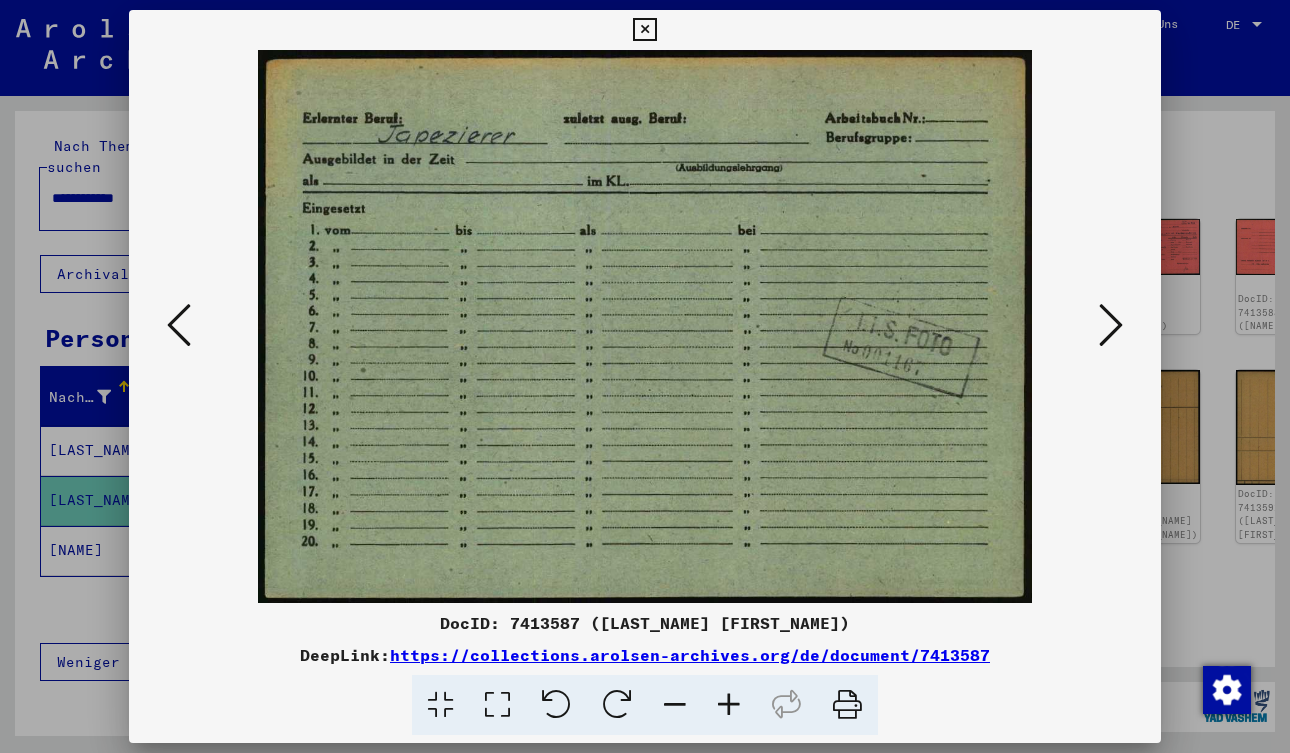 click at bounding box center (1111, 325) 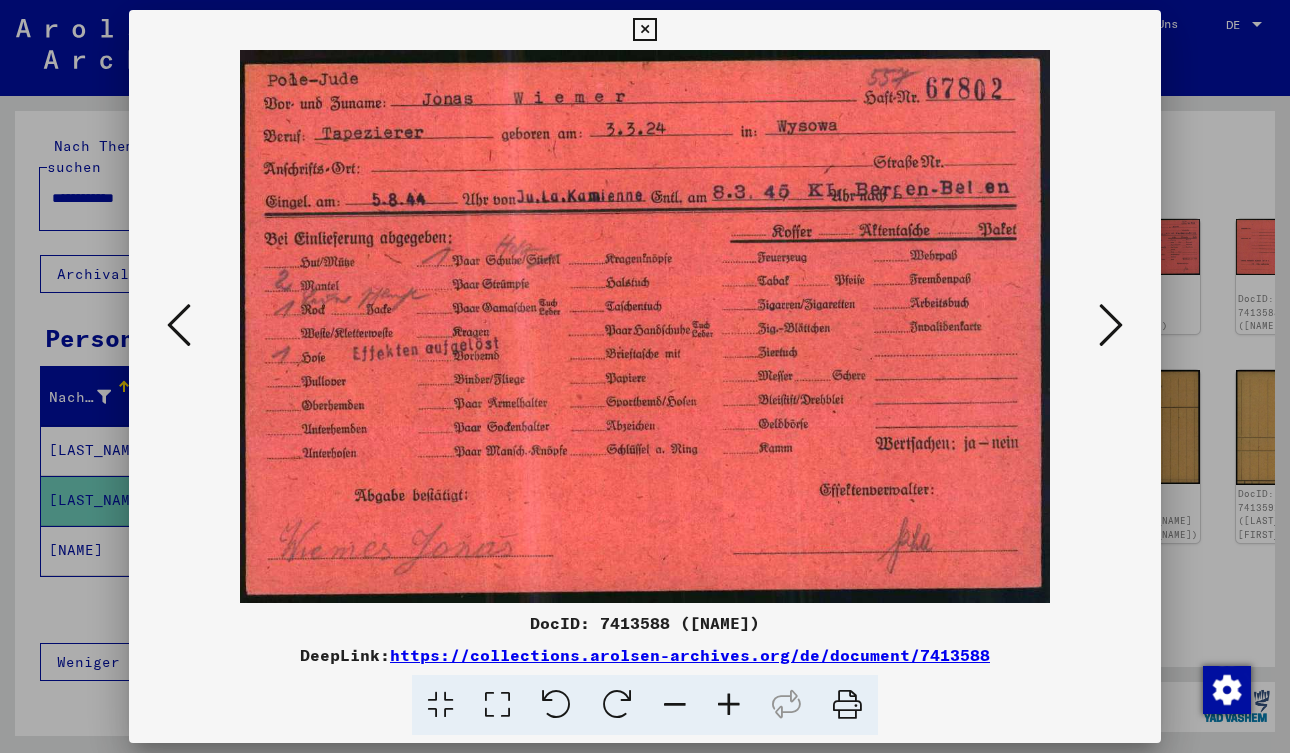 click at bounding box center [1111, 325] 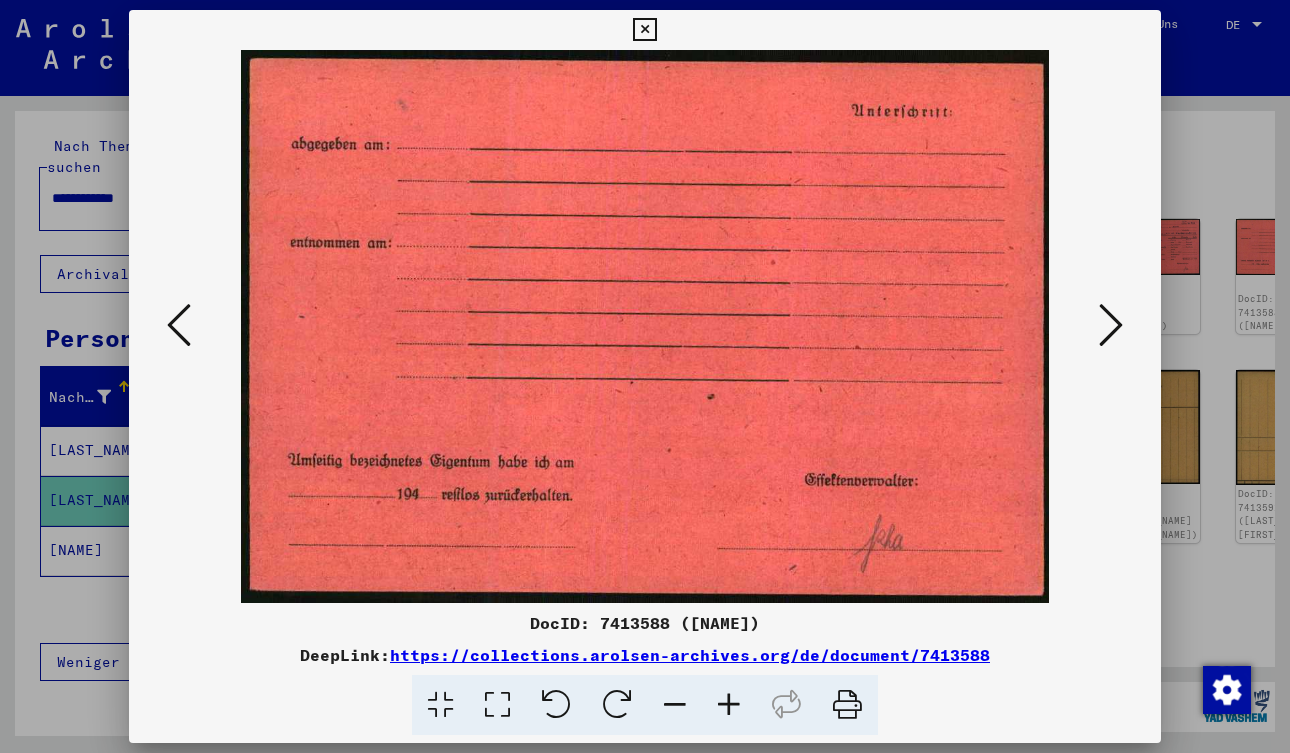 click at bounding box center [1111, 325] 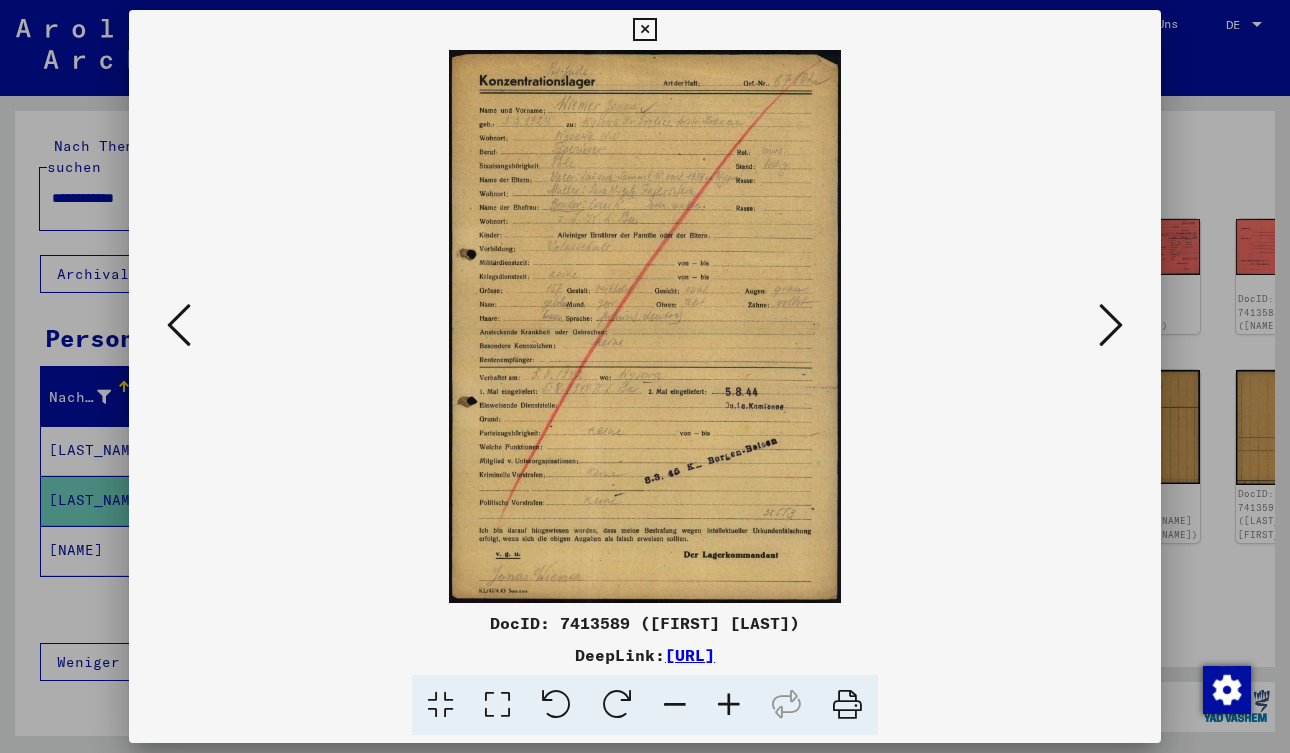 click at bounding box center [1111, 325] 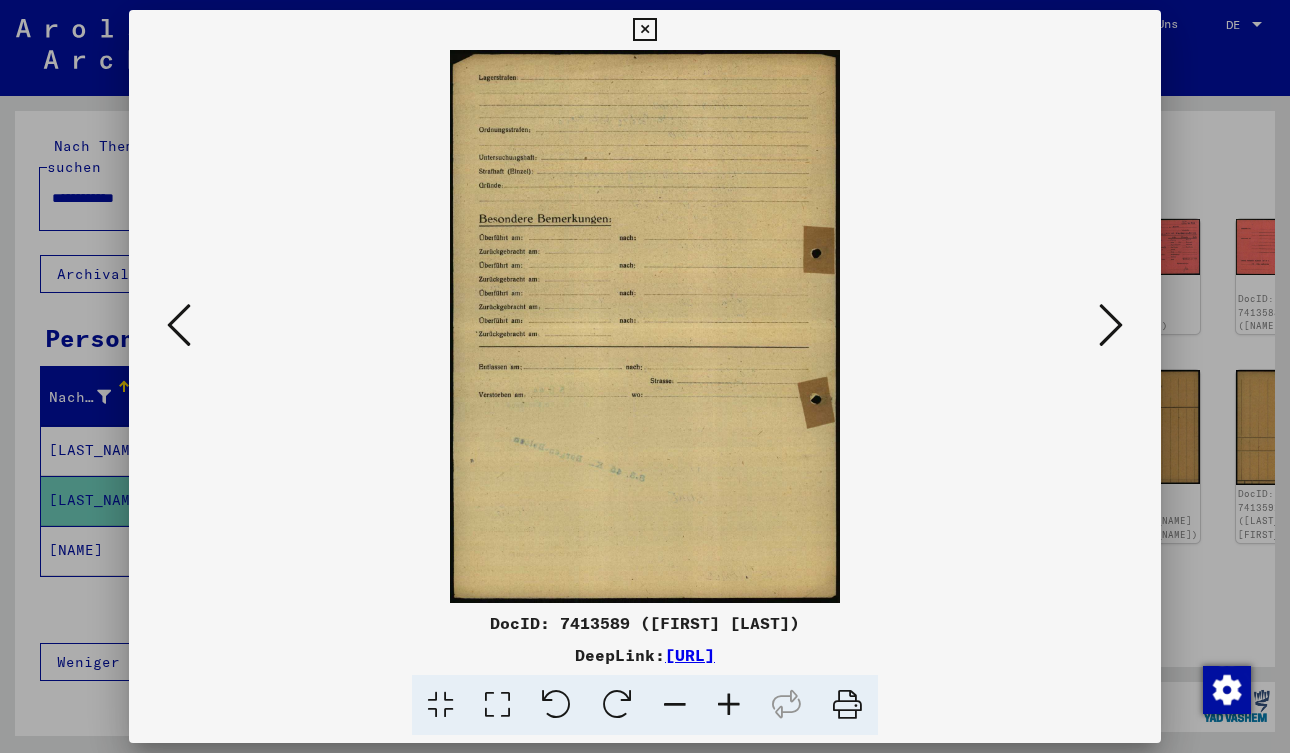 click at bounding box center (1111, 325) 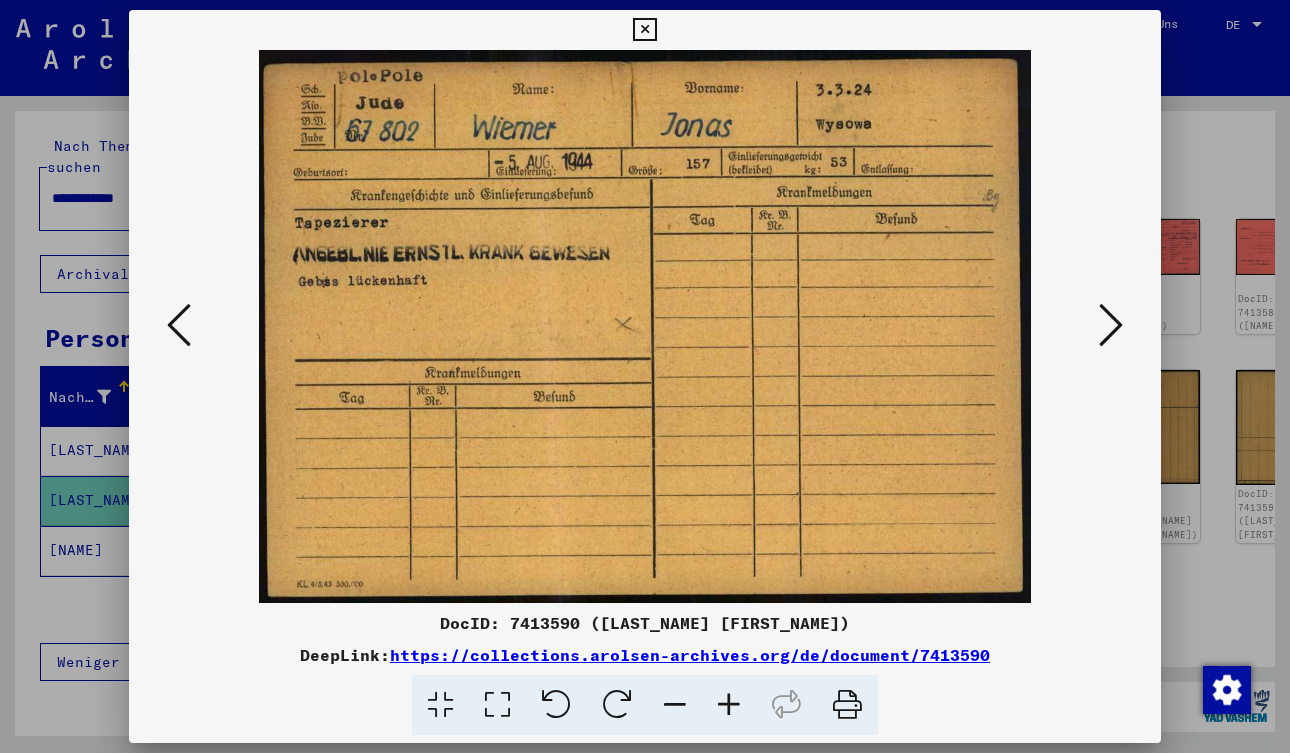 click at bounding box center [1111, 325] 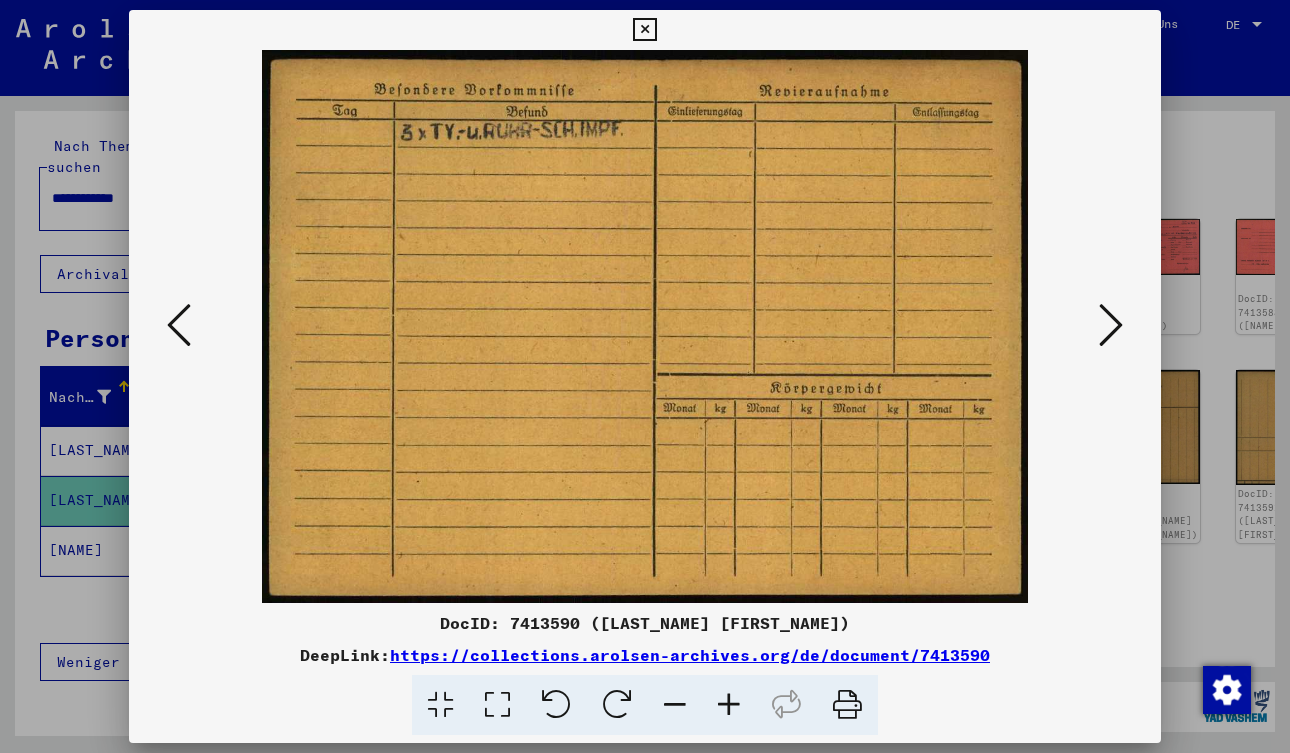 click at bounding box center (1111, 325) 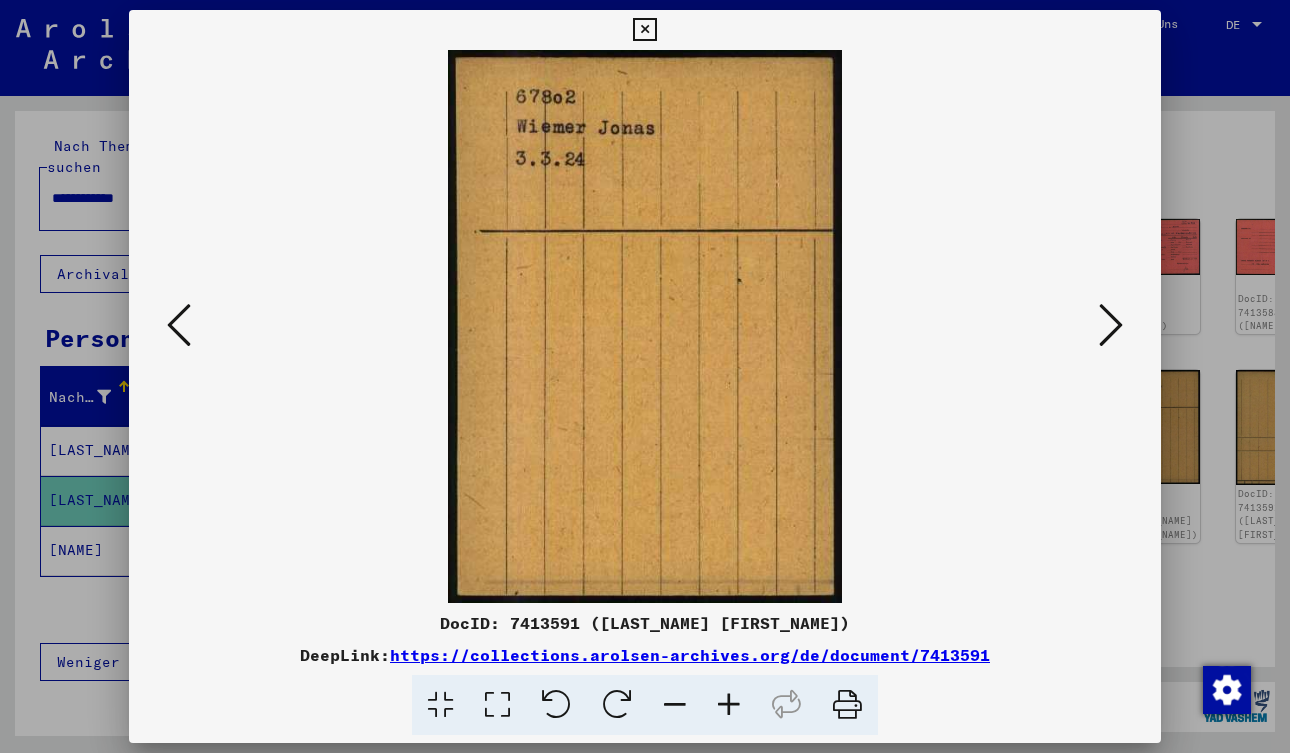 click at bounding box center (1111, 325) 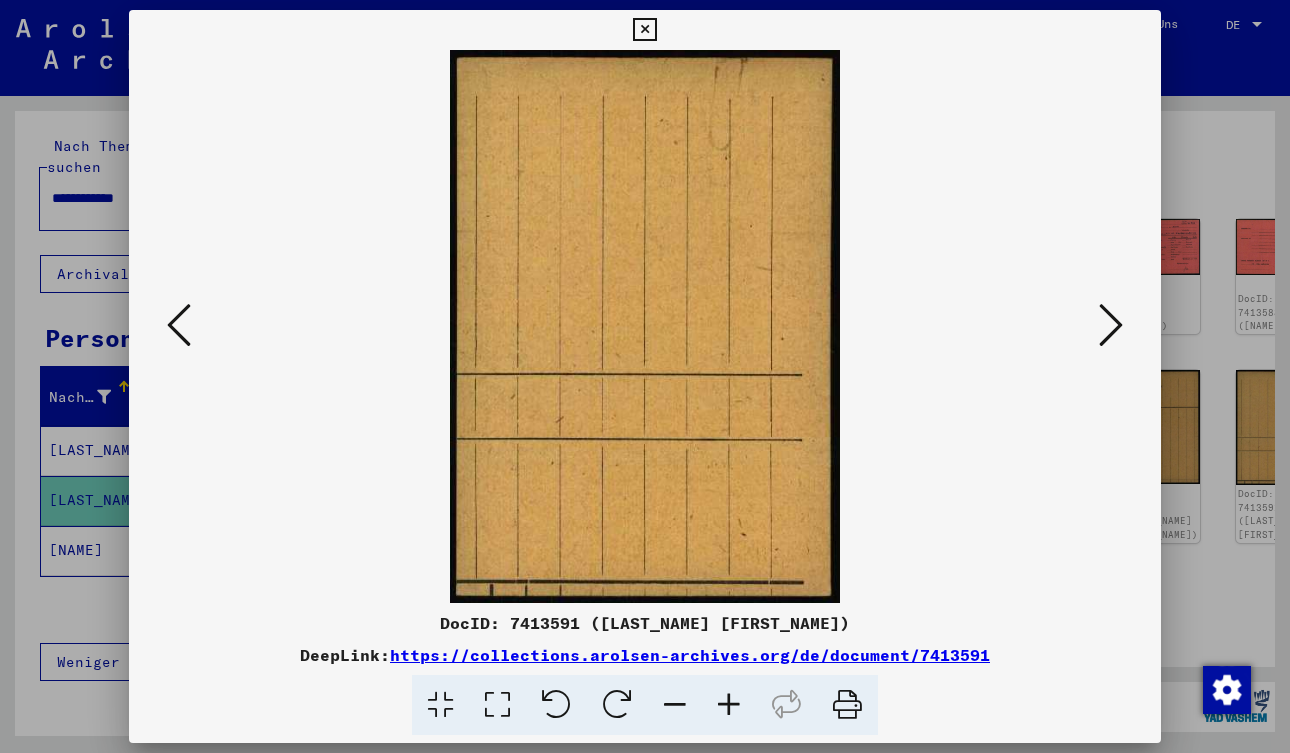 click at bounding box center [1111, 325] 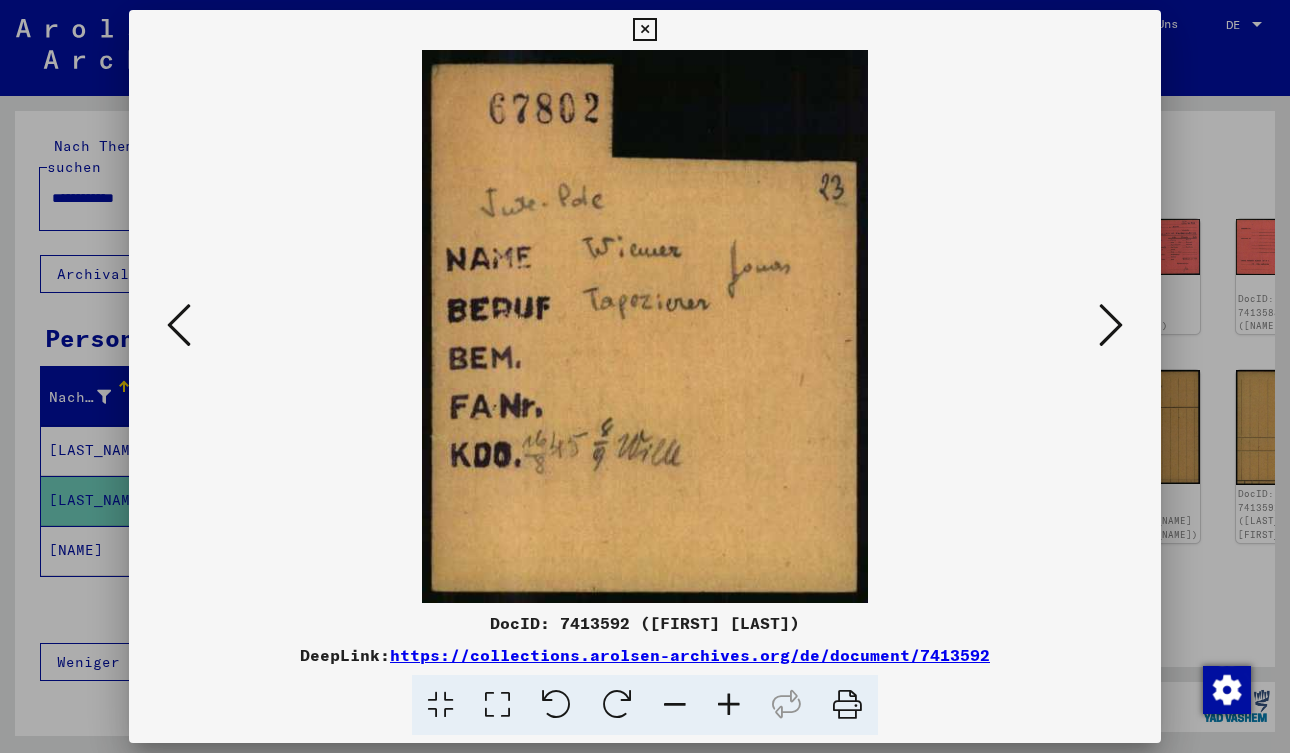click at bounding box center [1111, 325] 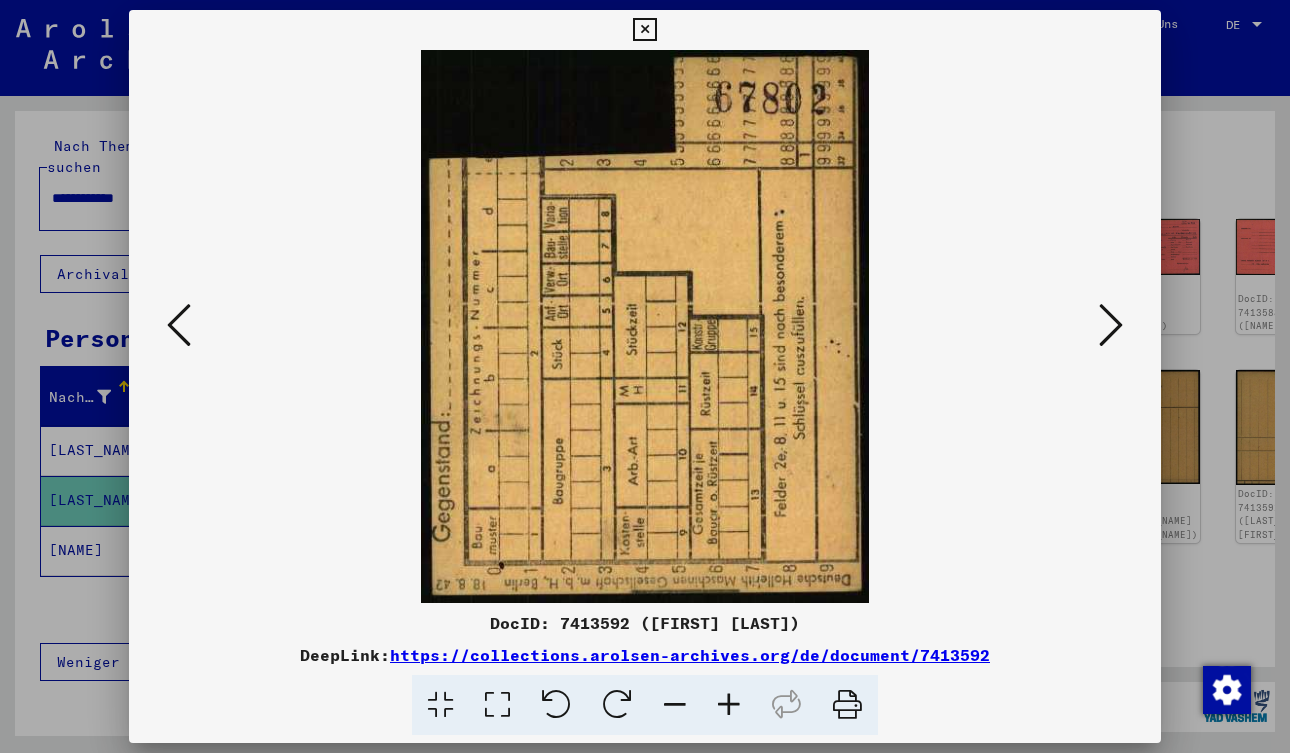 click at bounding box center (1111, 325) 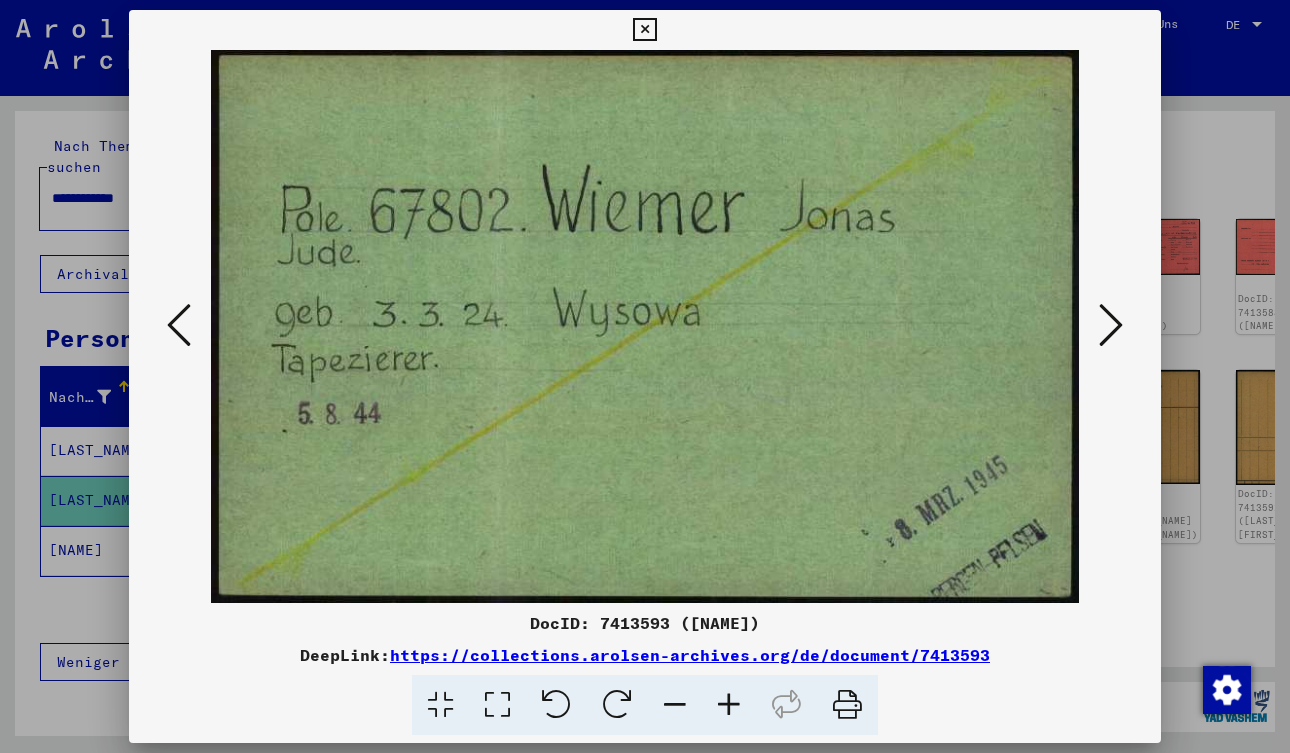 click at bounding box center (1111, 325) 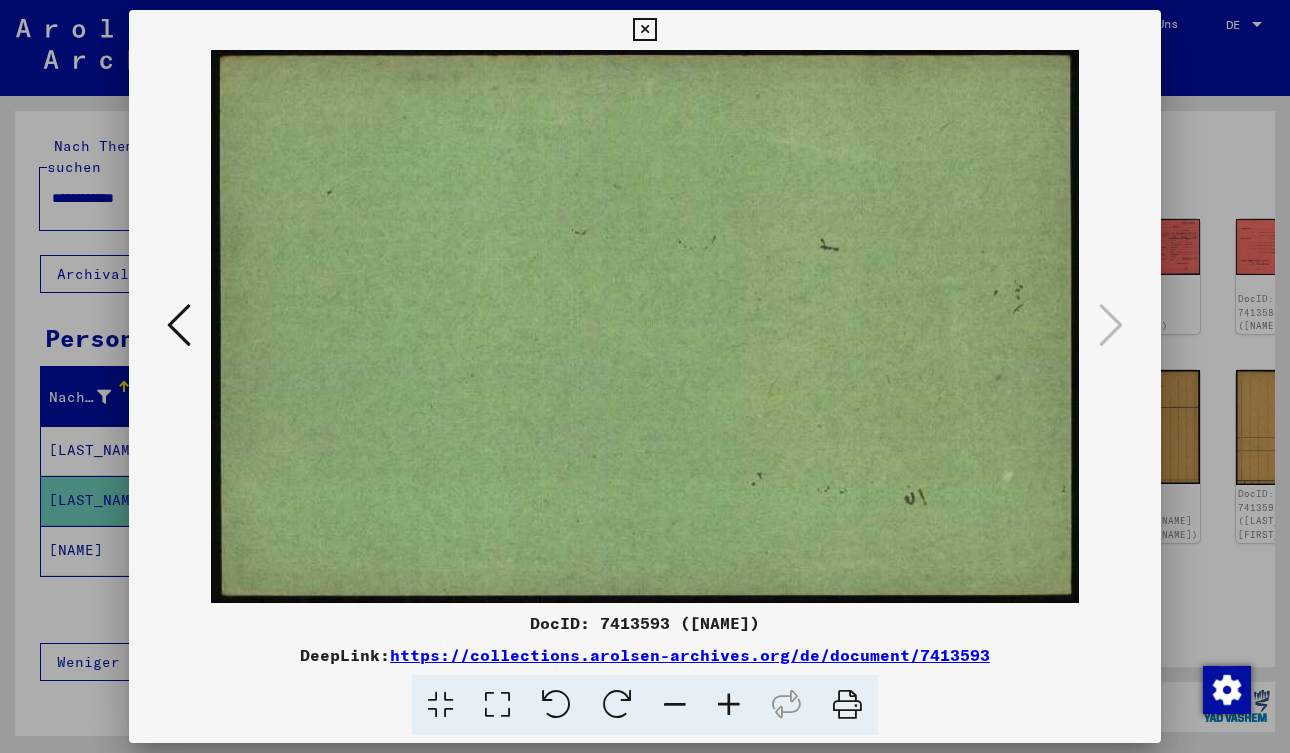 click at bounding box center (644, 30) 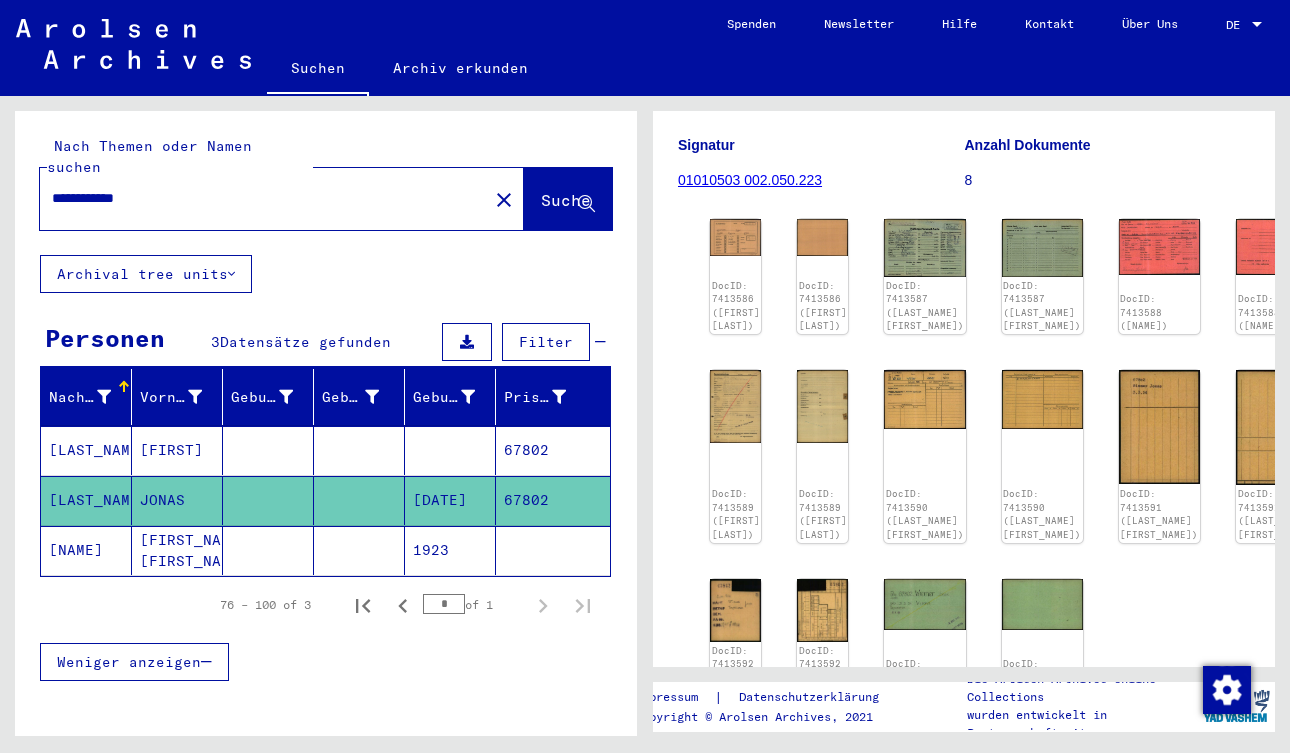 click on "[FIRST_NAME] [FIRST_NAME]" 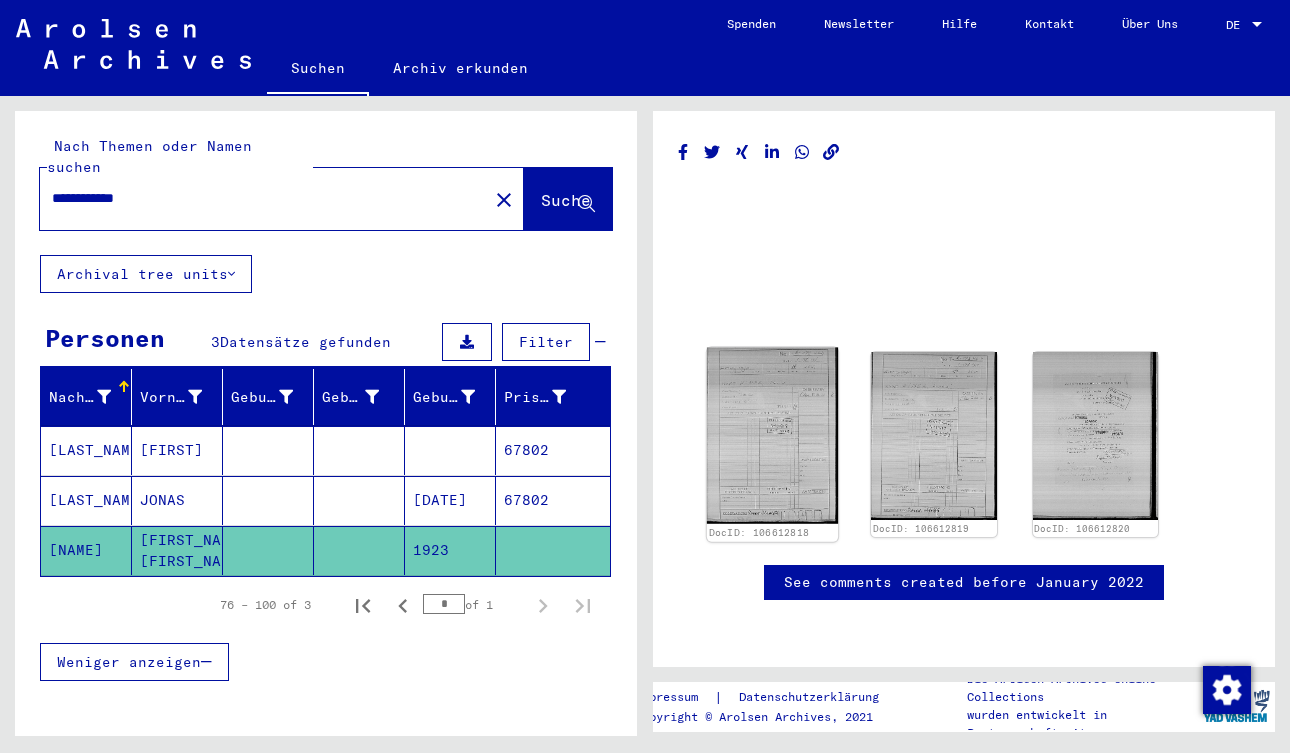 click 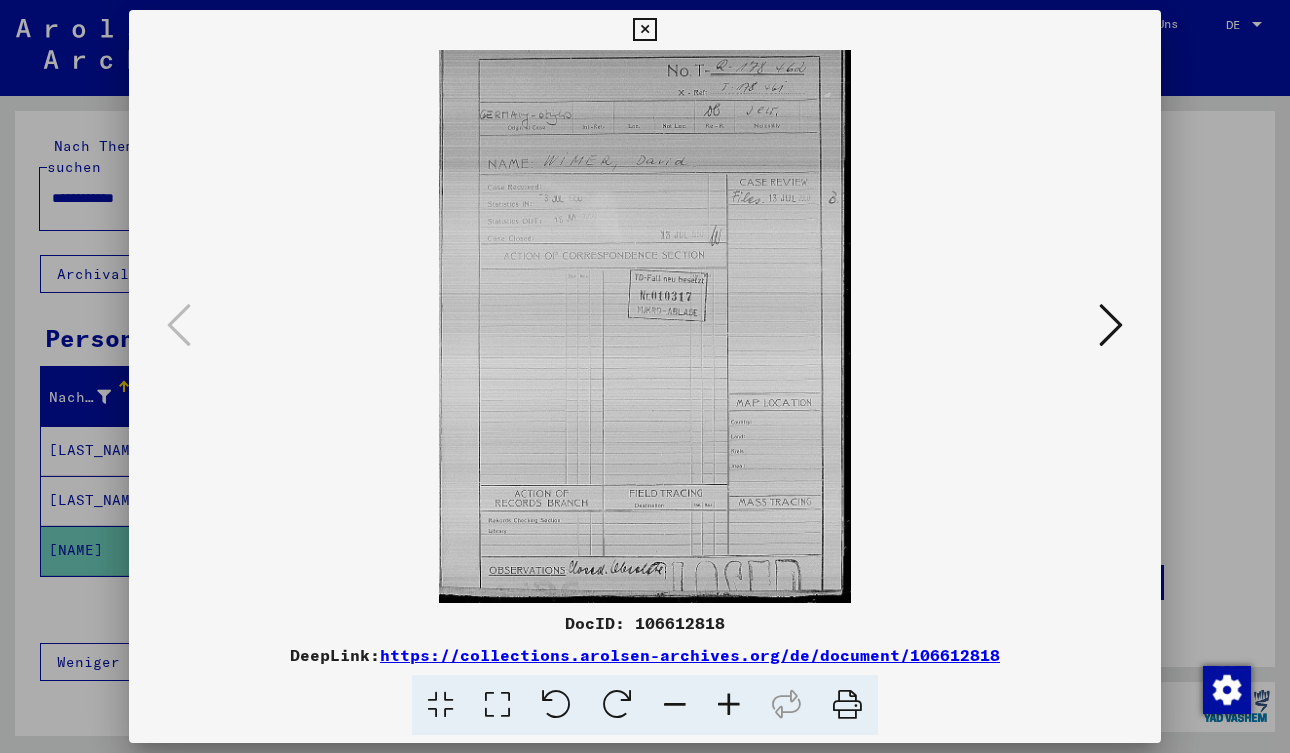 click at bounding box center (1111, 325) 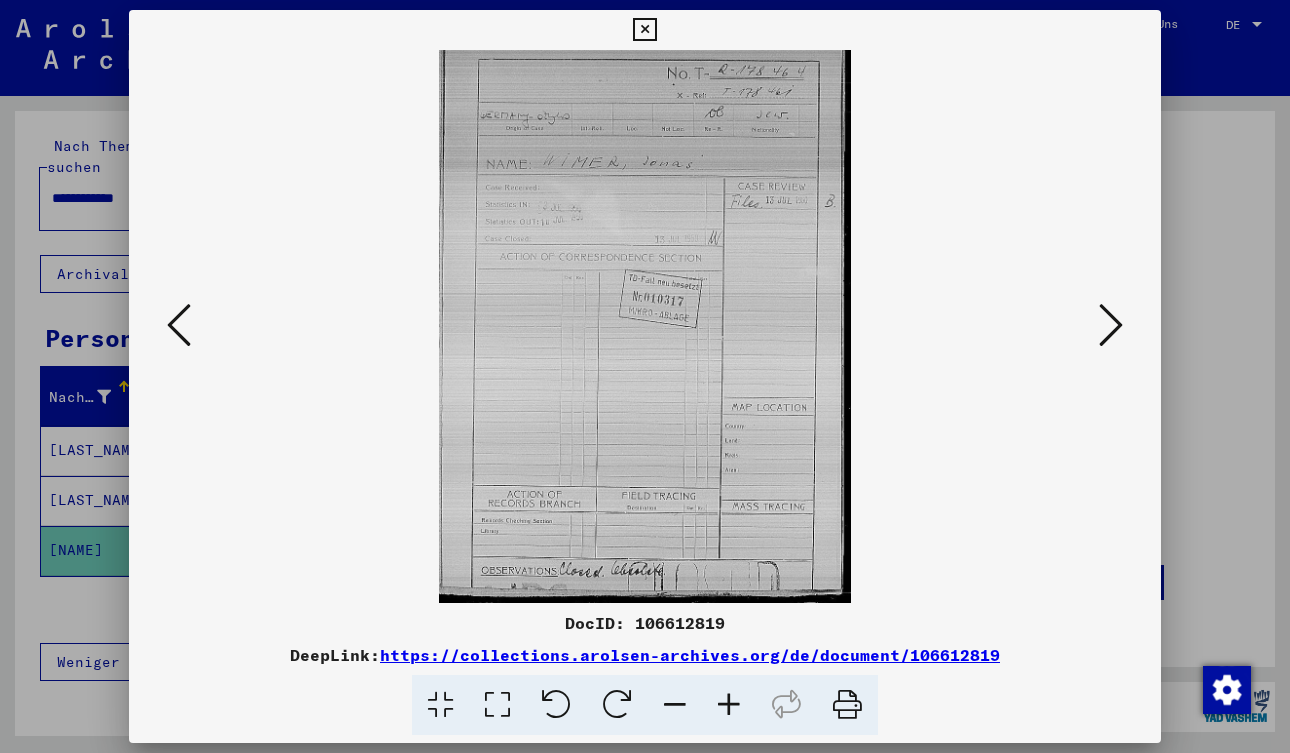 click at bounding box center [1111, 325] 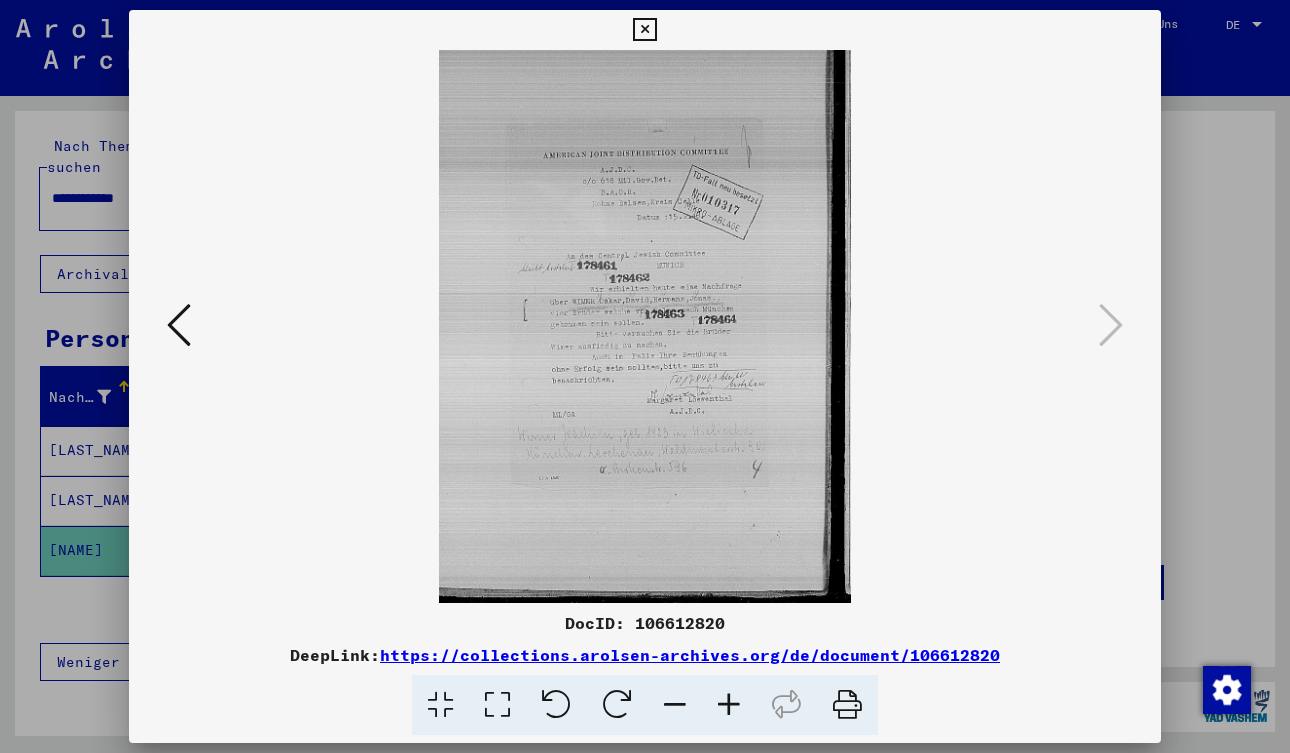 click at bounding box center [644, 30] 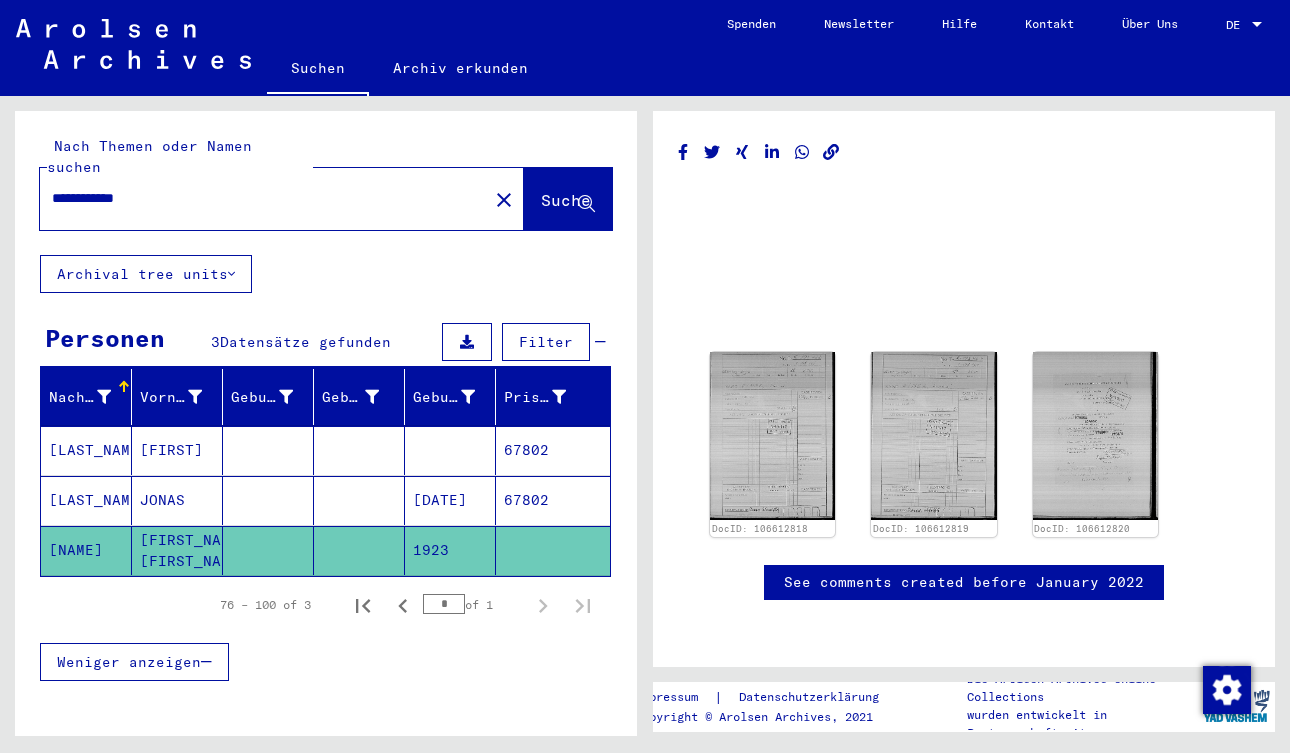 drag, startPoint x: 92, startPoint y: 178, endPoint x: 34, endPoint y: 176, distance: 58.034473 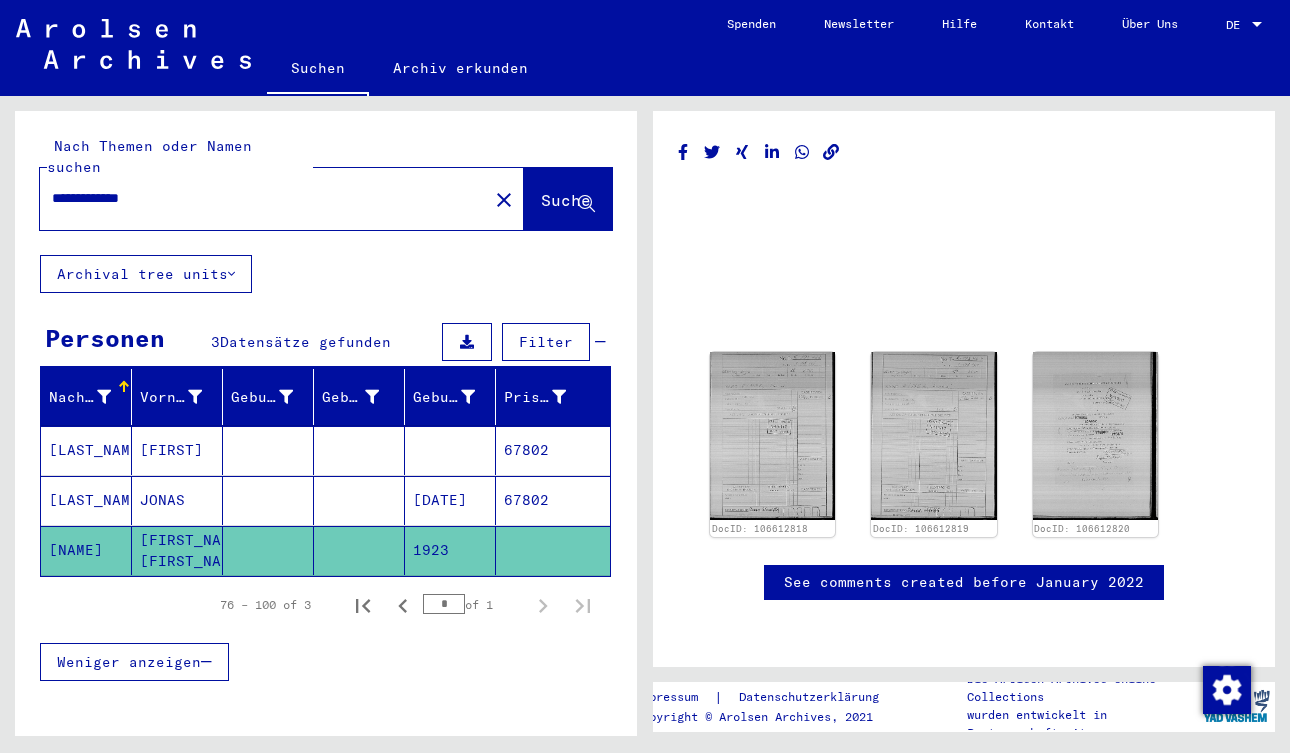 scroll, scrollTop: 0, scrollLeft: 0, axis: both 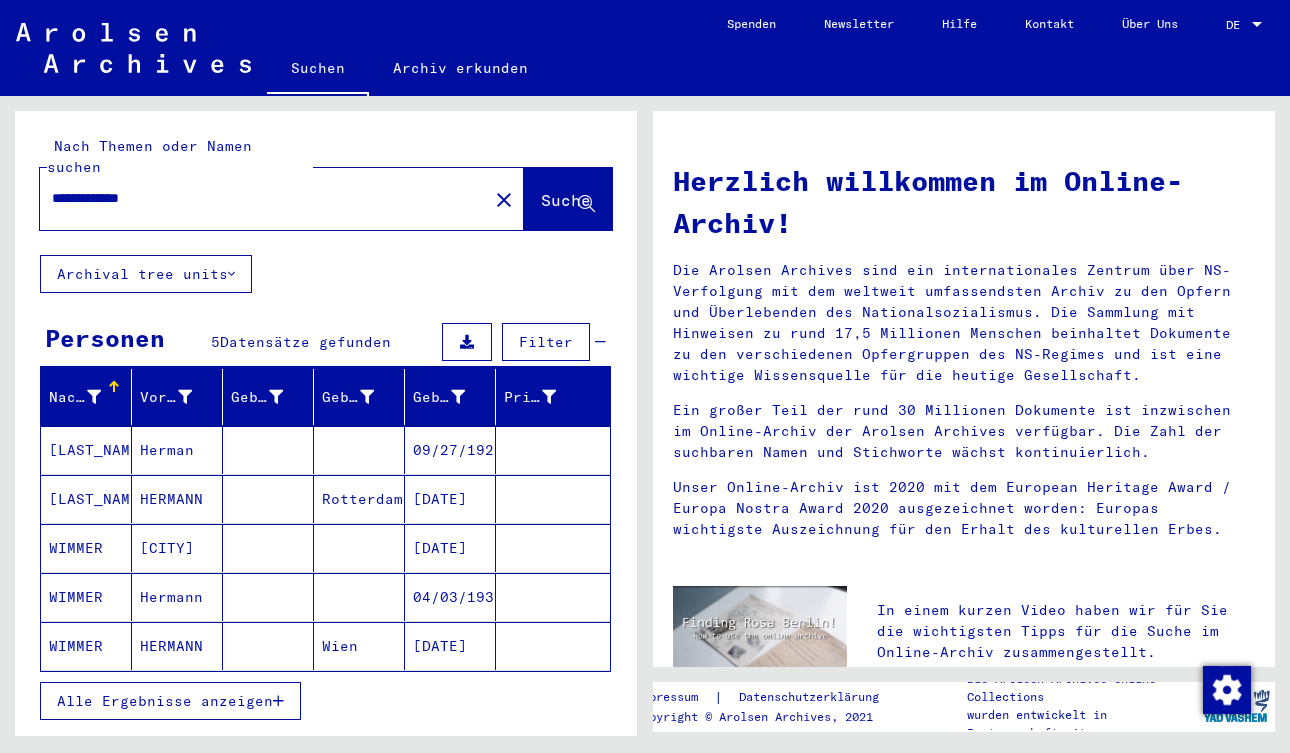 click on "[LAST_NAME]" at bounding box center [86, 499] 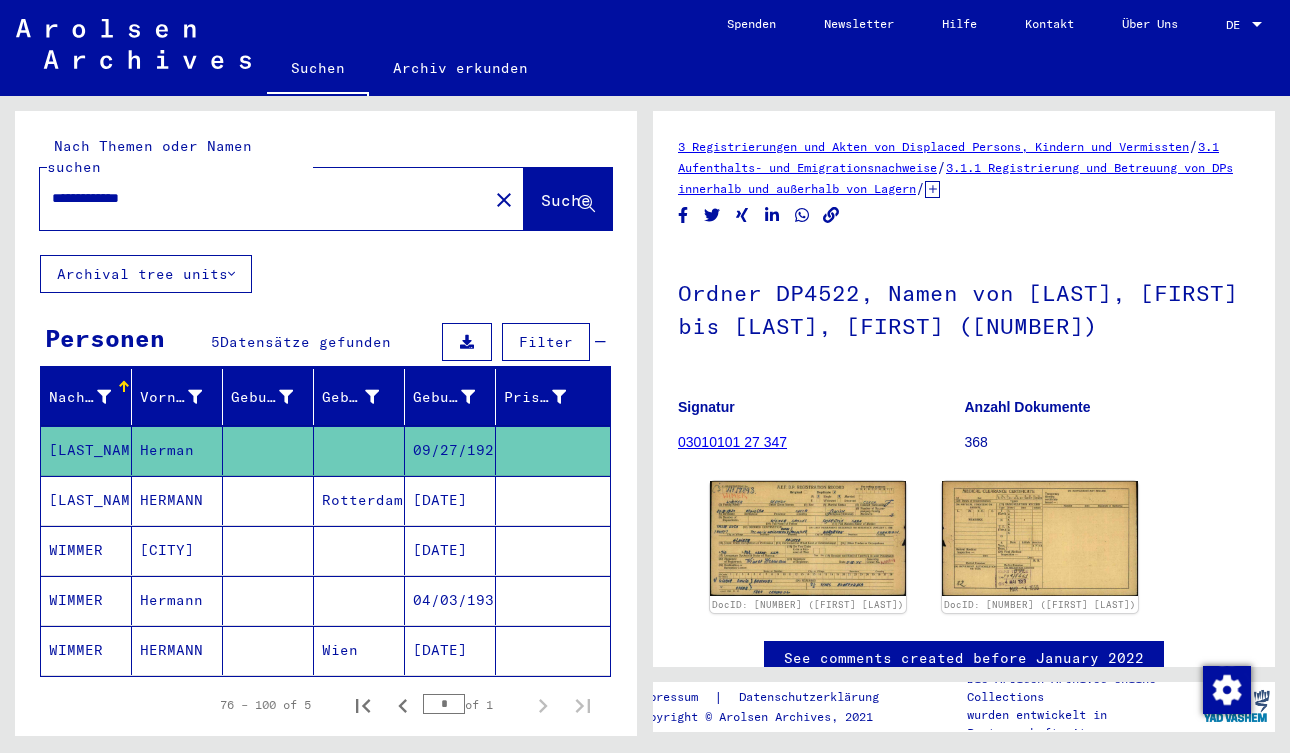 scroll, scrollTop: 0, scrollLeft: 0, axis: both 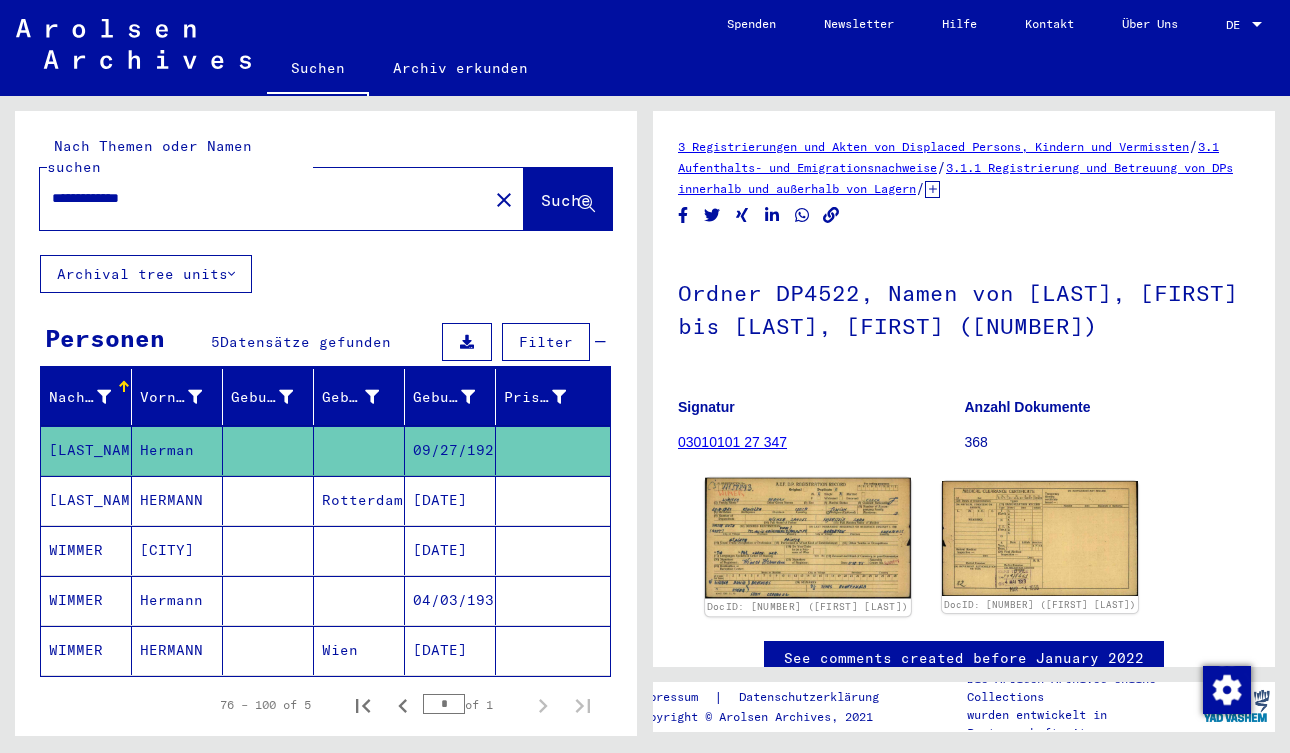 click 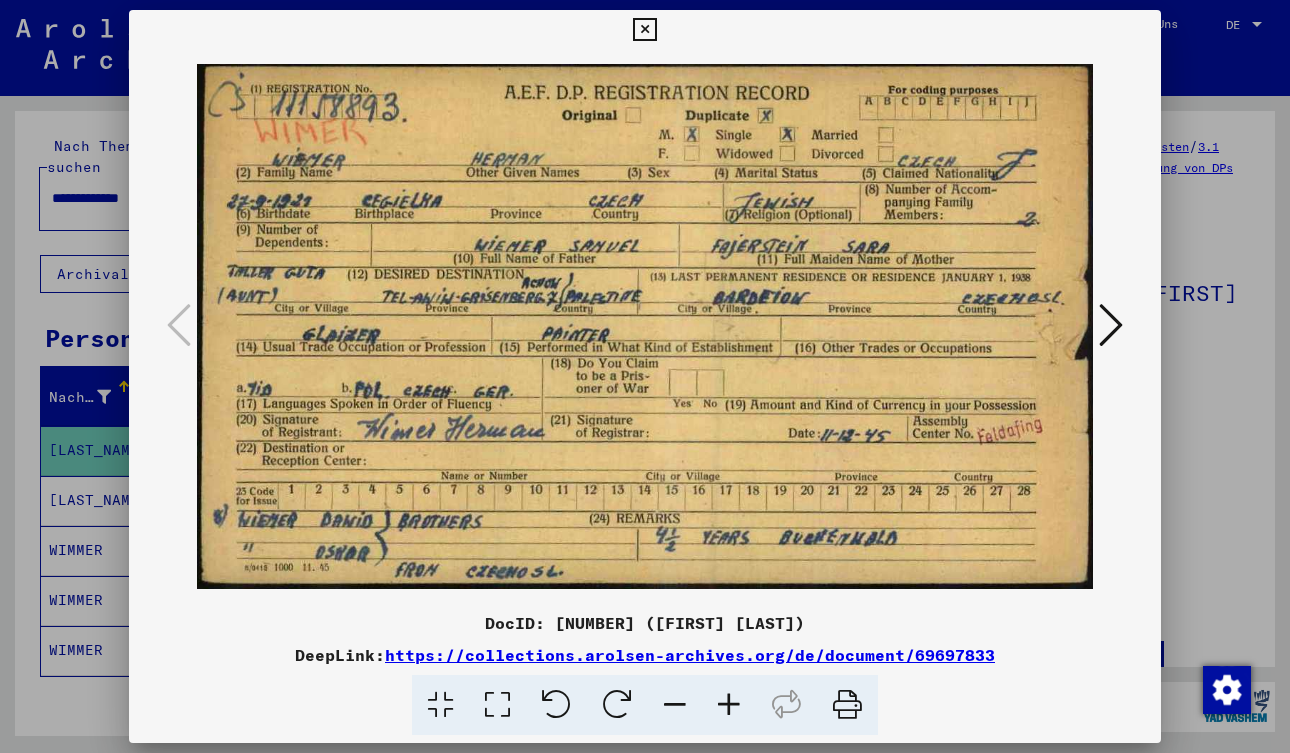 click at bounding box center [1111, 325] 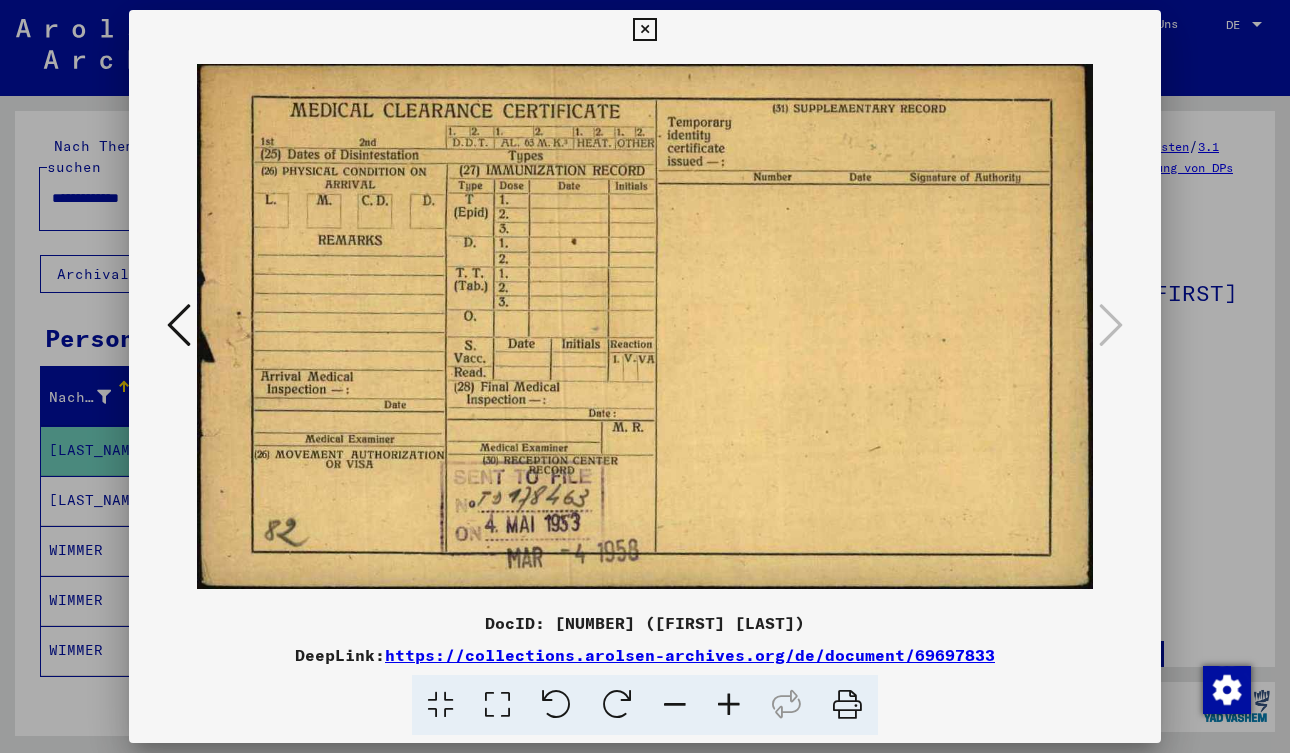 click at bounding box center [179, 325] 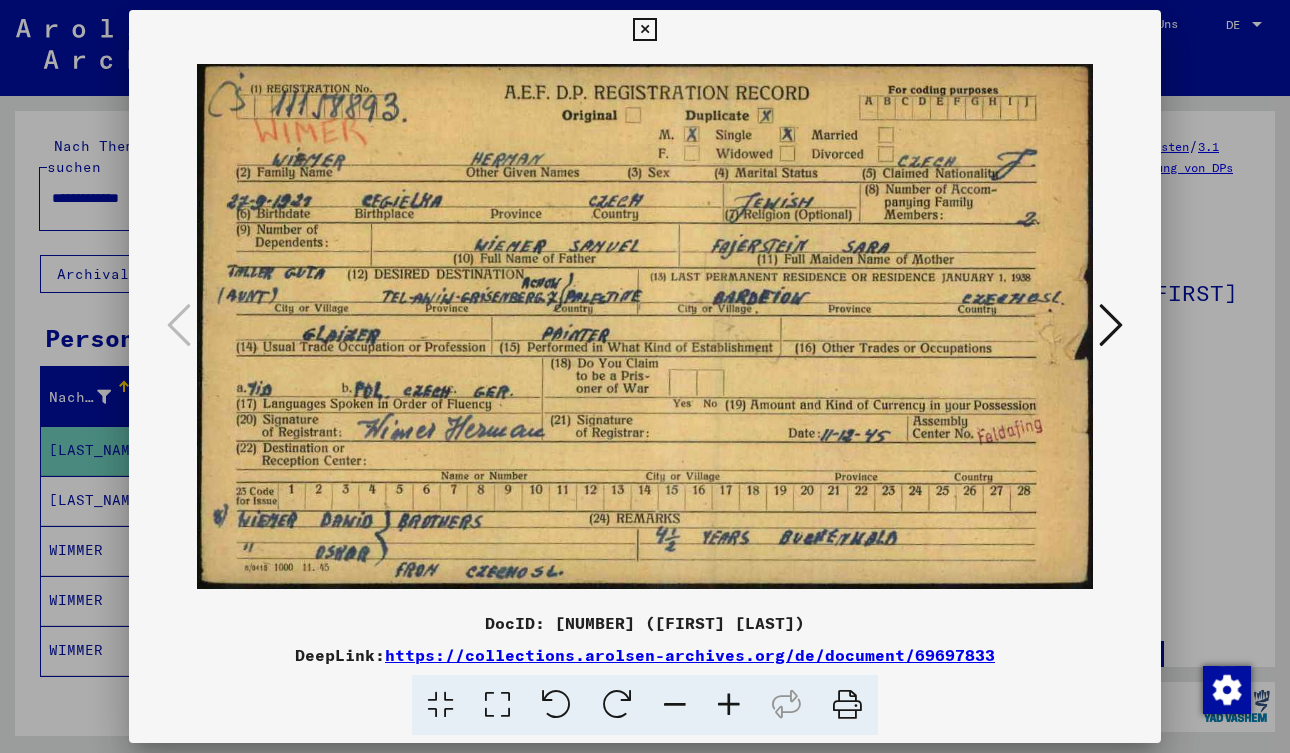 click at bounding box center (644, 30) 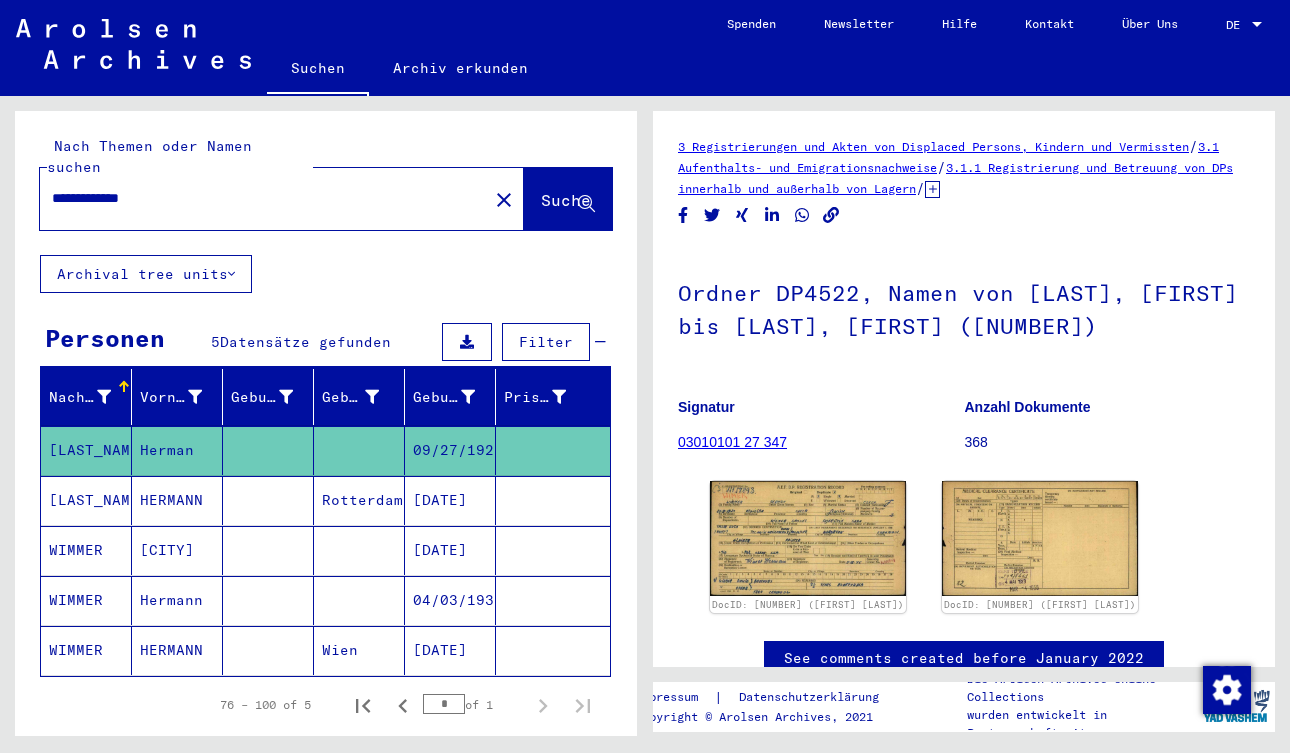 click on "[LAST_NAME]" at bounding box center [86, 550] 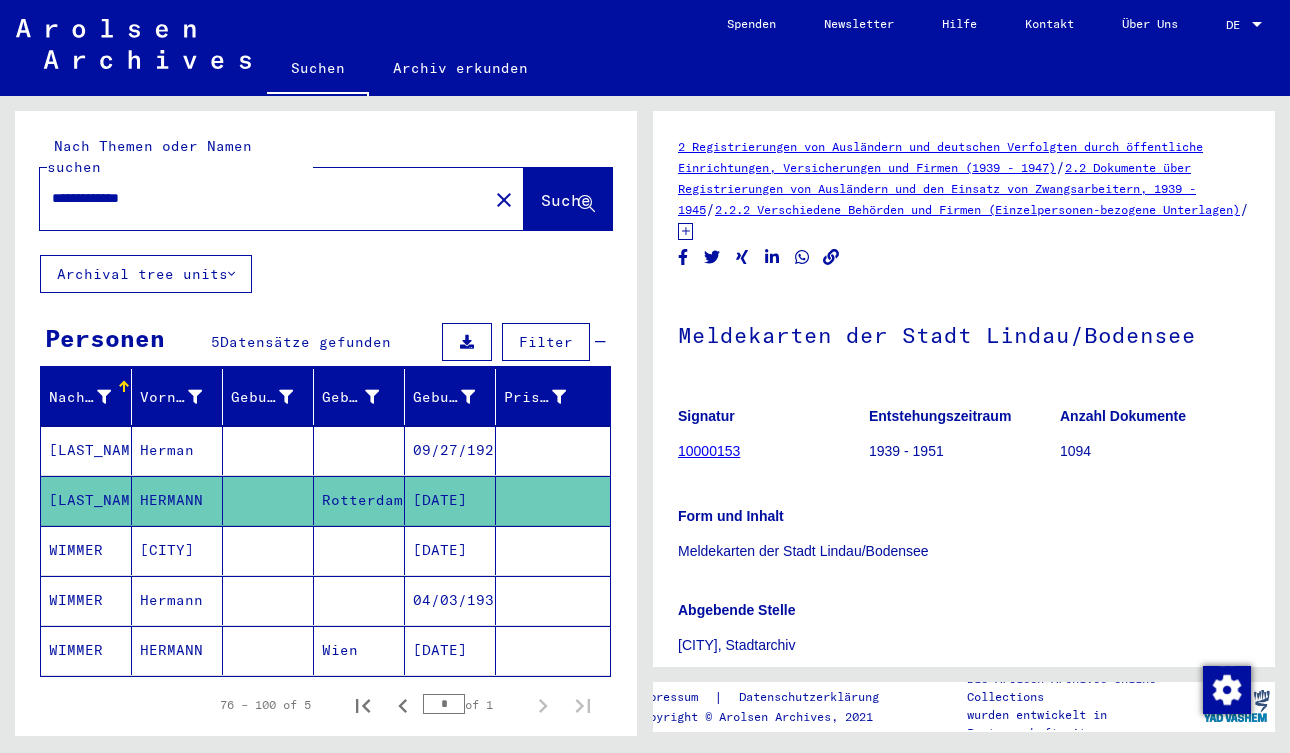 scroll, scrollTop: 0, scrollLeft: 0, axis: both 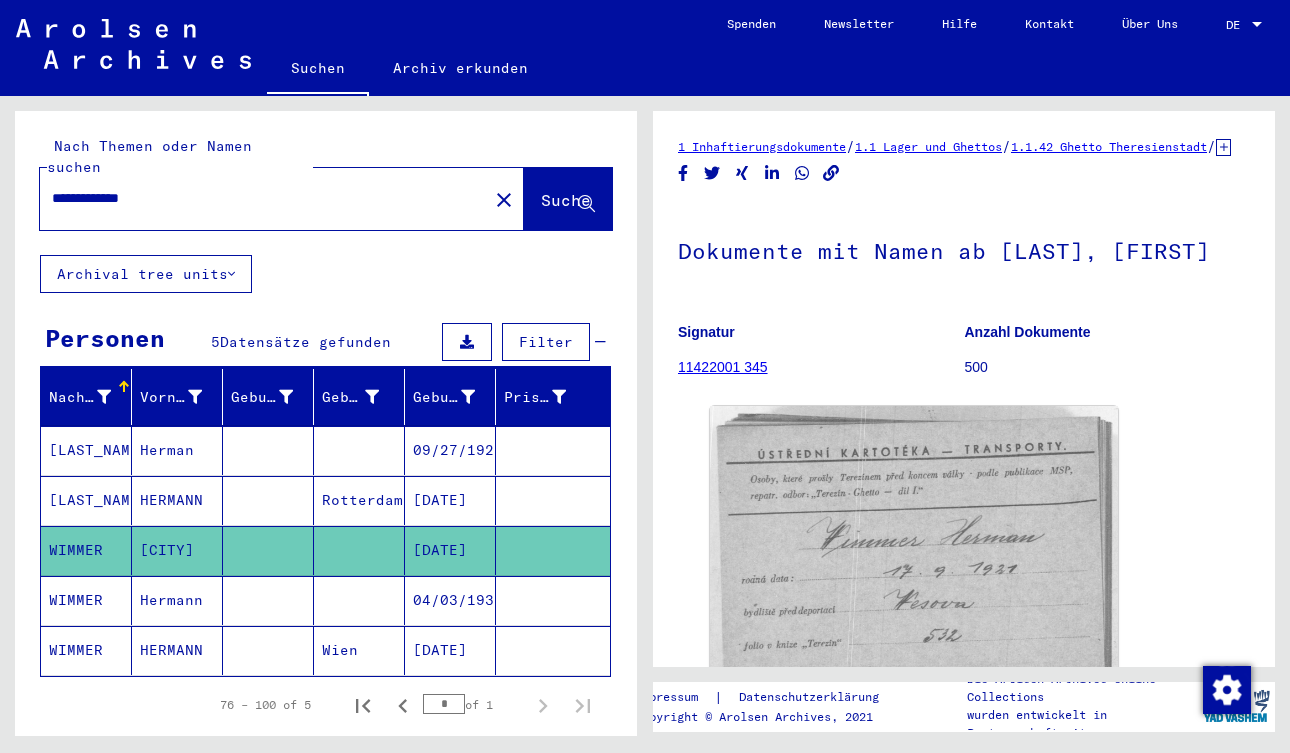 click on "WIMMER" at bounding box center (86, 650) 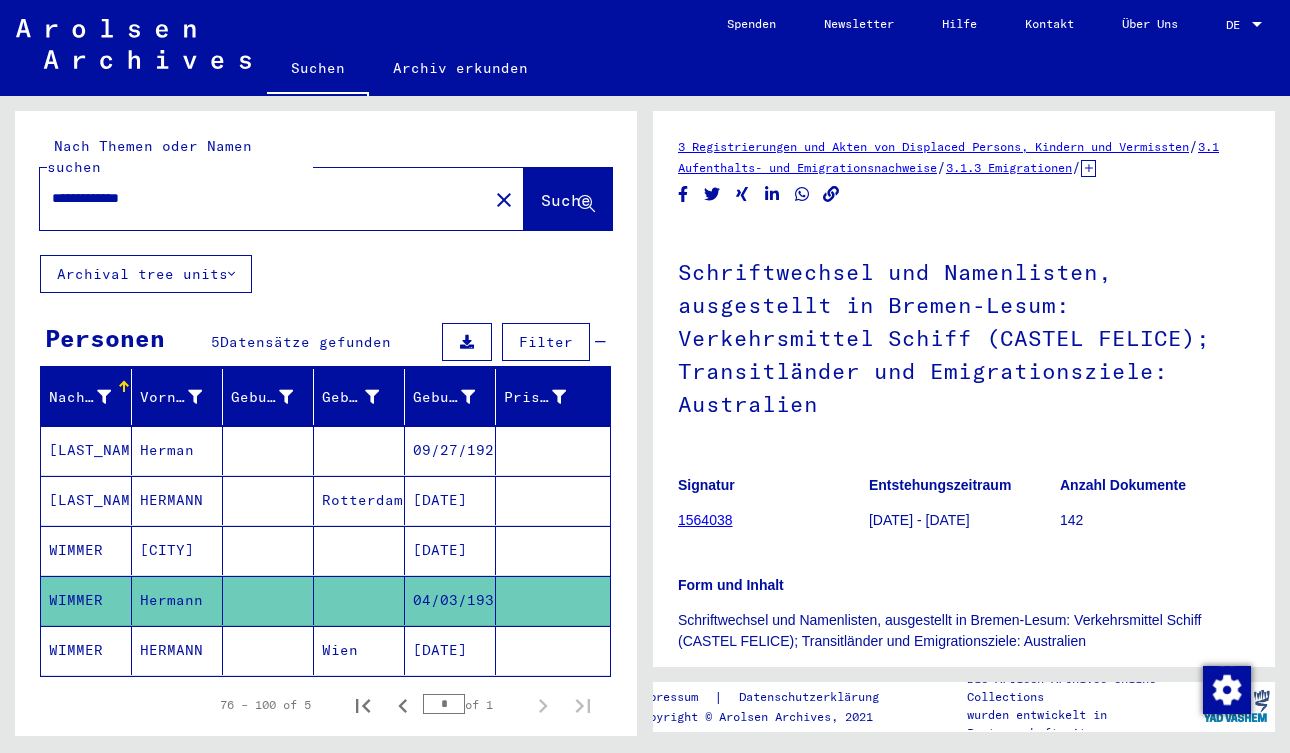 scroll, scrollTop: 0, scrollLeft: 0, axis: both 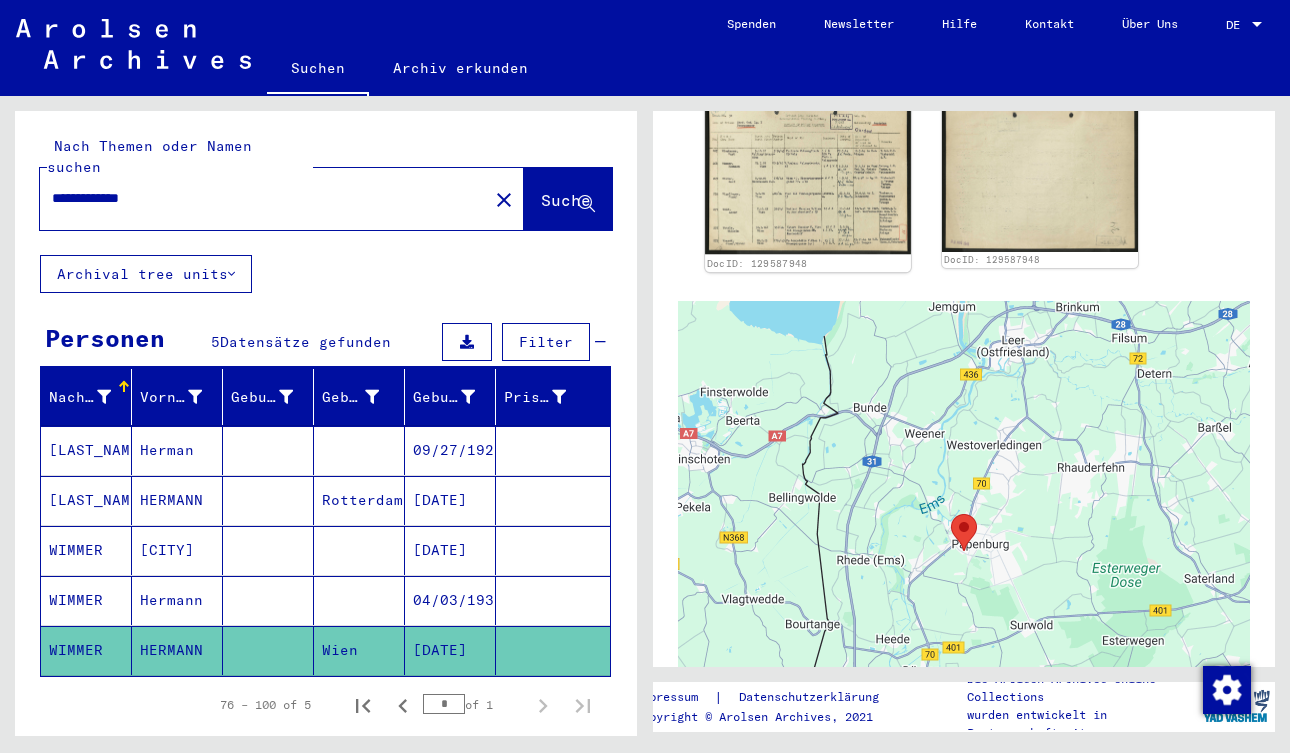 click 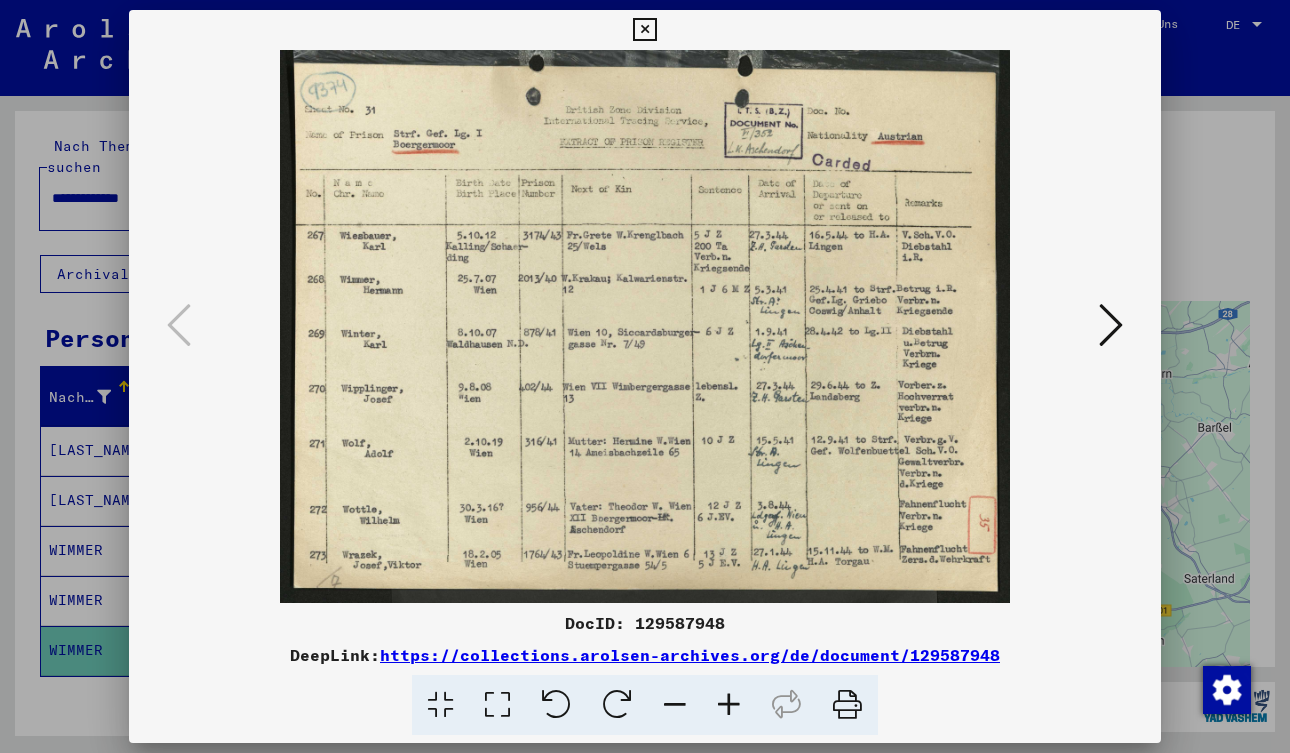 click at bounding box center [1111, 325] 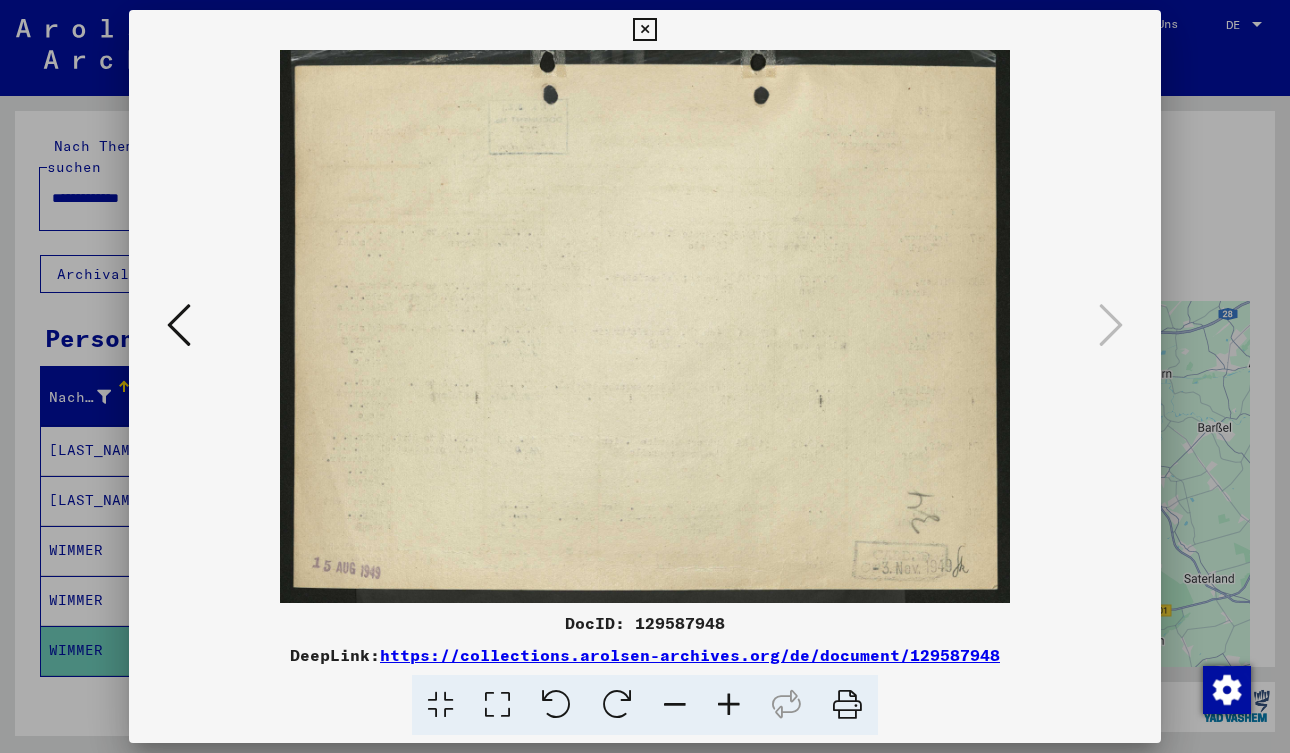 click at bounding box center [644, 30] 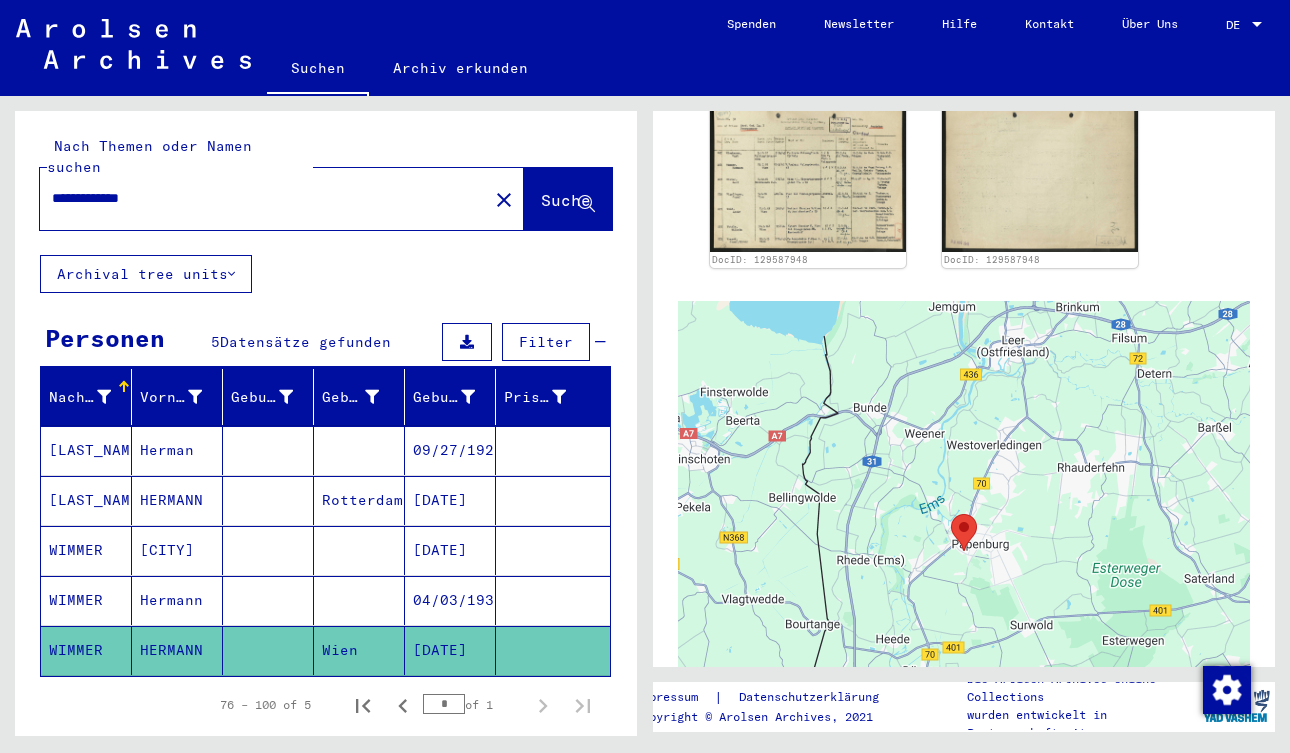 drag, startPoint x: 169, startPoint y: 182, endPoint x: 47, endPoint y: 179, distance: 122.03688 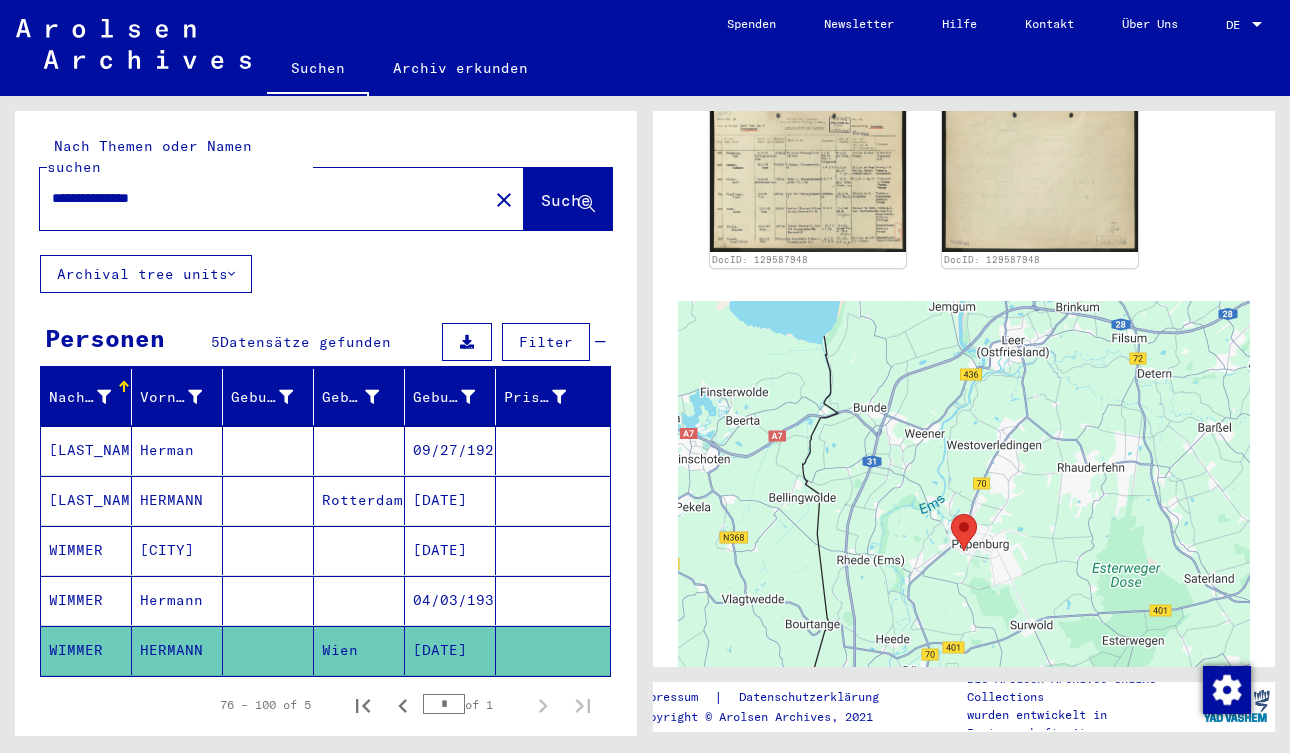 type on "**********" 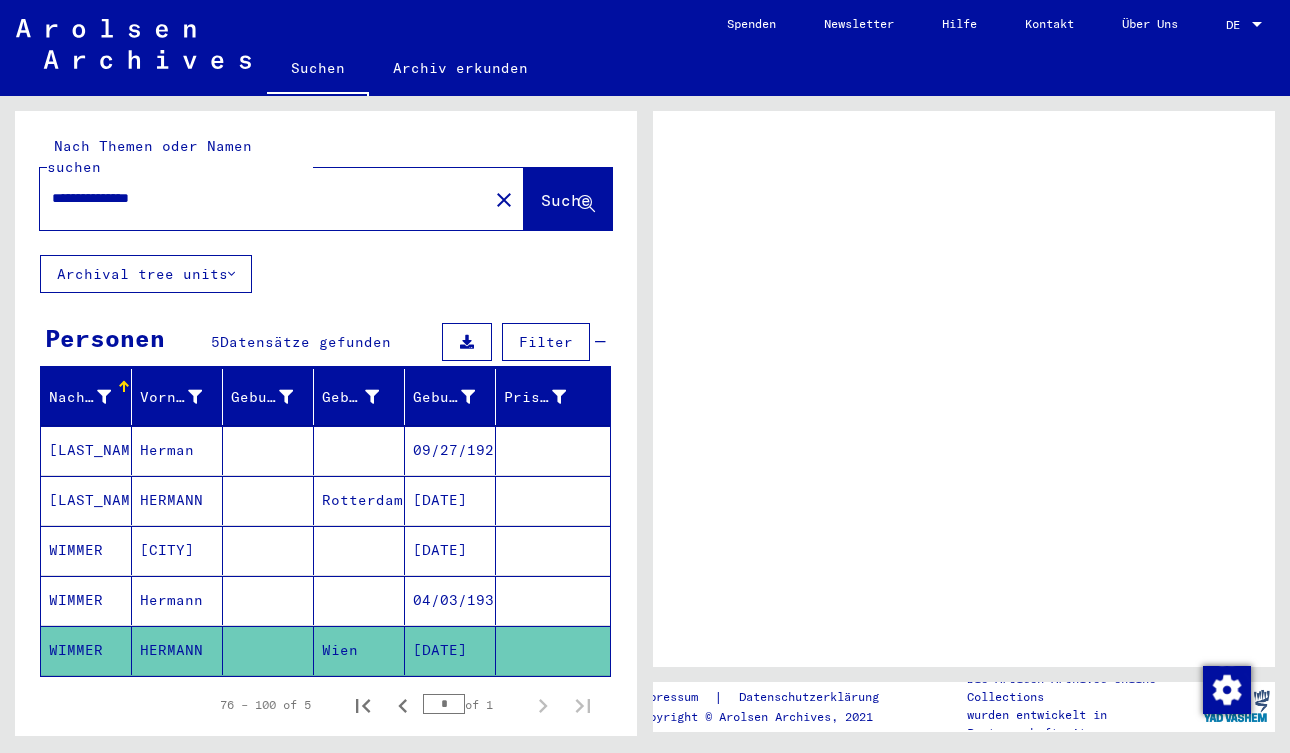 scroll, scrollTop: 0, scrollLeft: 0, axis: both 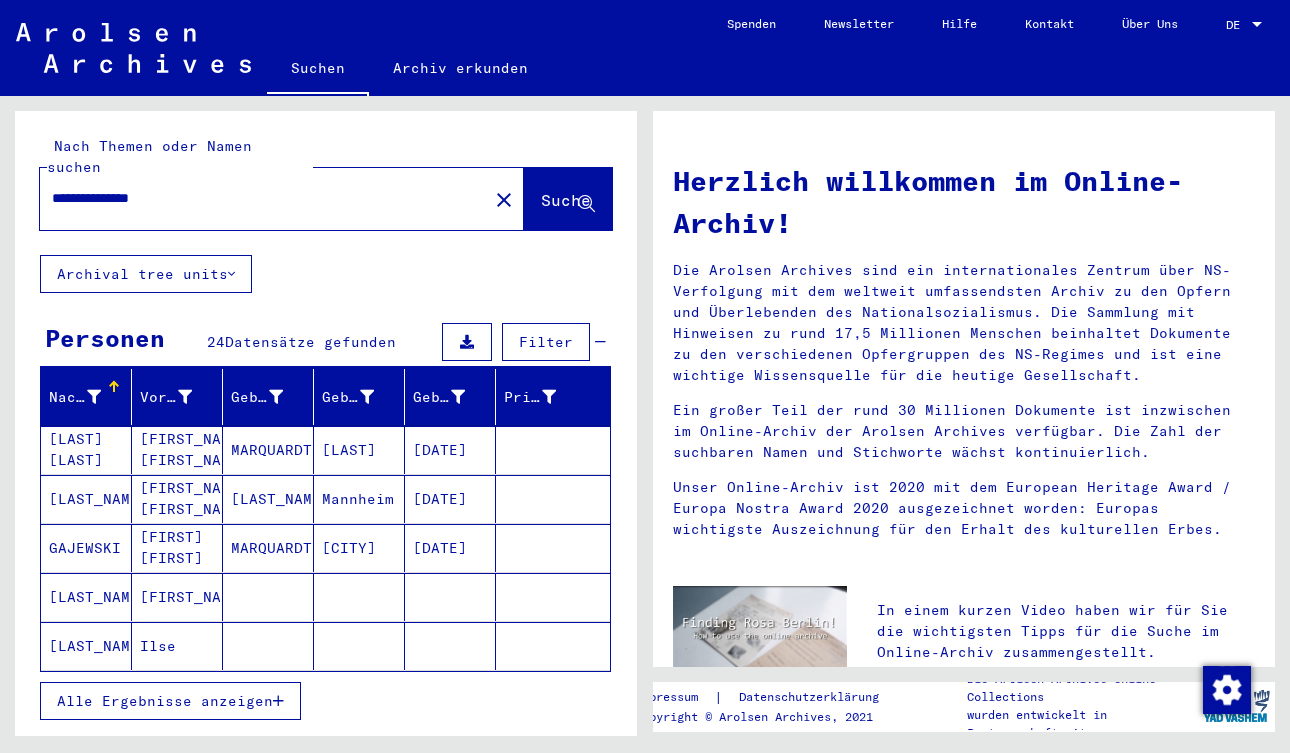 click on "[FIRST_NAME] [FIRST_NAME]" at bounding box center (177, 499) 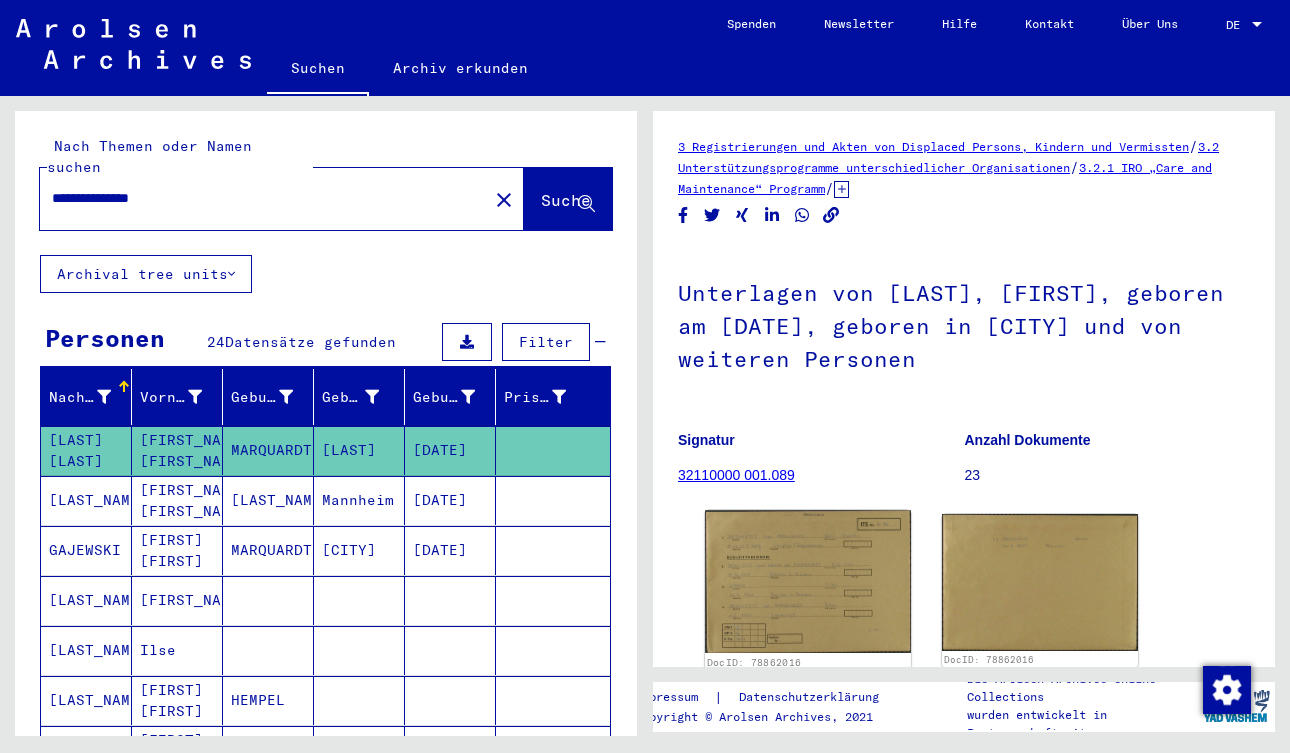 scroll, scrollTop: 0, scrollLeft: 0, axis: both 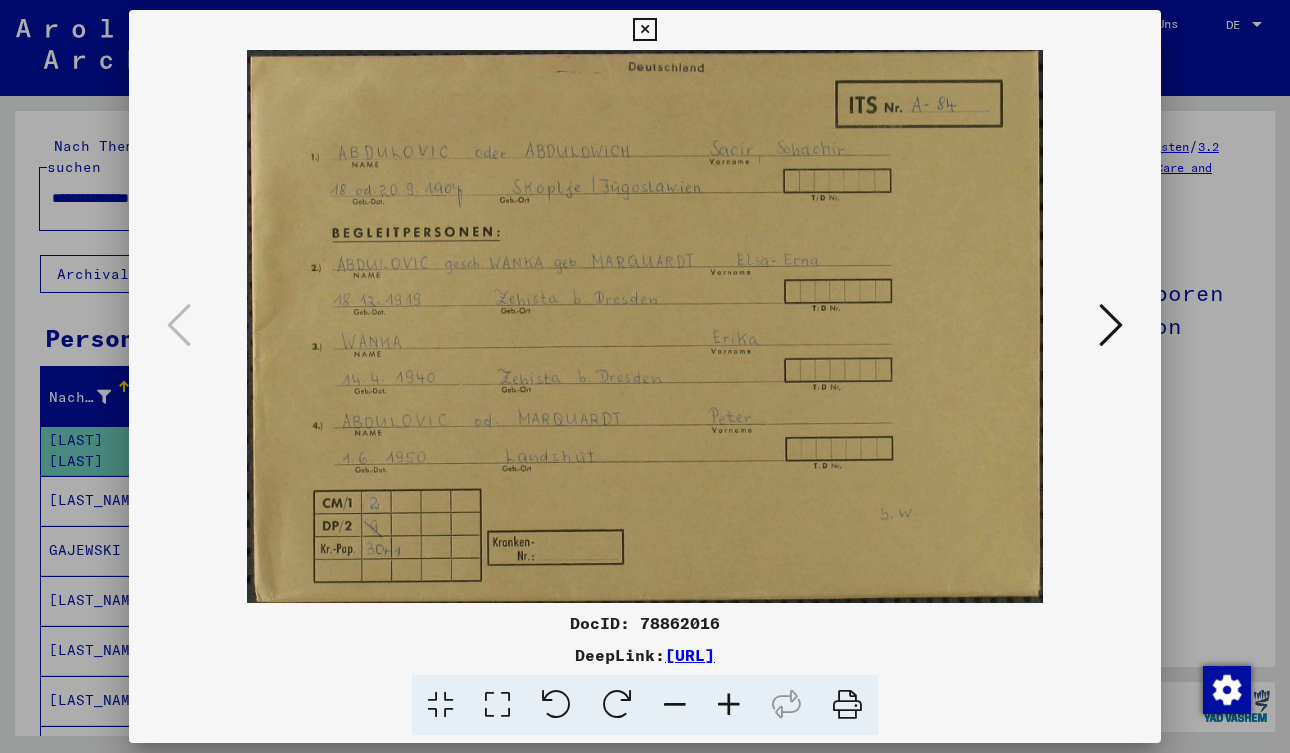 click at bounding box center [644, 30] 